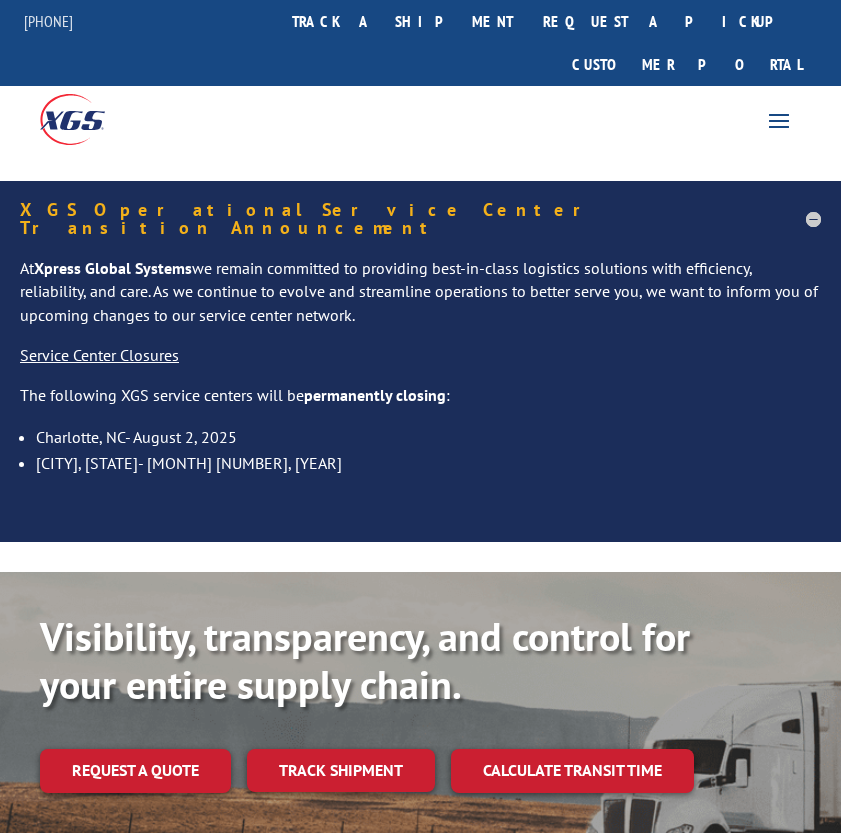 scroll, scrollTop: 0, scrollLeft: 0, axis: both 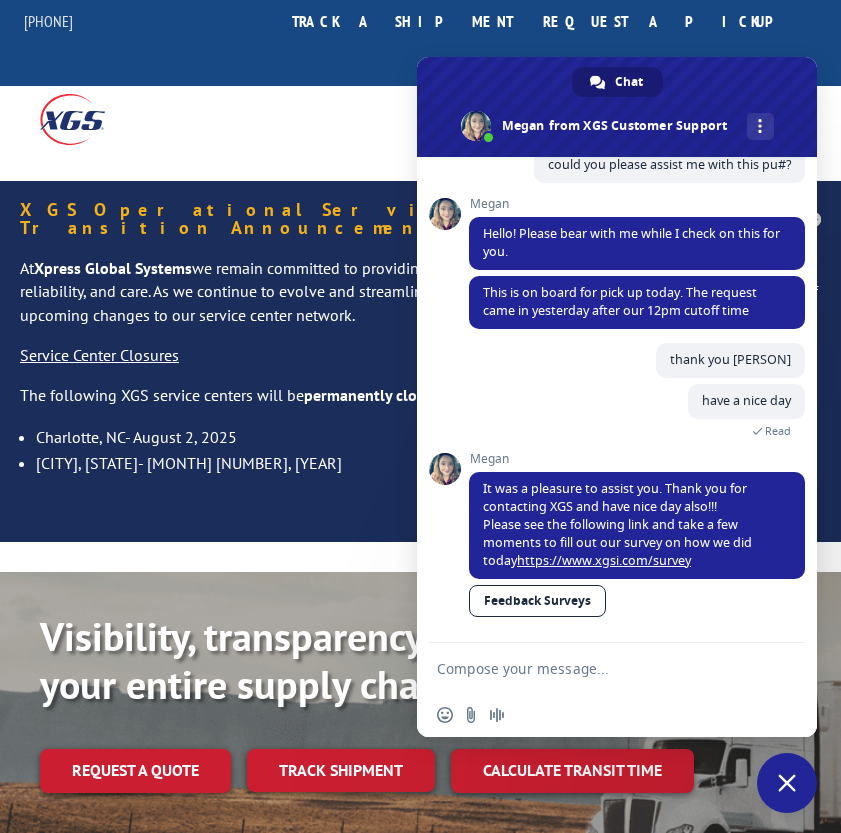click at bounding box center [597, 668] 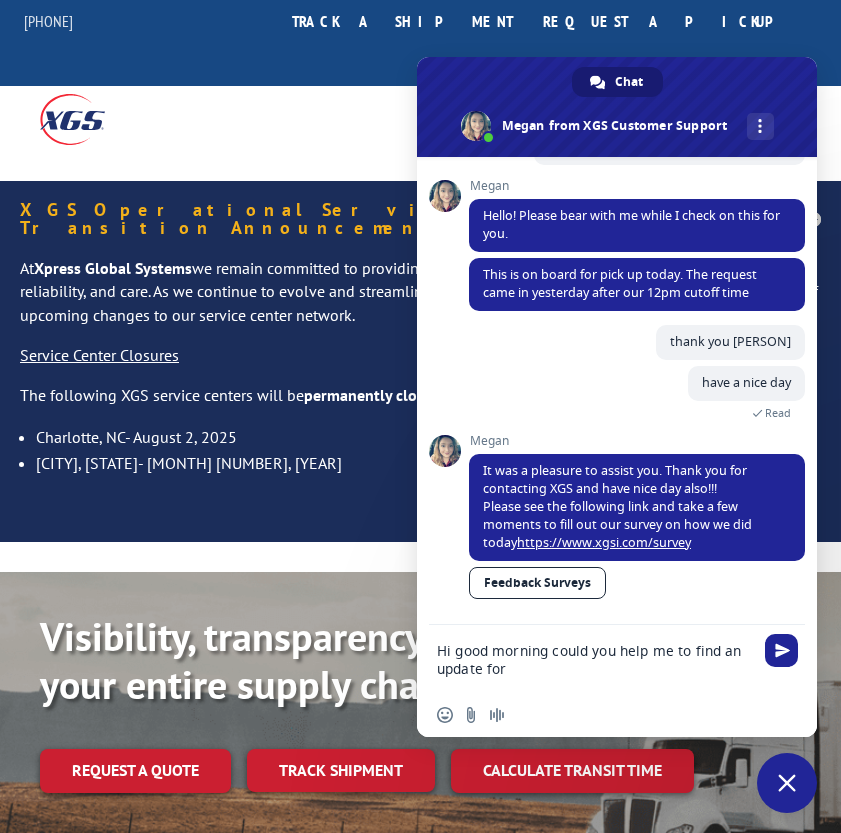 click on "Hi good morning could you help me to find an update for" at bounding box center (597, 659) 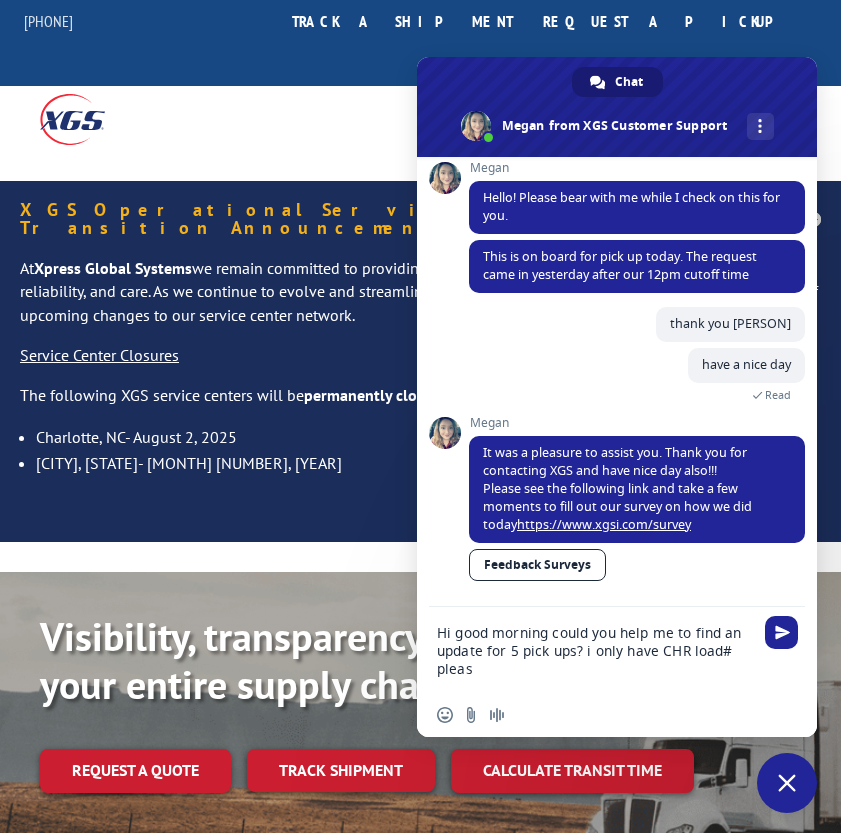 type on "Hi good morning could you help me to find an update for 5 pick ups? i only have CHR load# please" 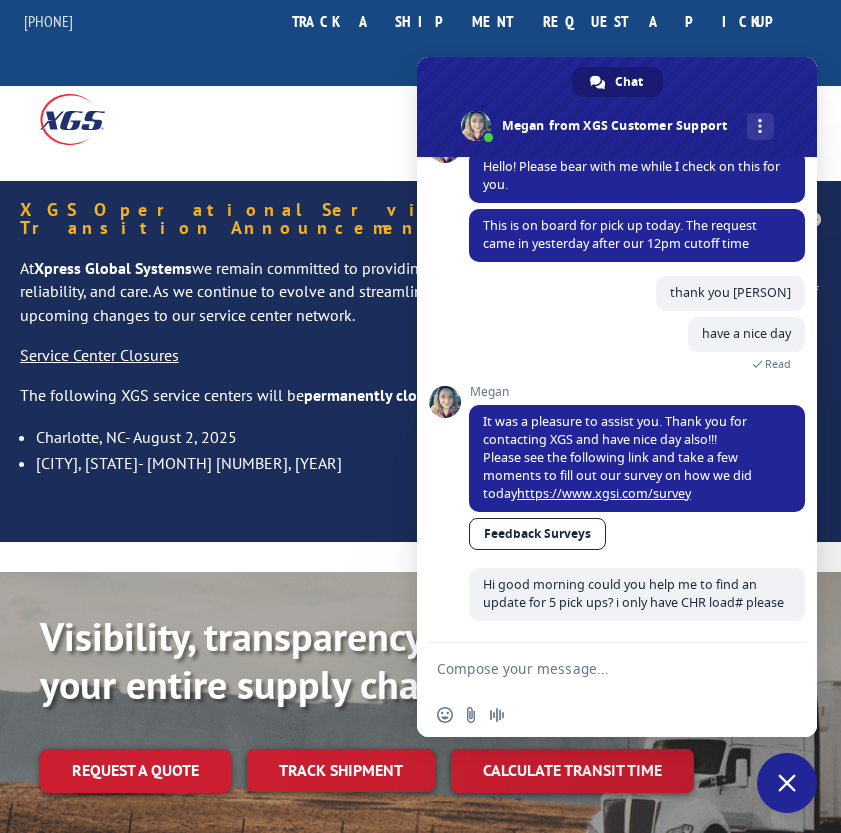scroll, scrollTop: 8208, scrollLeft: 0, axis: vertical 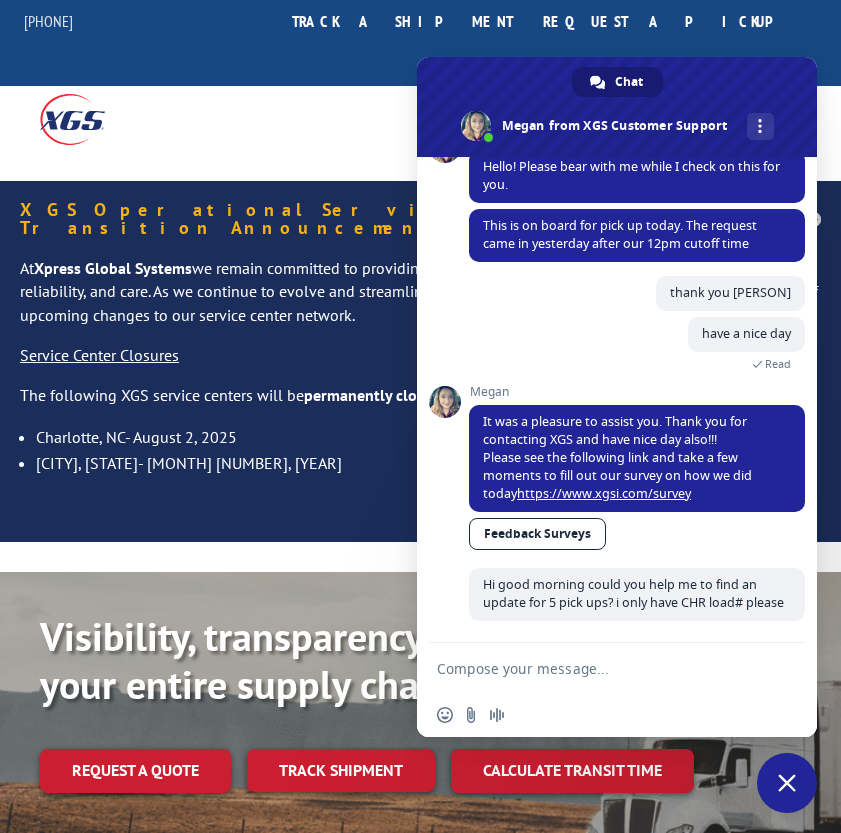 click at bounding box center [597, 668] 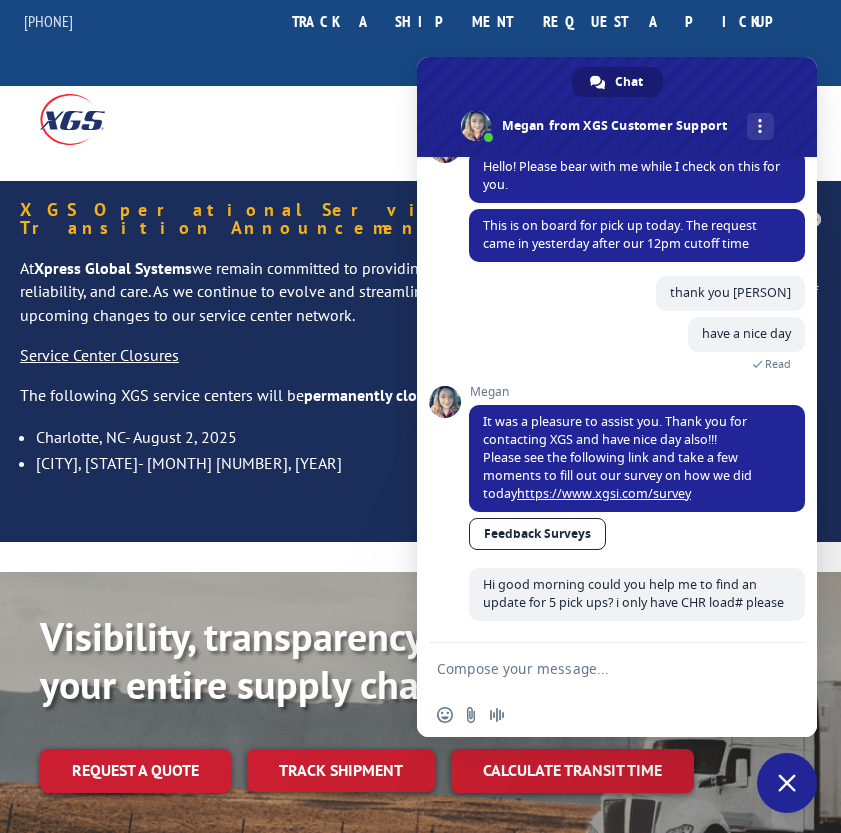 click at bounding box center [597, 668] 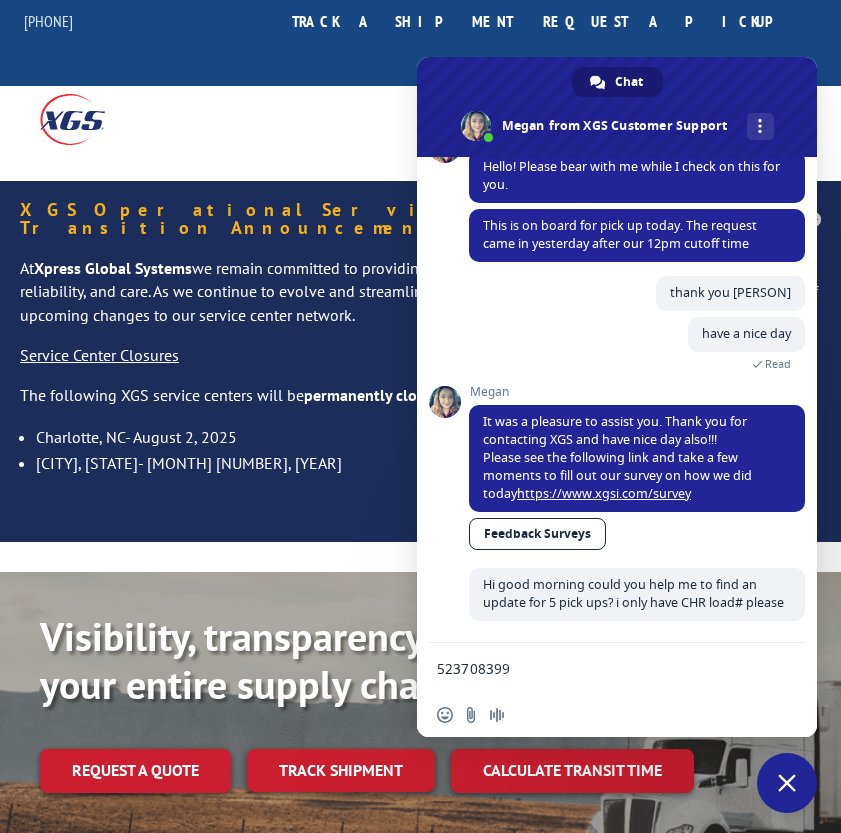 scroll, scrollTop: 0, scrollLeft: 0, axis: both 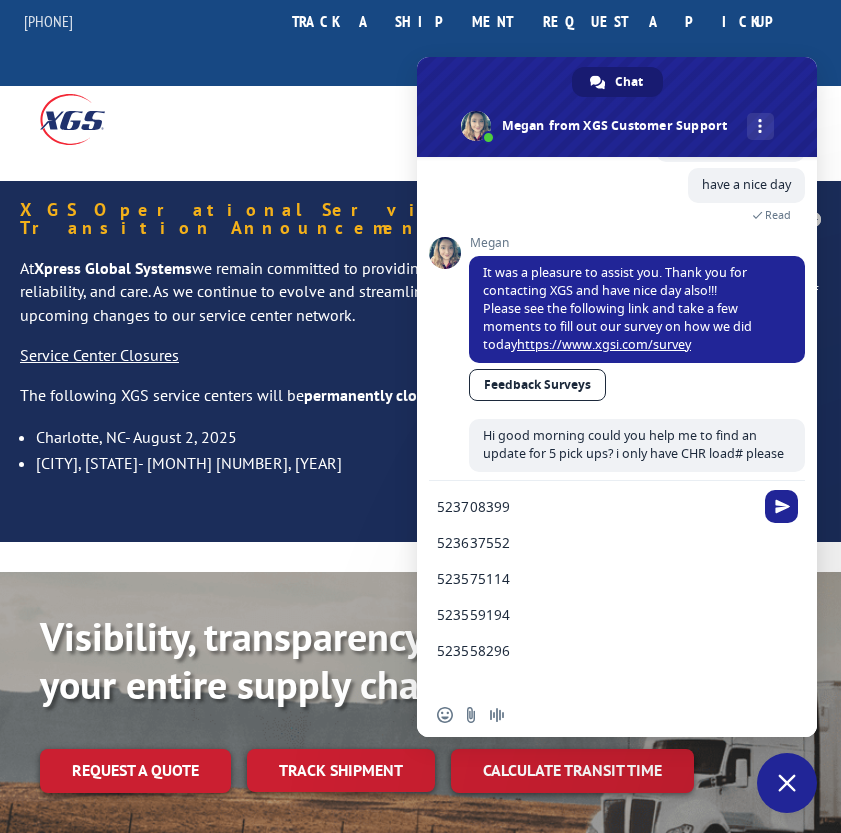 click on "523708399
523637552
523575114
523559194
523558296" at bounding box center (597, 587) 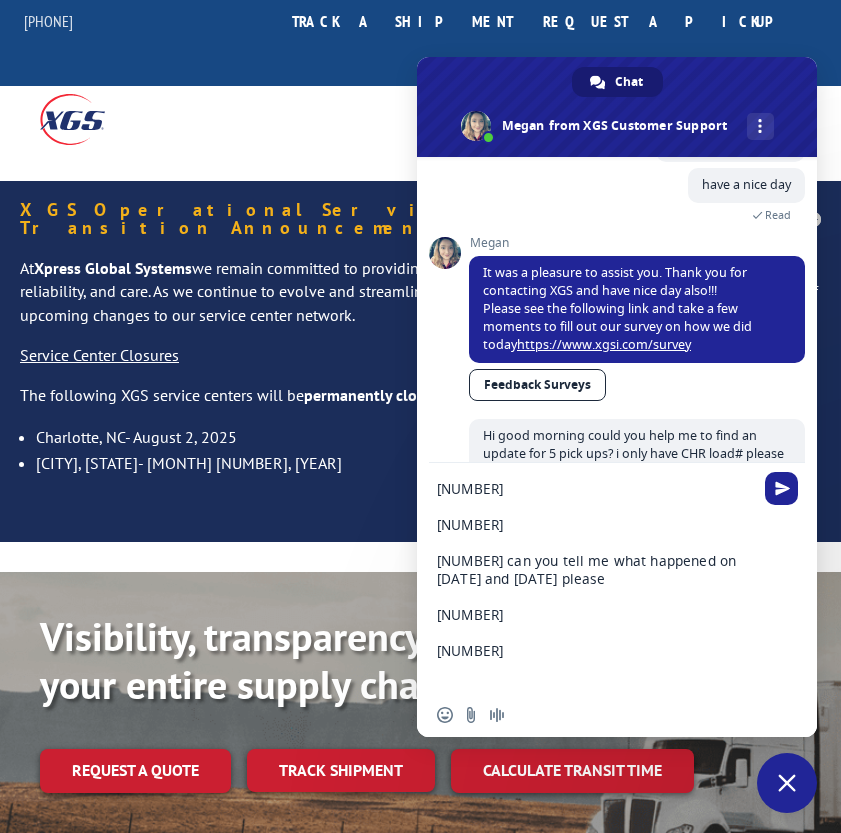 click on "[NUMBER]
[NUMBER]
[NUMBER] can you tell me what happened on [DATE] and [DATE] please
[NUMBER]
[NUMBER]" at bounding box center [597, 578] 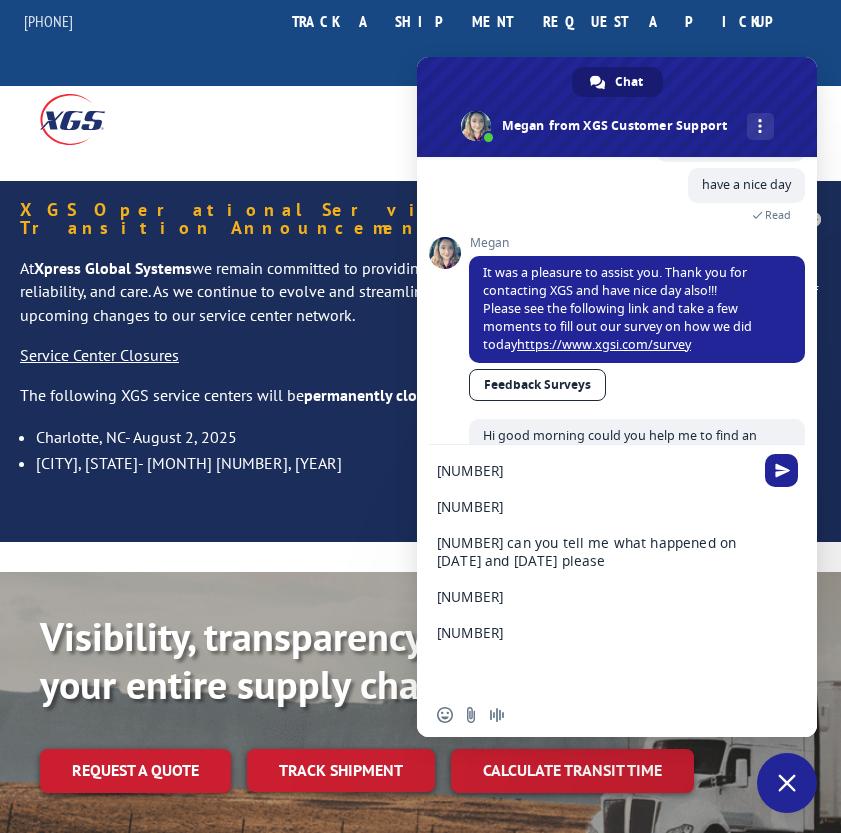 paste on "can you tell me what happened on july 30th and 31st please" 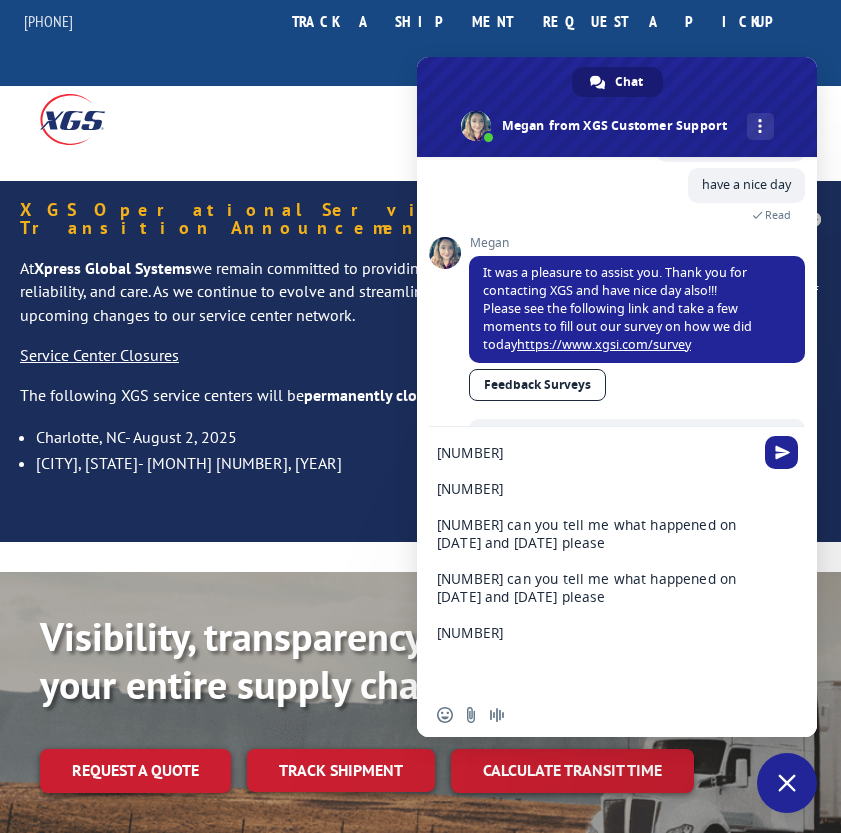 click on "[NUMBER]
[NUMBER]
[NUMBER] can you tell me what happened on [DATE] and [DATE] please
[NUMBER] can you tell me what happened on [DATE] and [DATE] please
[NUMBER]" at bounding box center [597, 560] 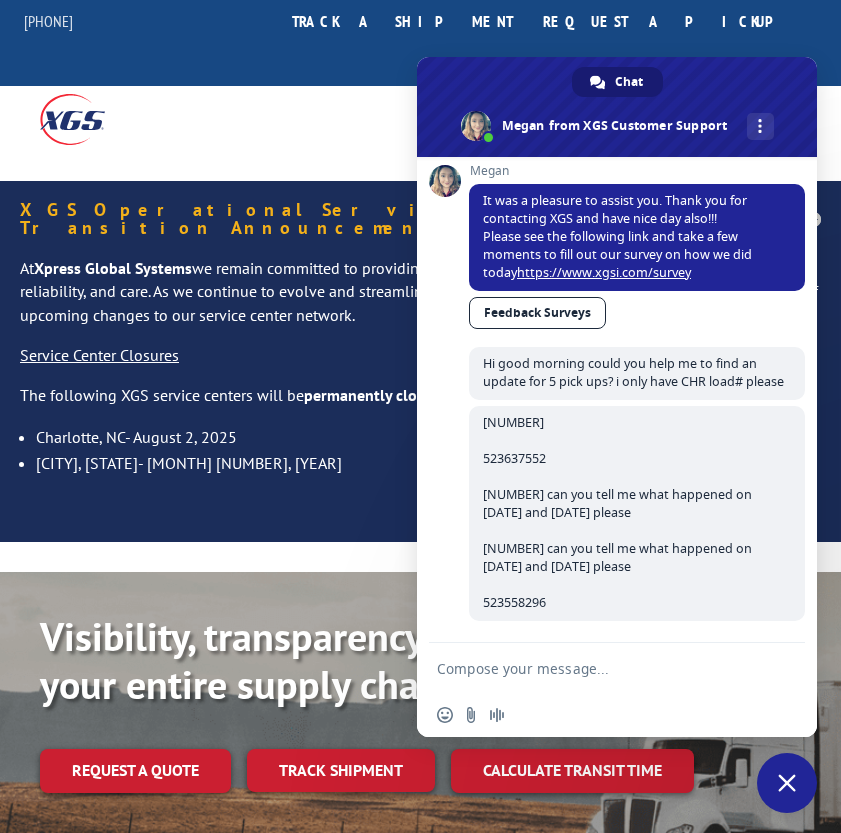 scroll, scrollTop: 8429, scrollLeft: 0, axis: vertical 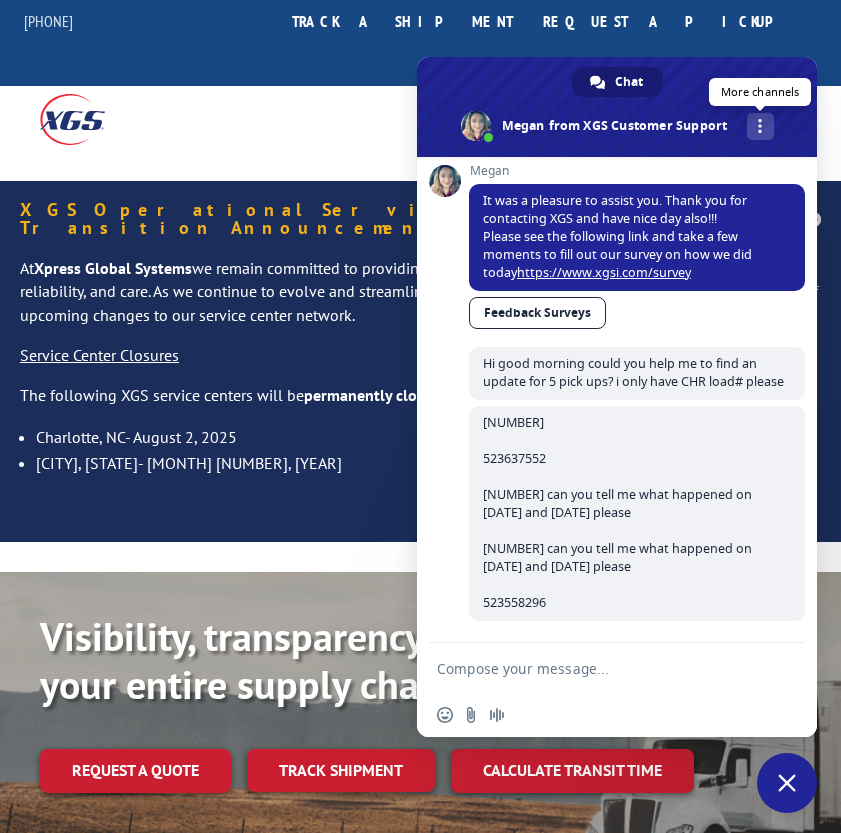 click on "More channels" at bounding box center (760, 126) 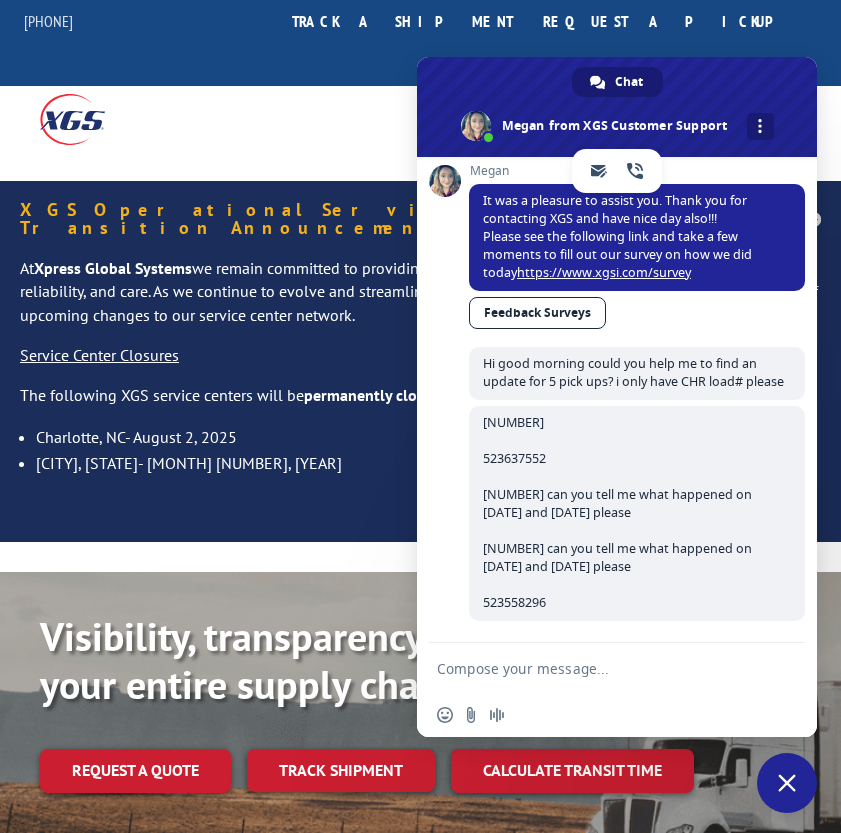 scroll, scrollTop: 8410, scrollLeft: 0, axis: vertical 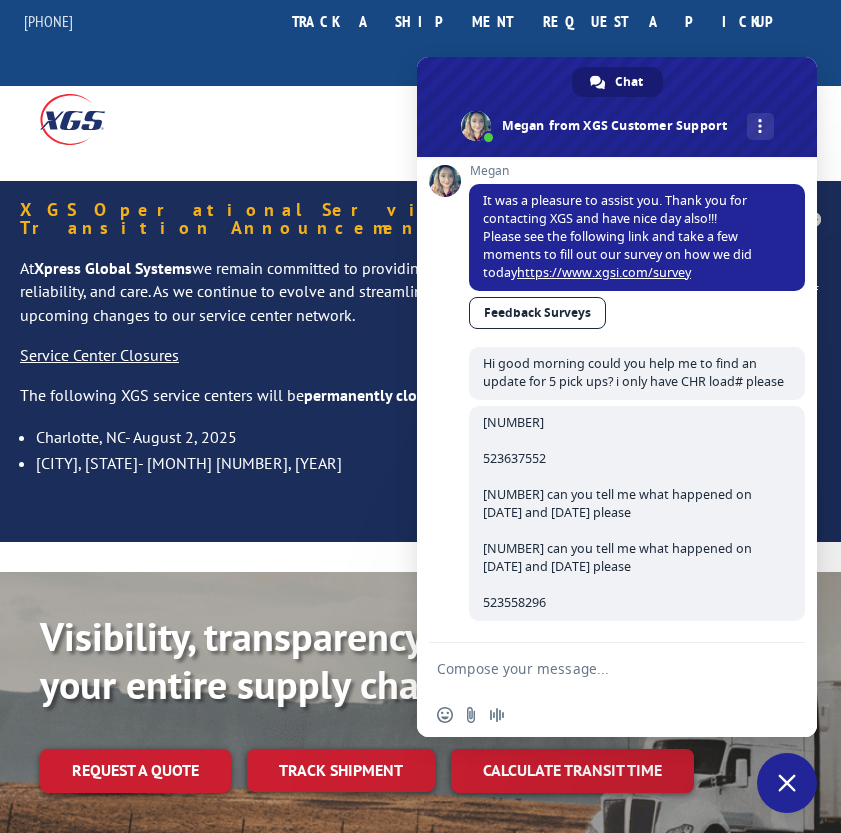 click at bounding box center [597, 668] 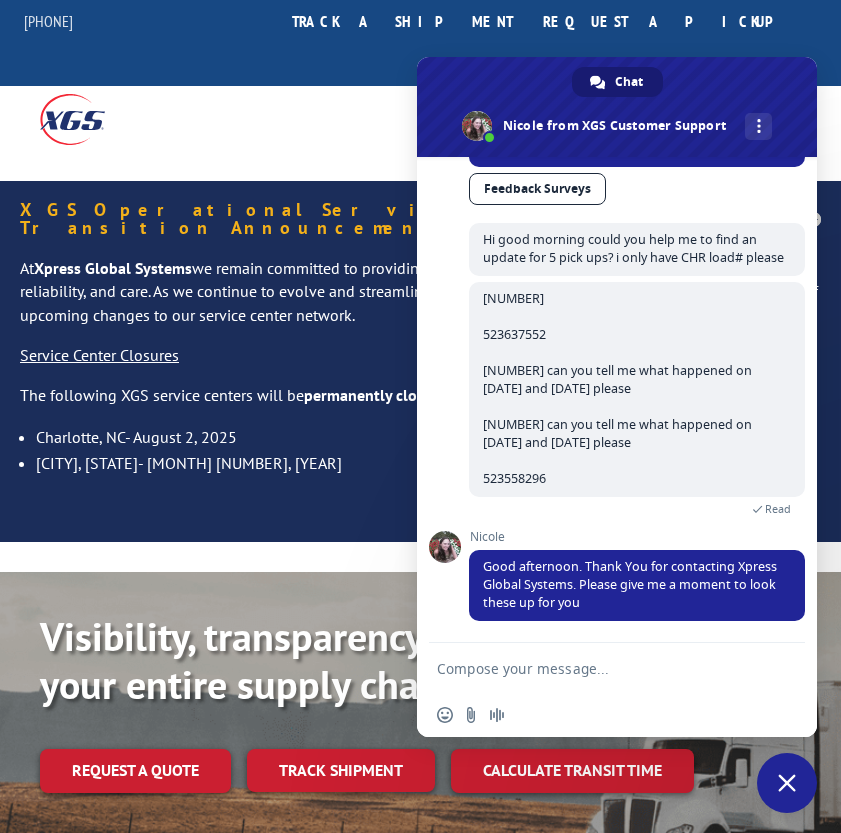 scroll, scrollTop: 8534, scrollLeft: 0, axis: vertical 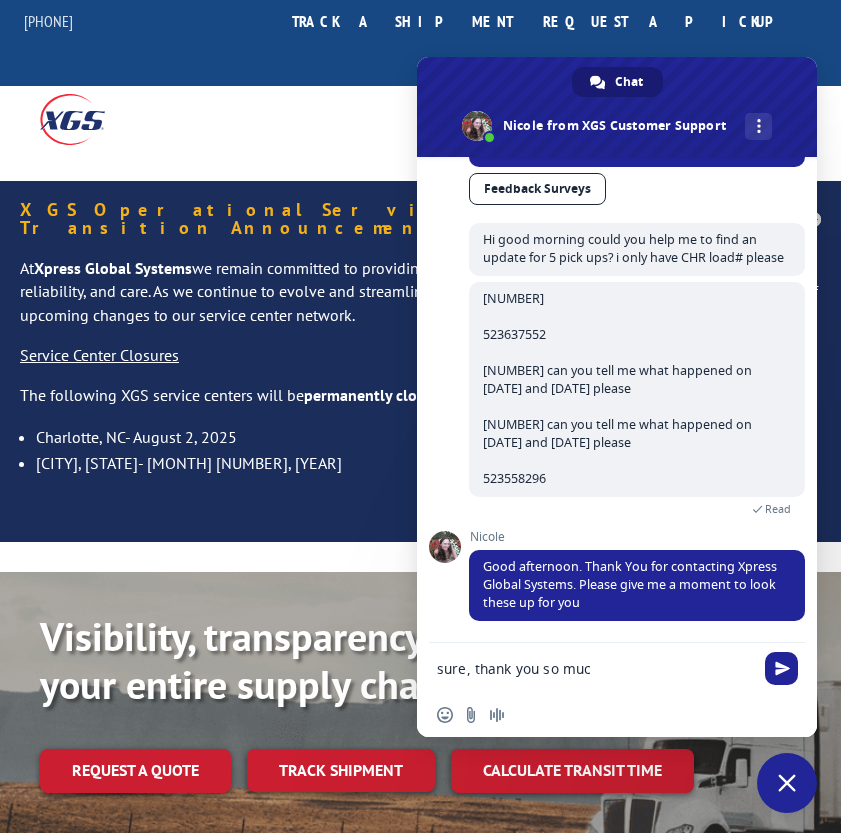 type on "sure, thank you so much" 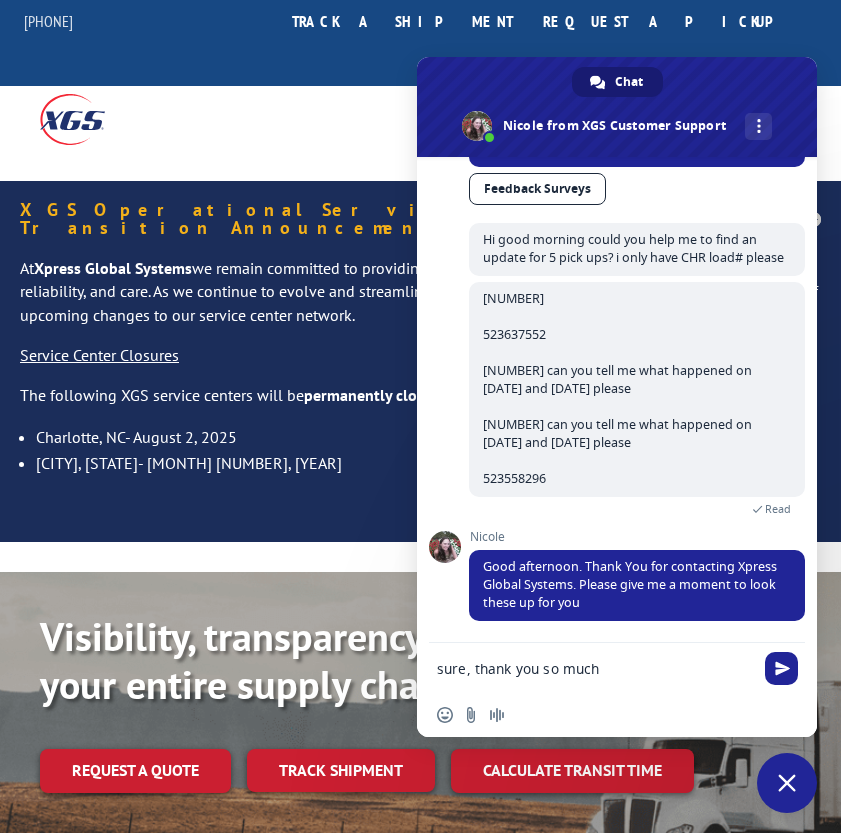 type 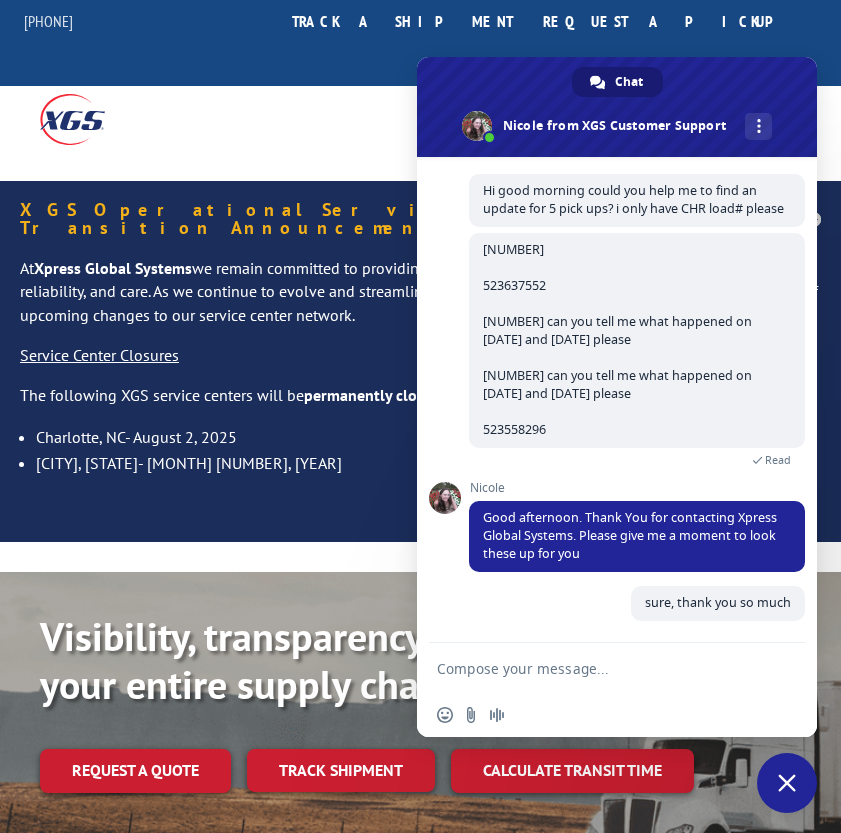 scroll, scrollTop: 8583, scrollLeft: 0, axis: vertical 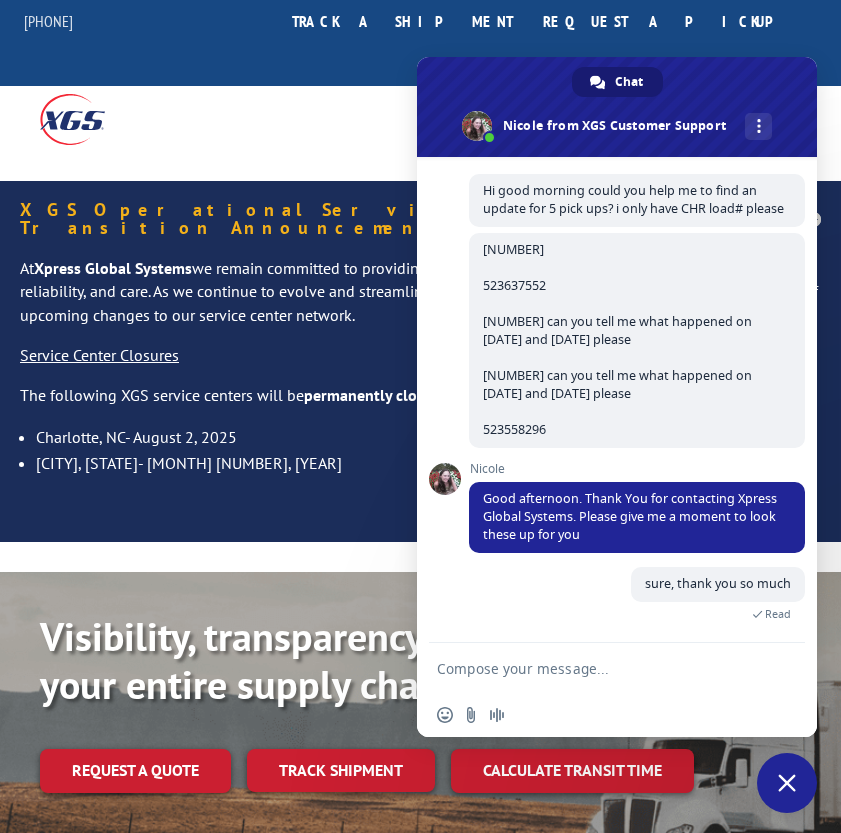click on "For Mills, Manufacturers, & Importers
For Retailers
Independent Retailers National & Regional Retailers Installers
Services
Specialized LTL Shipping Warehousing Custom Logistics Solutions XTMS Brokerage
Advantages
Supply Chain Intelligence Flagship Distribution Model
Resources
Freight Tracker   Distribution Map   Forms & Documents   New Account Application   COVID-19 Response   Customer Portal   Agent
About XGS
Careers   Meet the Team   Delta Distribution Merger   Contact Us
Tasks
Request a Quote Request a Pickup Generate a BoL Track a Shipment Transit Time Calculator" at bounding box center [420, 3120] 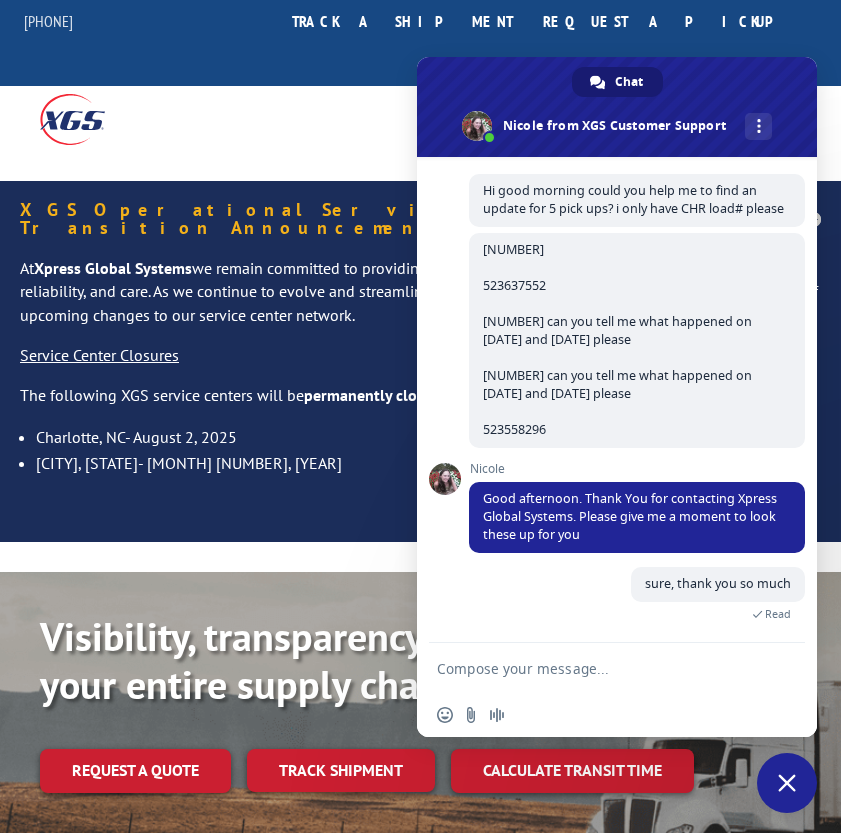 scroll, scrollTop: 8583, scrollLeft: 0, axis: vertical 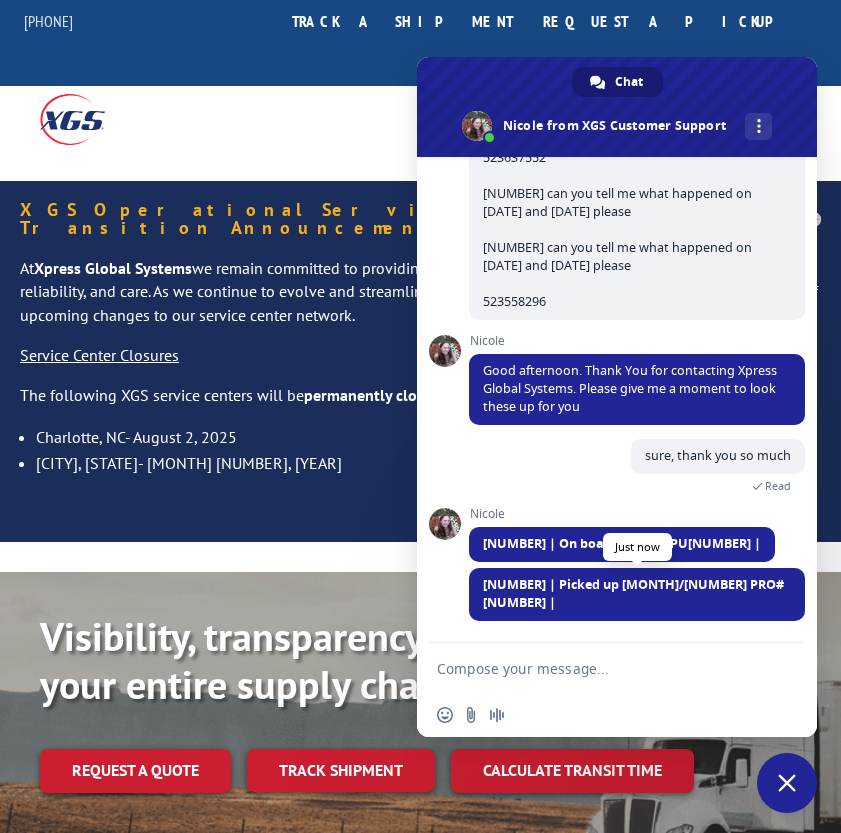 click on "[NUMBER] | Picked up [MONTH]/[NUMBER] PRO# [NUMBER] |" at bounding box center (633, 593) 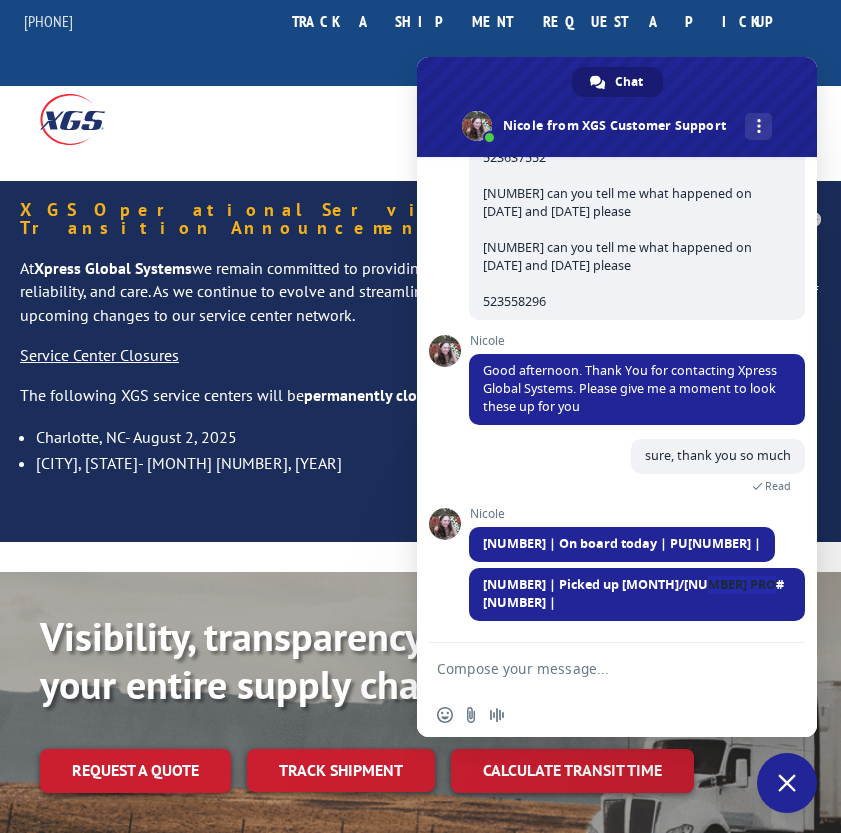 copy on "[NUMBER]" 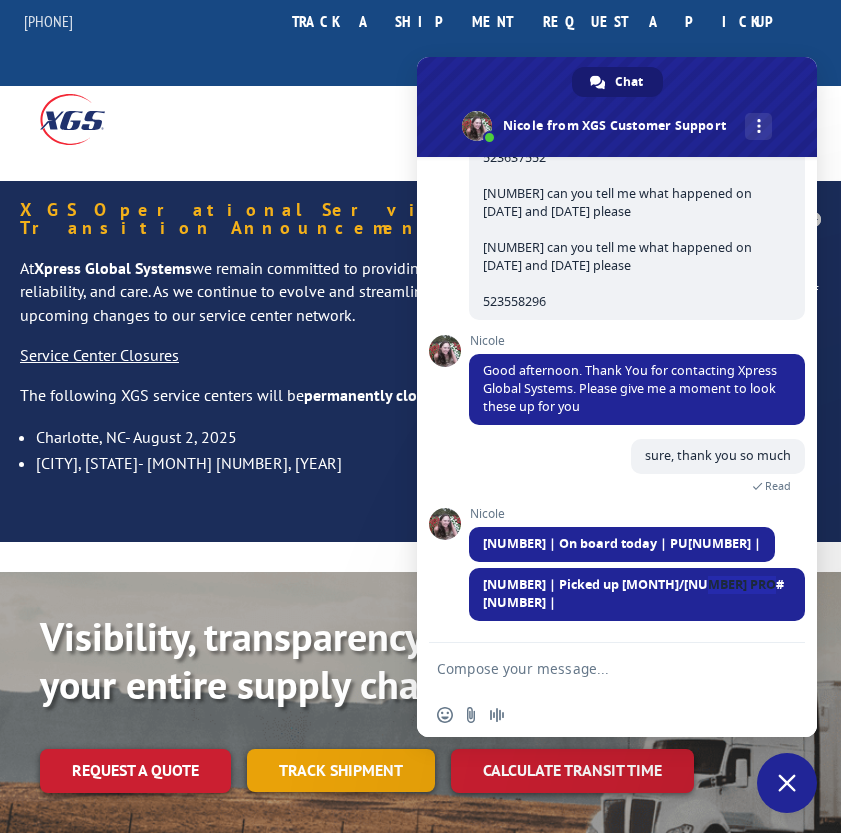 click on "Track shipment" at bounding box center (341, 770) 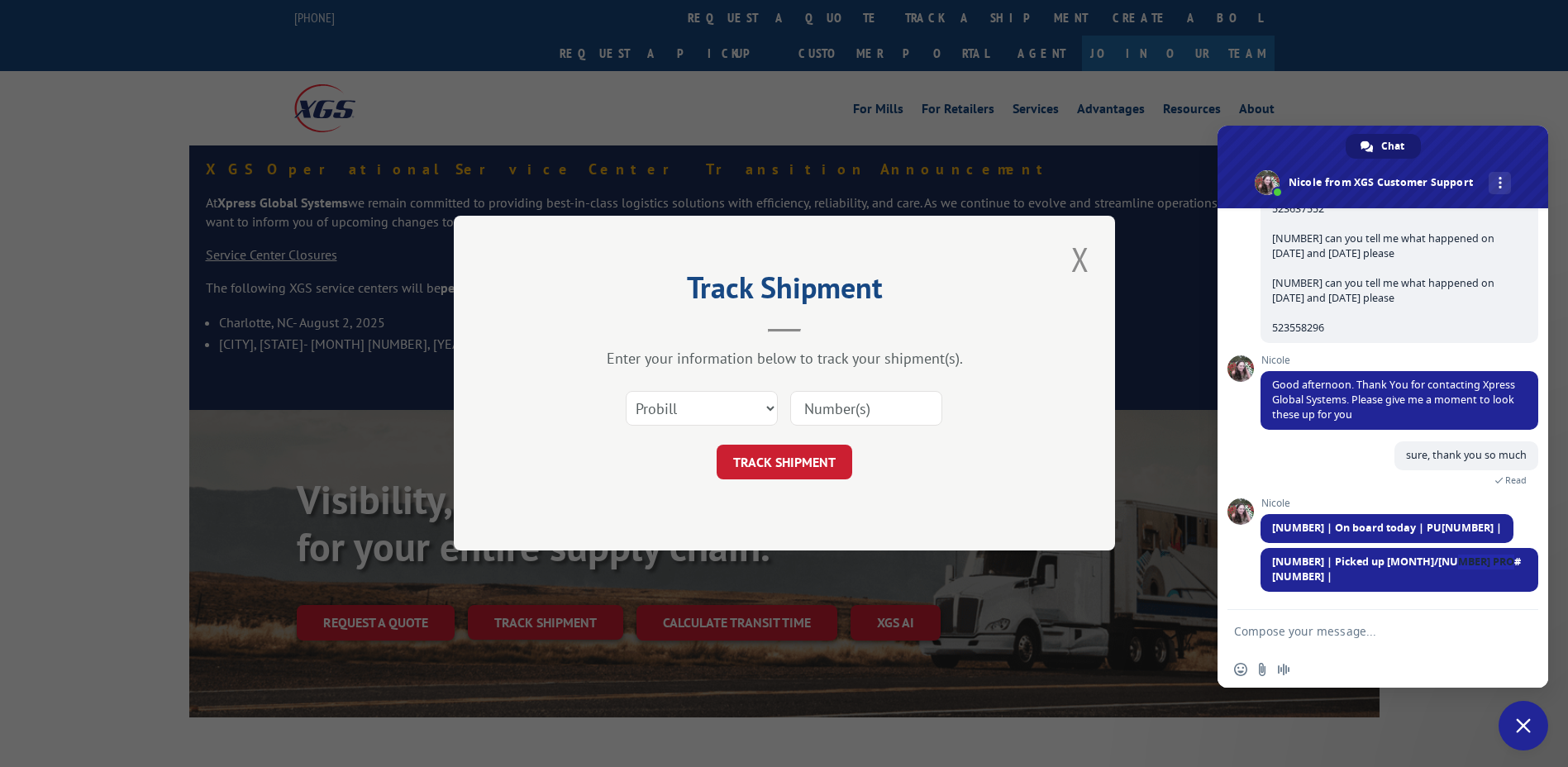 click at bounding box center [866, 409] 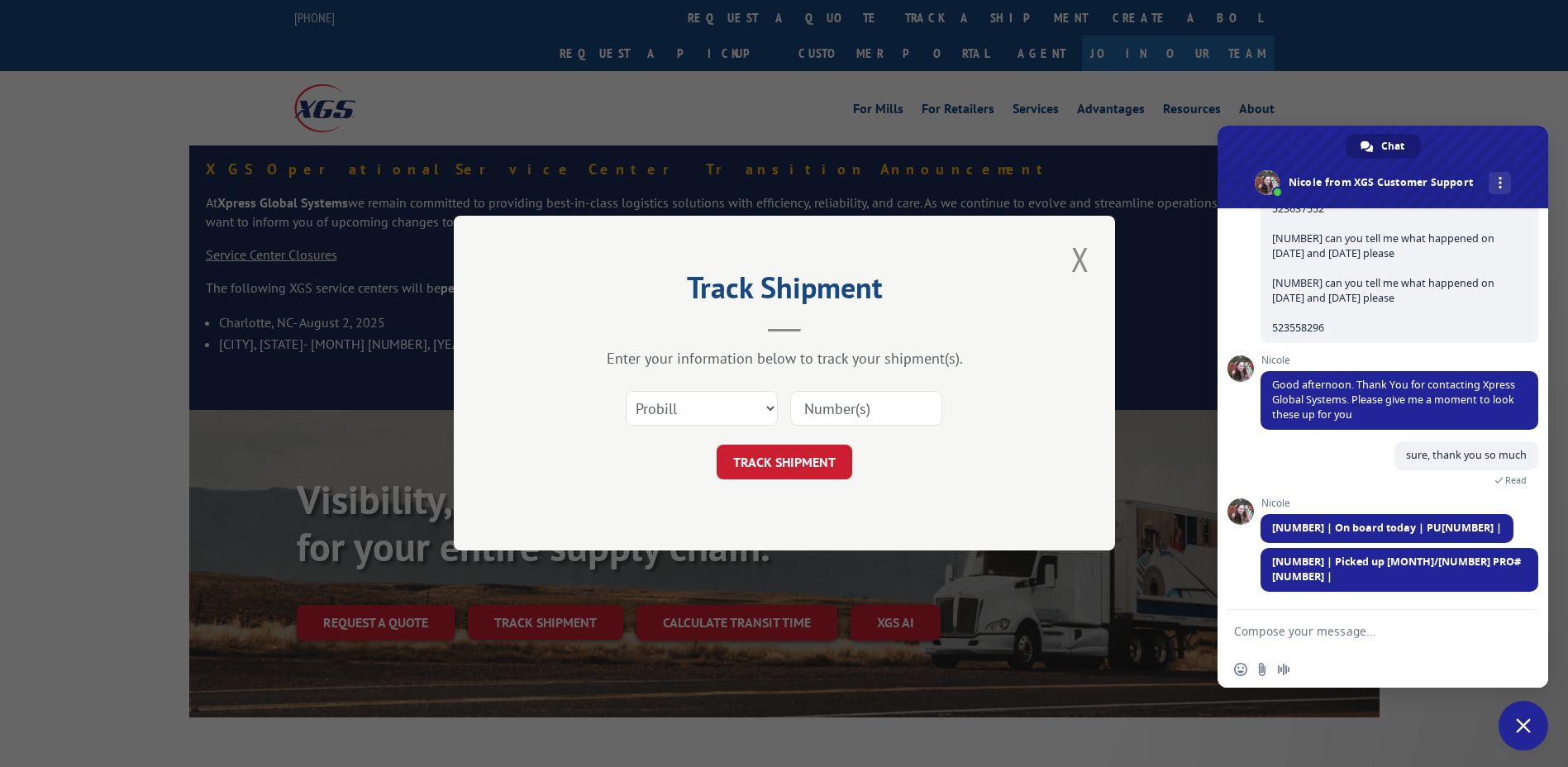 paste on "[NUMBER]" 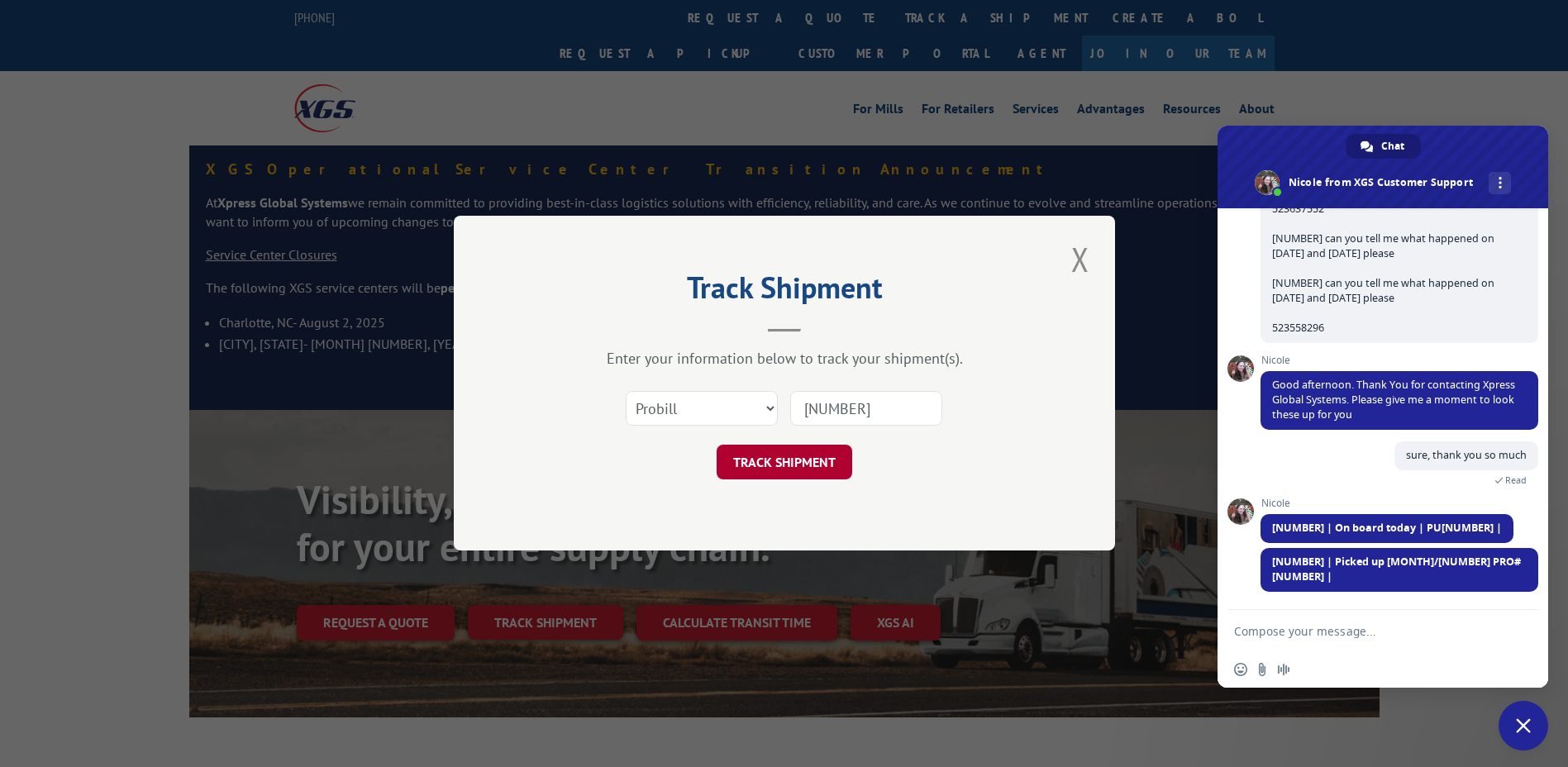 click on "TRACK SHIPMENT" at bounding box center [784, 463] 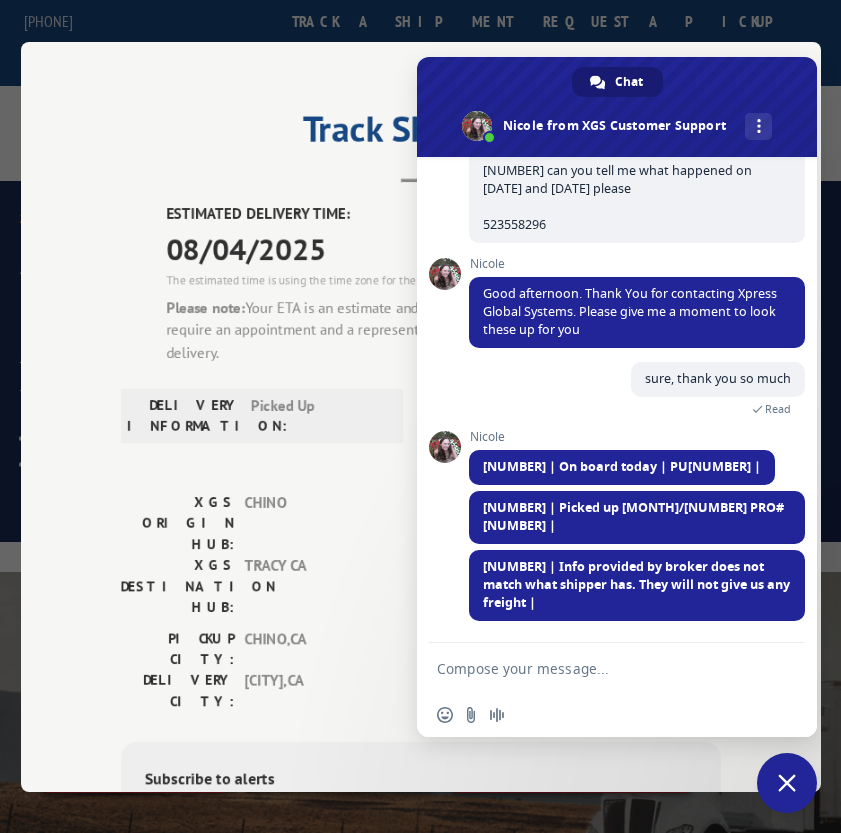 scroll, scrollTop: 8770, scrollLeft: 0, axis: vertical 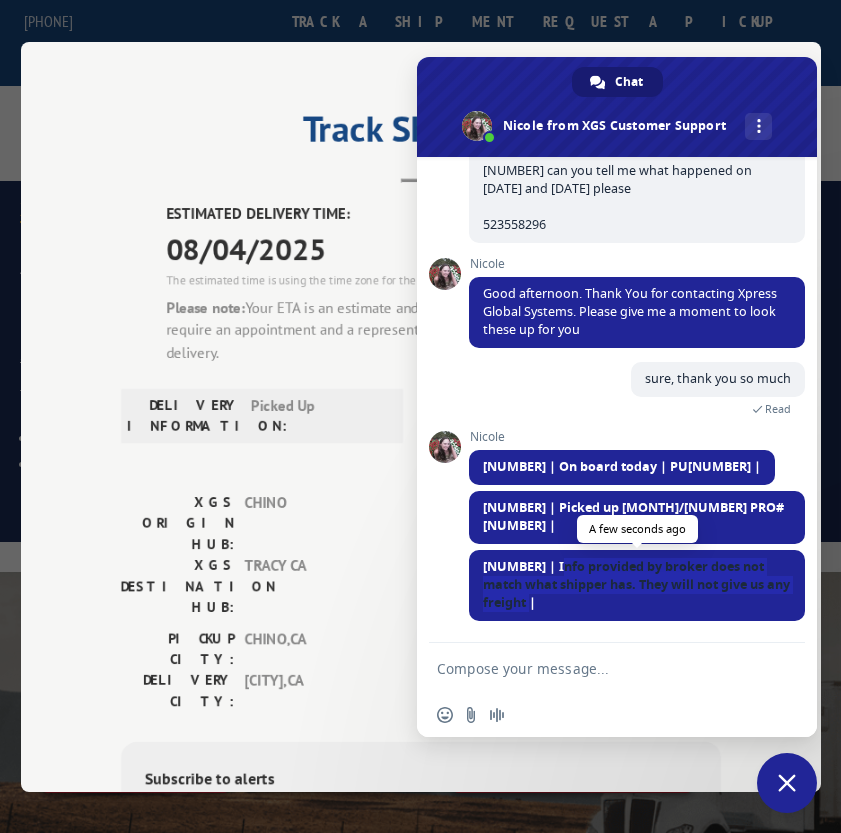 drag, startPoint x: 554, startPoint y: 605, endPoint x: 561, endPoint y: 564, distance: 41.59327 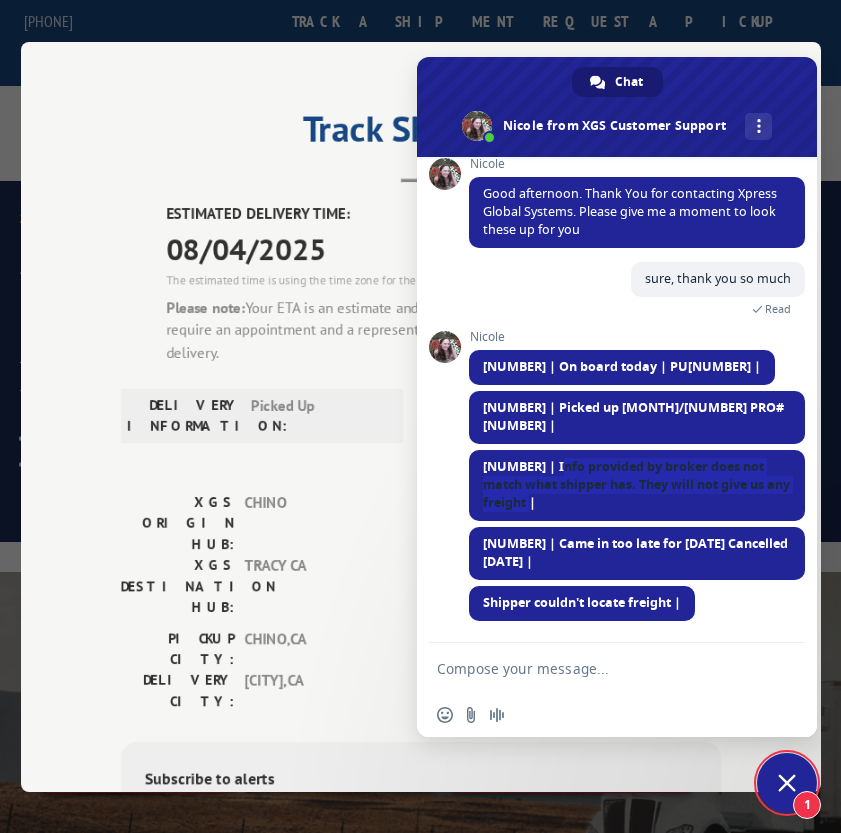 scroll, scrollTop: 8870, scrollLeft: 0, axis: vertical 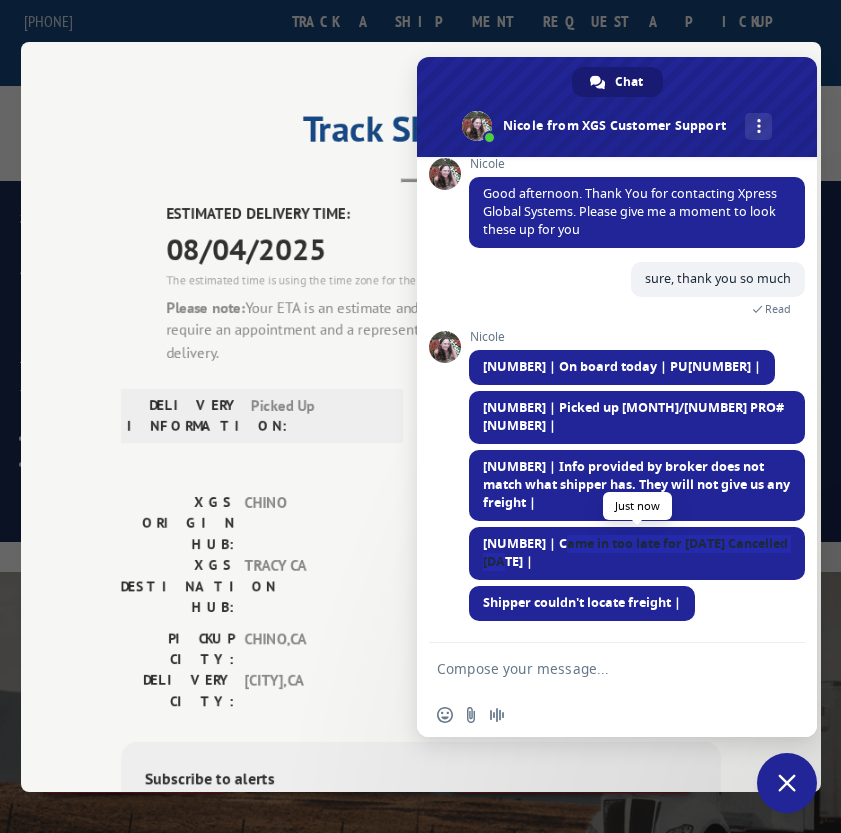 drag, startPoint x: 560, startPoint y: 542, endPoint x: 573, endPoint y: 560, distance: 22.203604 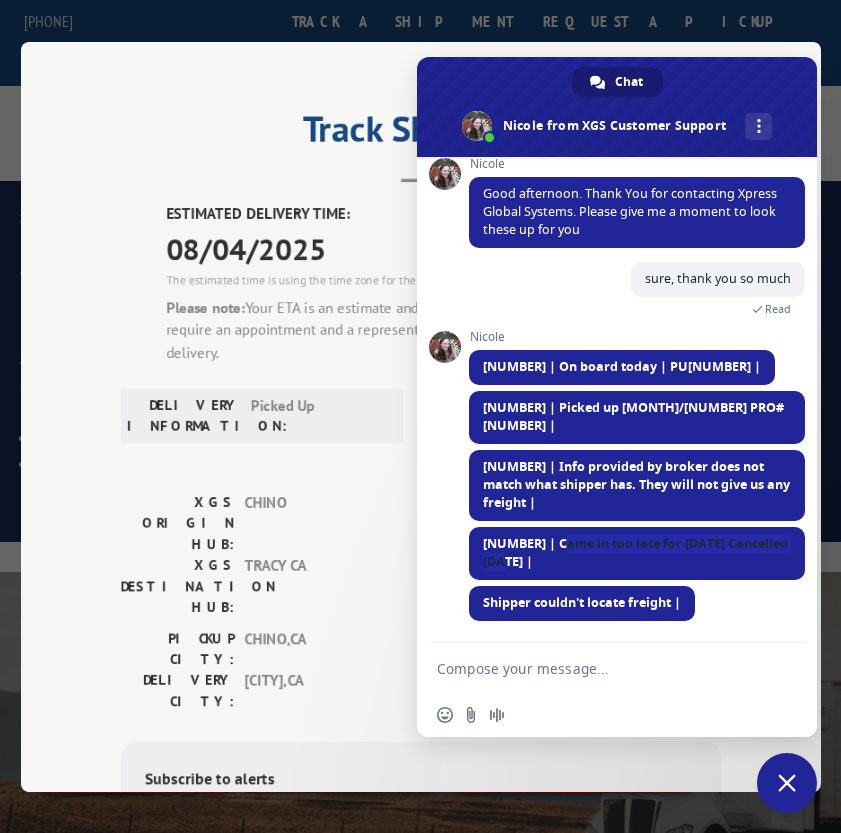 copy on "Came in too late for [DATE] Cancelled [DATE]" 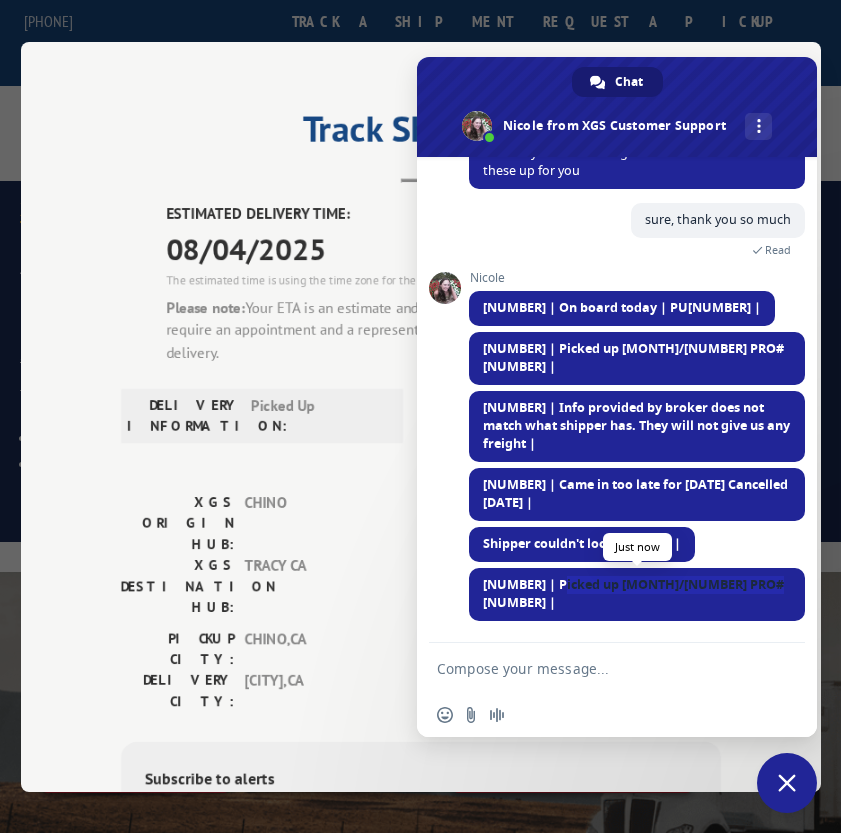 drag, startPoint x: 561, startPoint y: 599, endPoint x: 760, endPoint y: 599, distance: 199 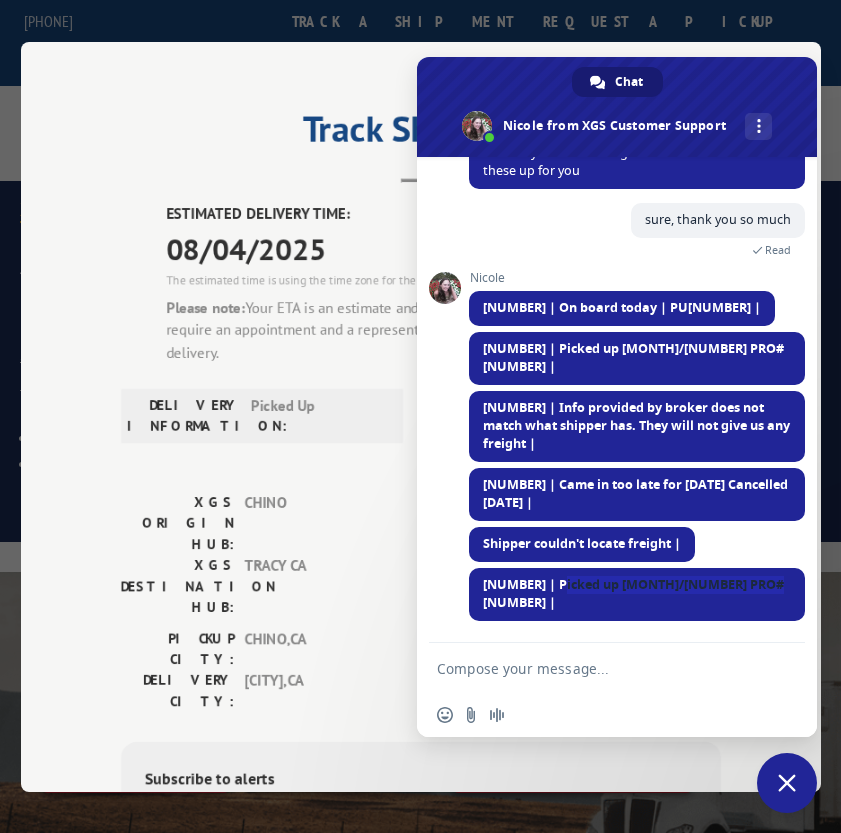copy on "Picked up [MONTH]/[NUMBER] PRO# [NUMBER] |" 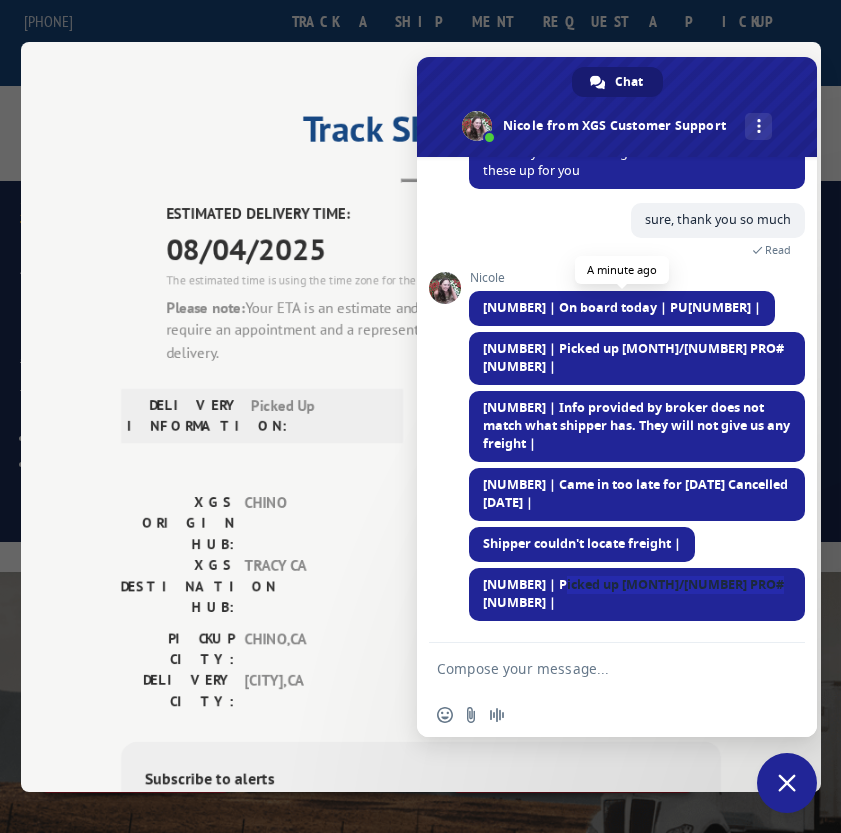 click on "[NUMBER] | On board today | PU[NUMBER] |" at bounding box center (622, 307) 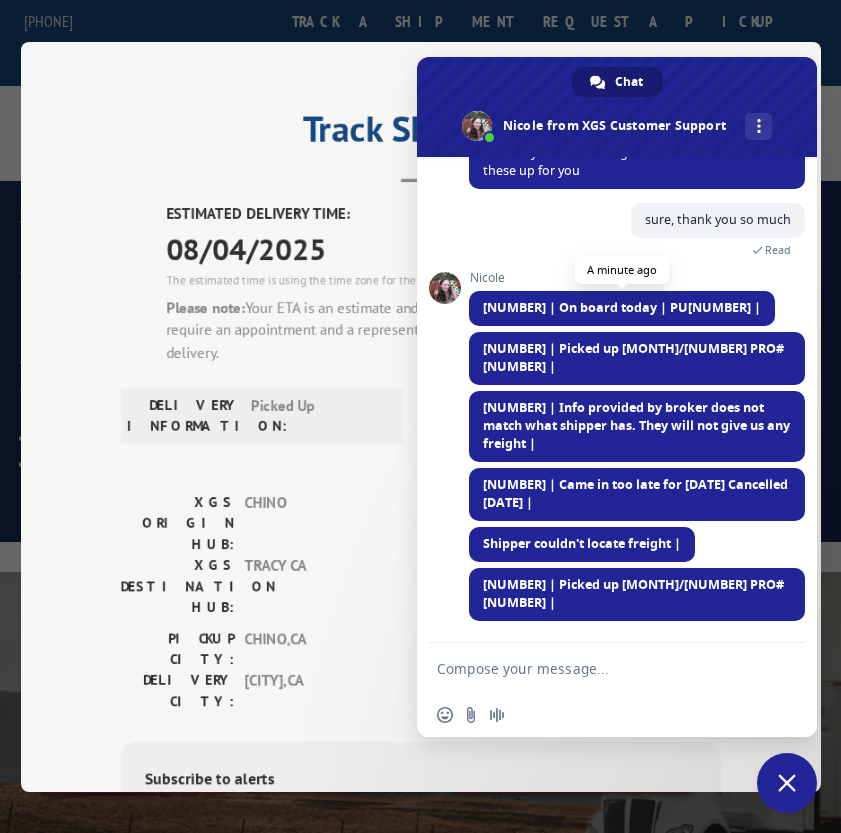 click on "[NUMBER] | On board today | PU[NUMBER] |" at bounding box center (622, 307) 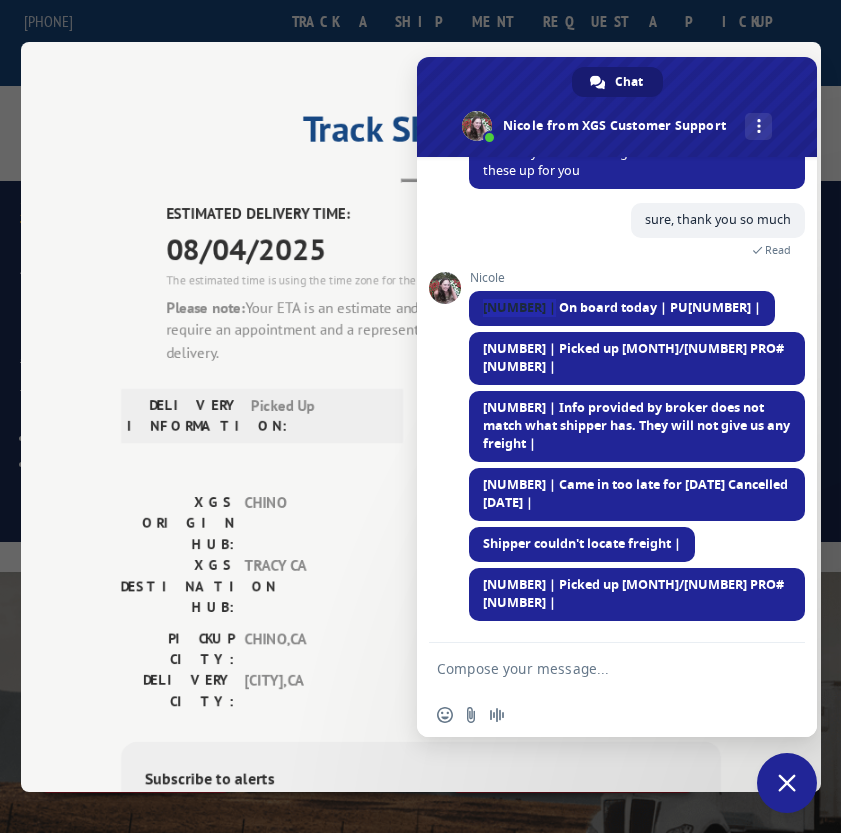 copy on "[NUMBER]" 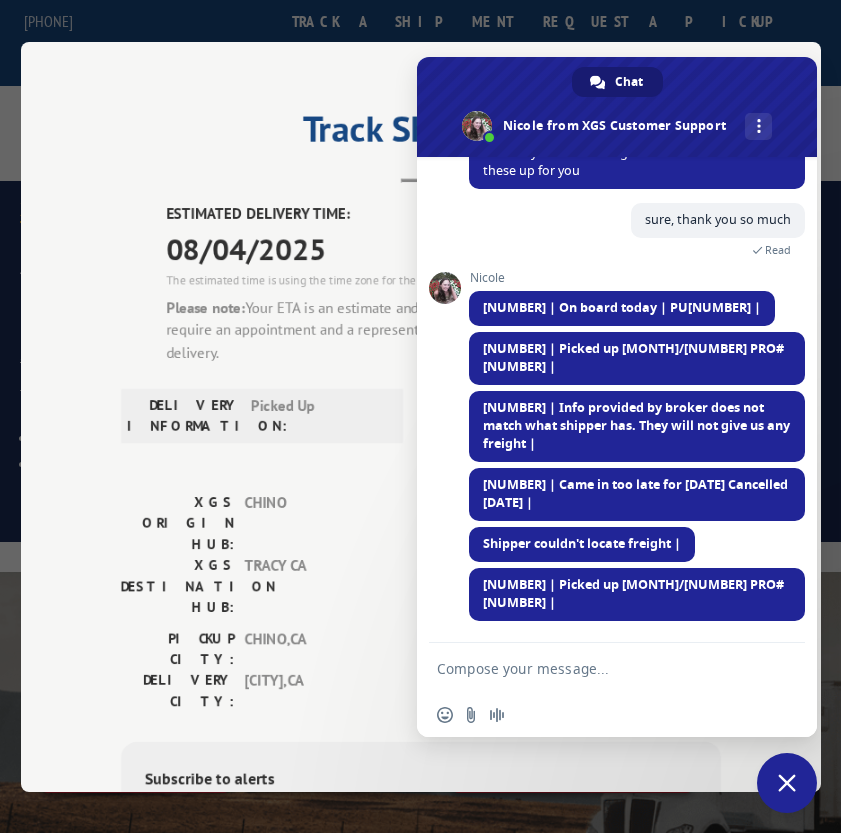 click at bounding box center [597, 668] 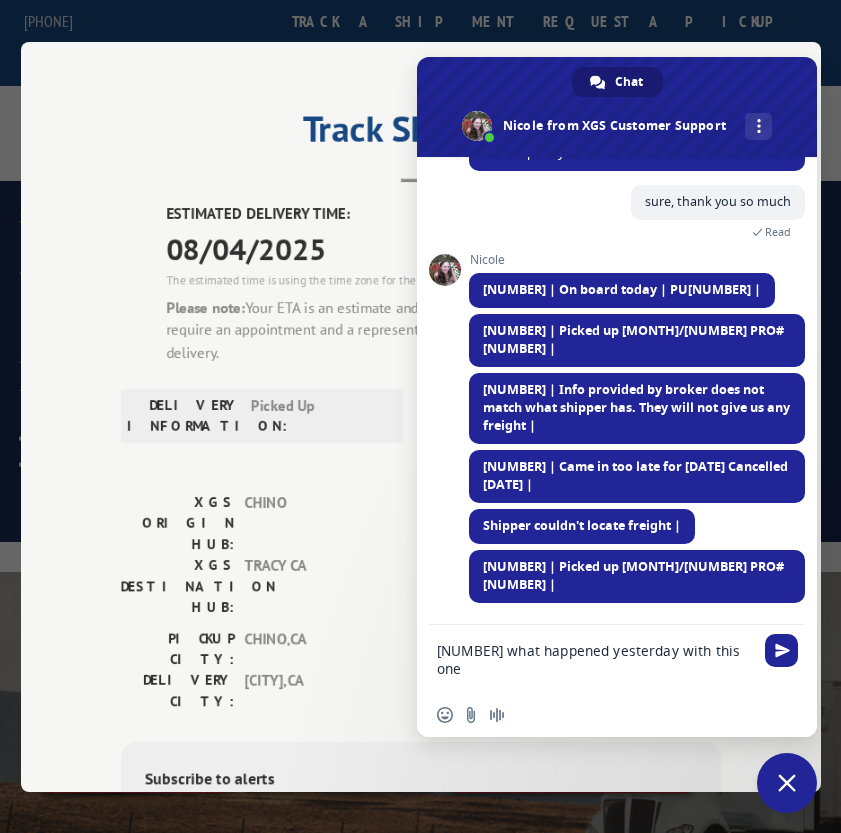 type on "[NUMBER] what happened yesterday with this one?" 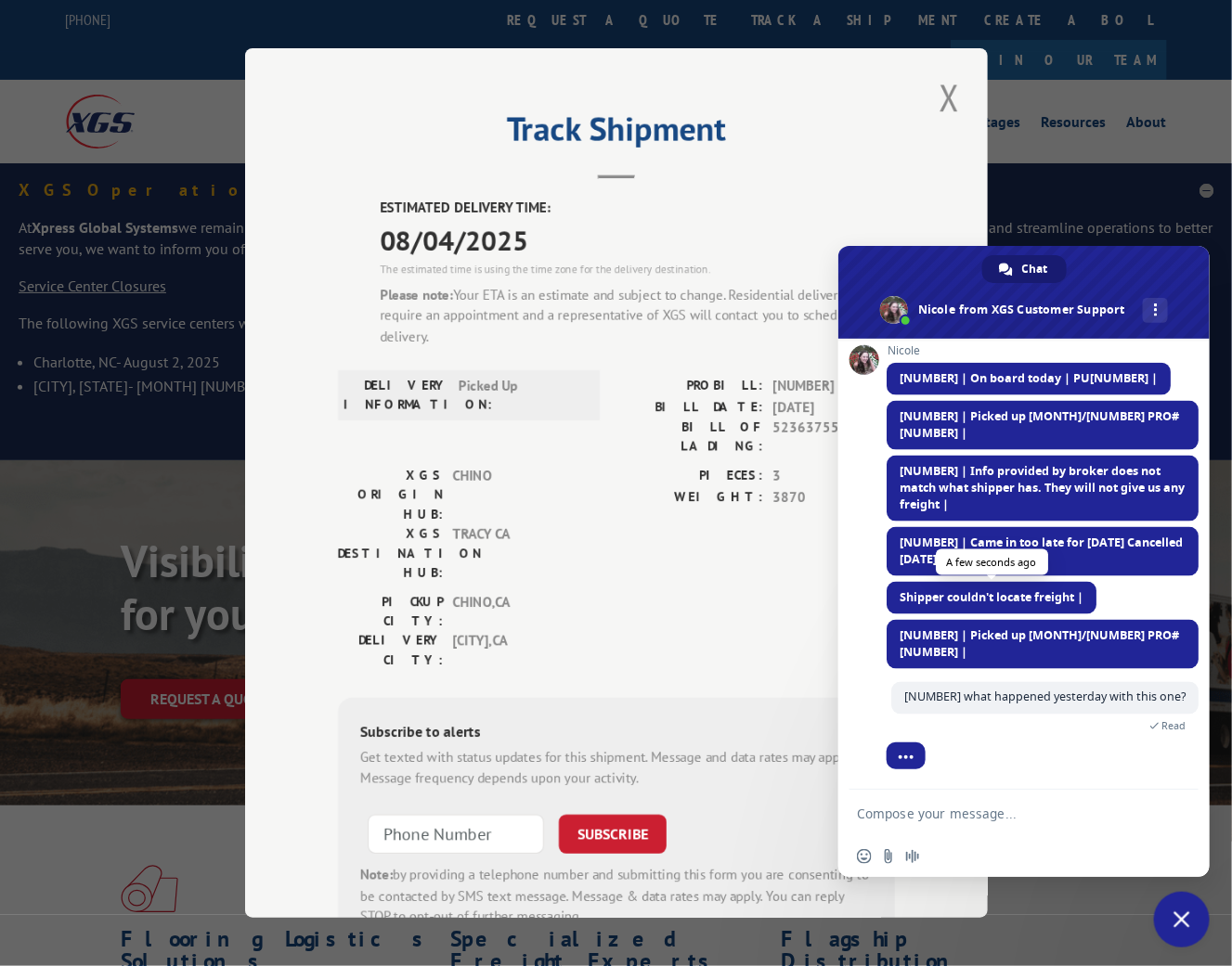 scroll, scrollTop: 8743, scrollLeft: 0, axis: vertical 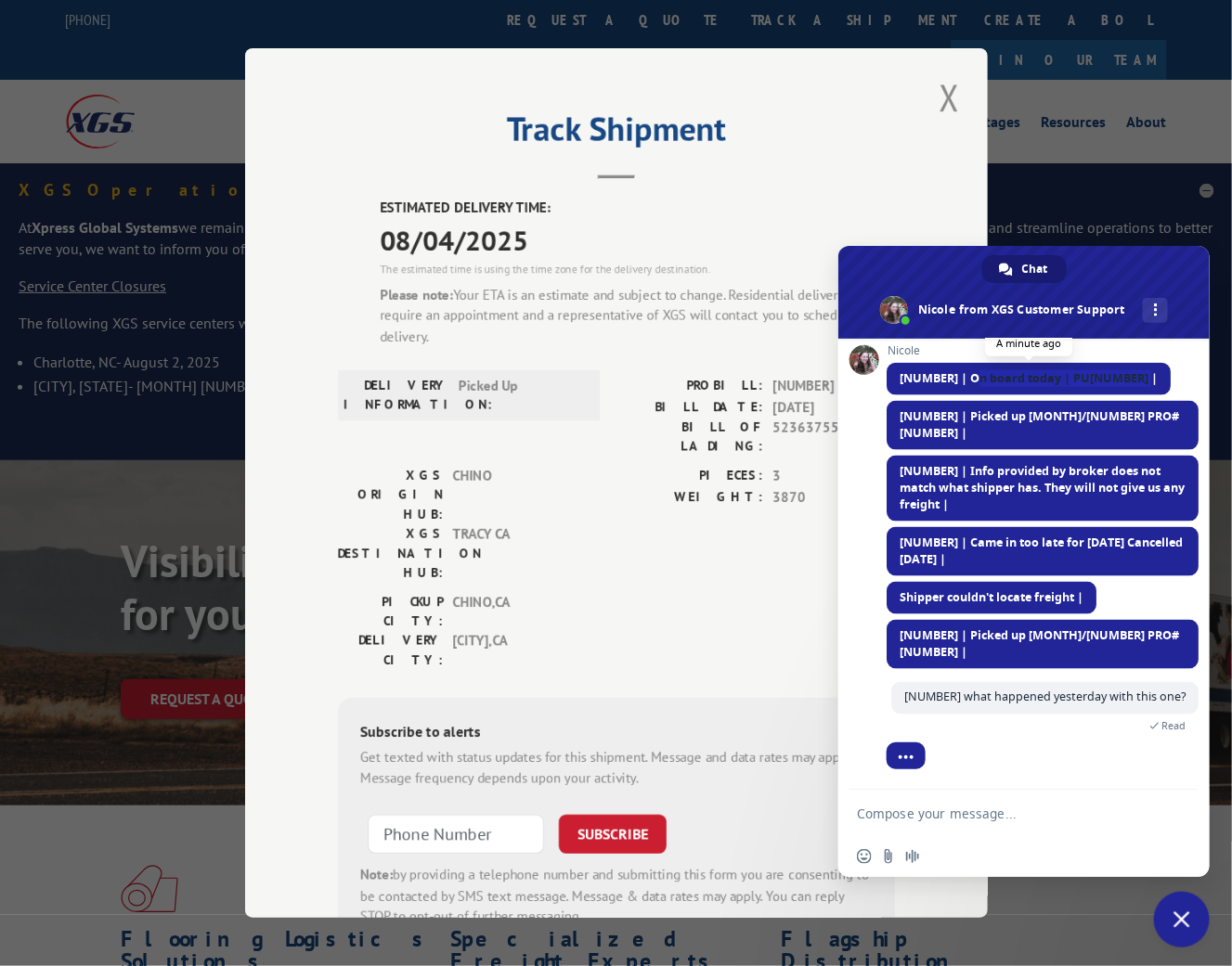 drag, startPoint x: 1147, startPoint y: 383, endPoint x: 972, endPoint y: 383, distance: 175 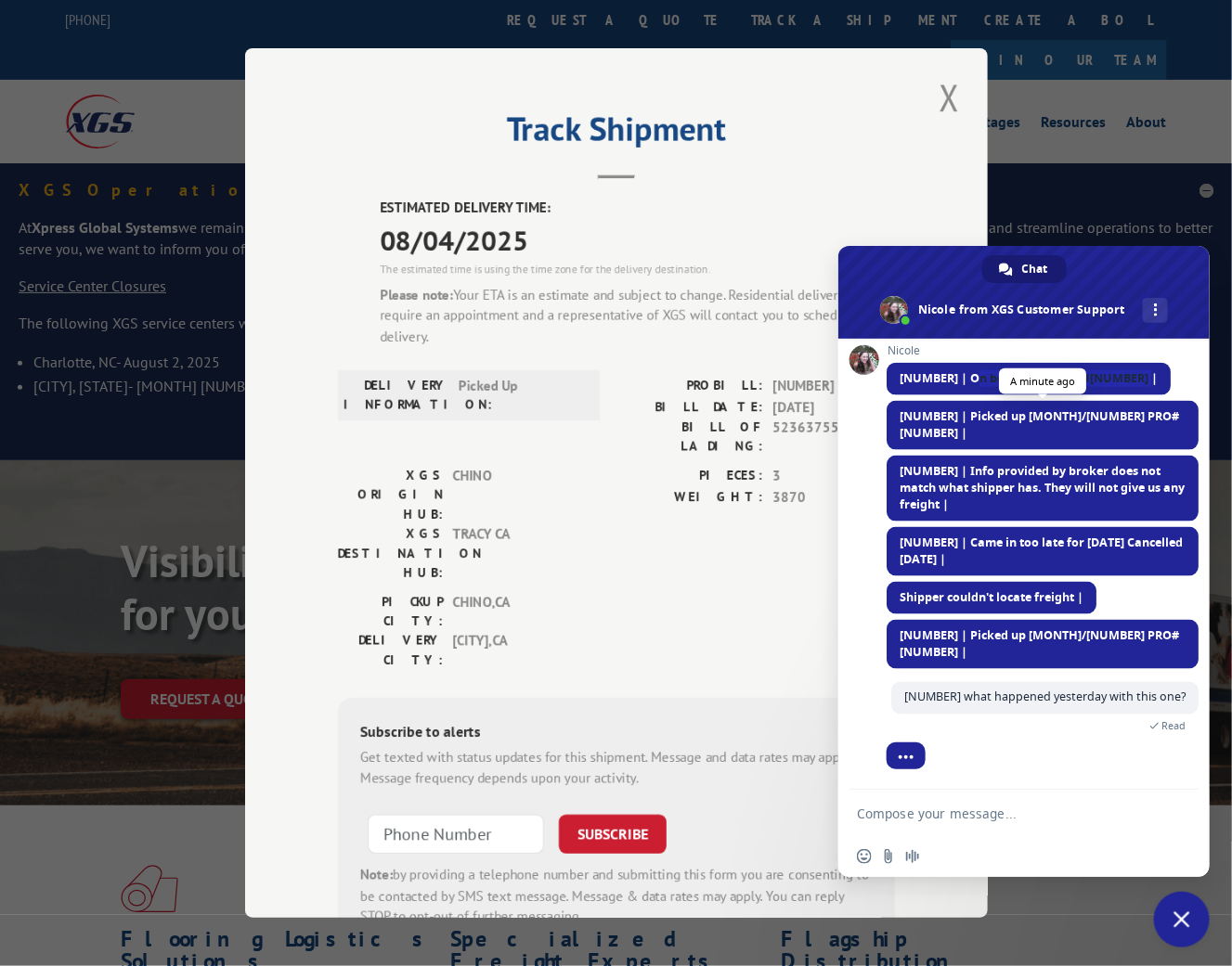 copy on "On board today | PU[NUMBER]" 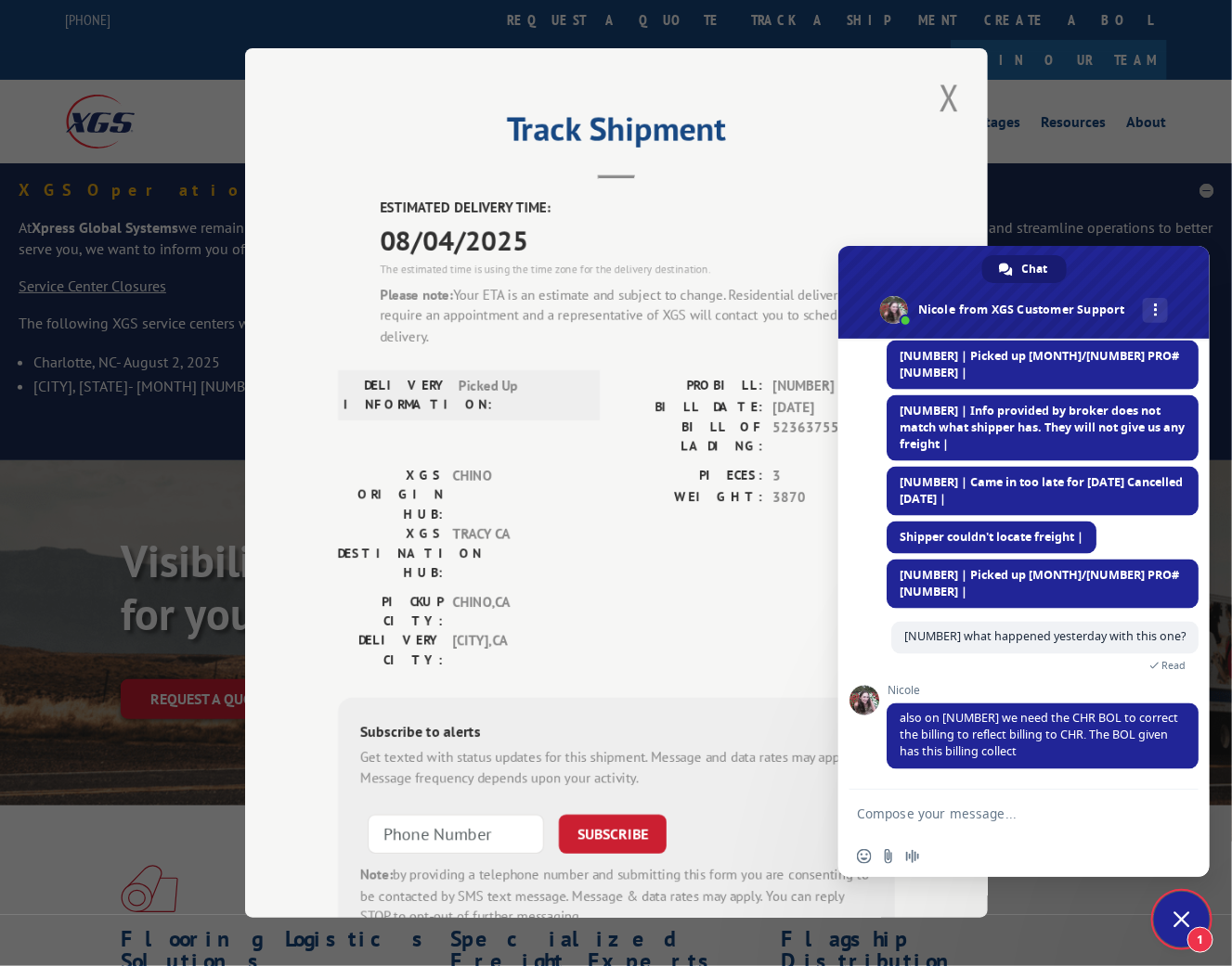 scroll, scrollTop: 8807, scrollLeft: 0, axis: vertical 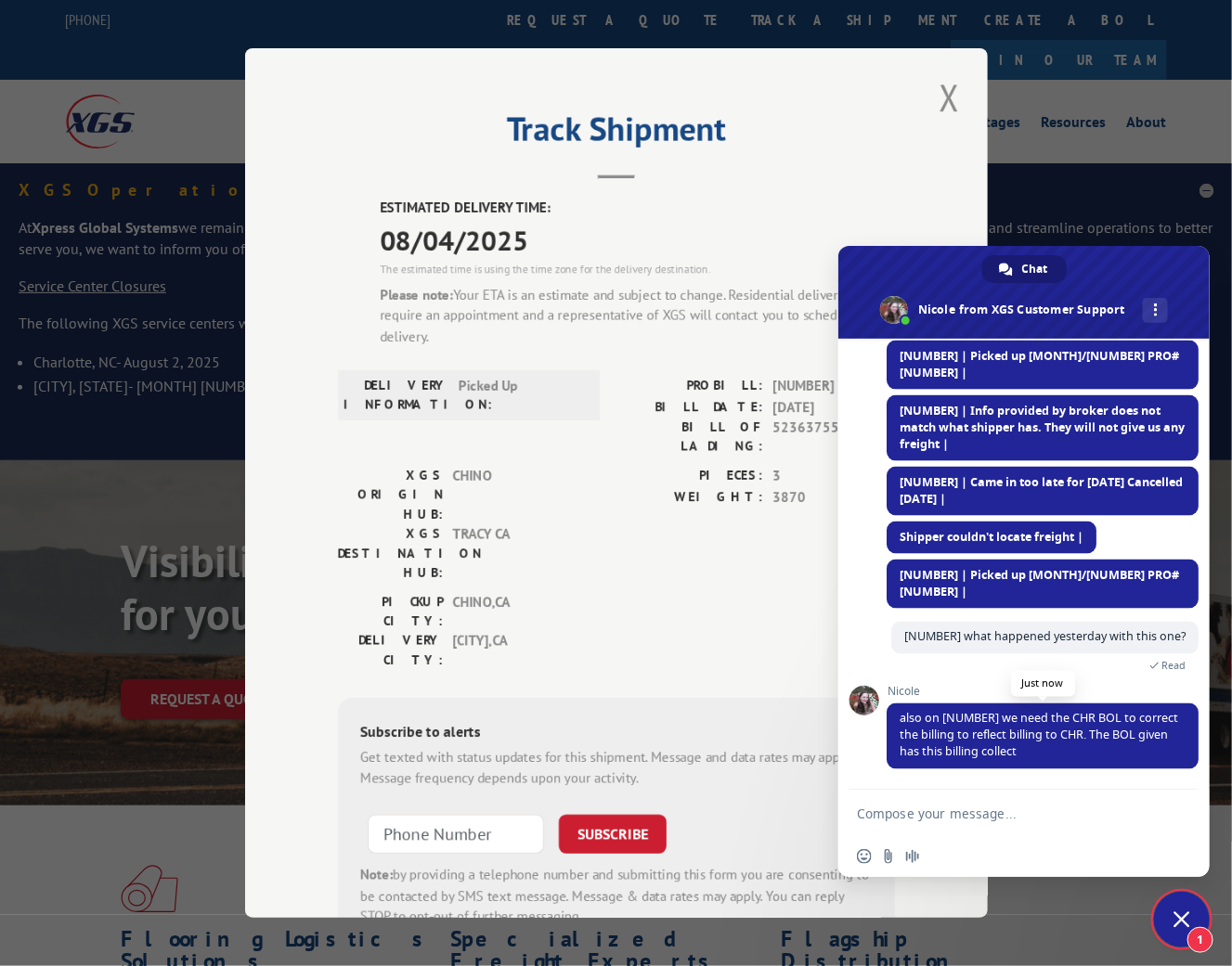 click on "also on [NUMBER] we need the CHR BOL to correct the billing to reflect billing to CHR. The BOL given has this billing collect" at bounding box center (1039, 735) 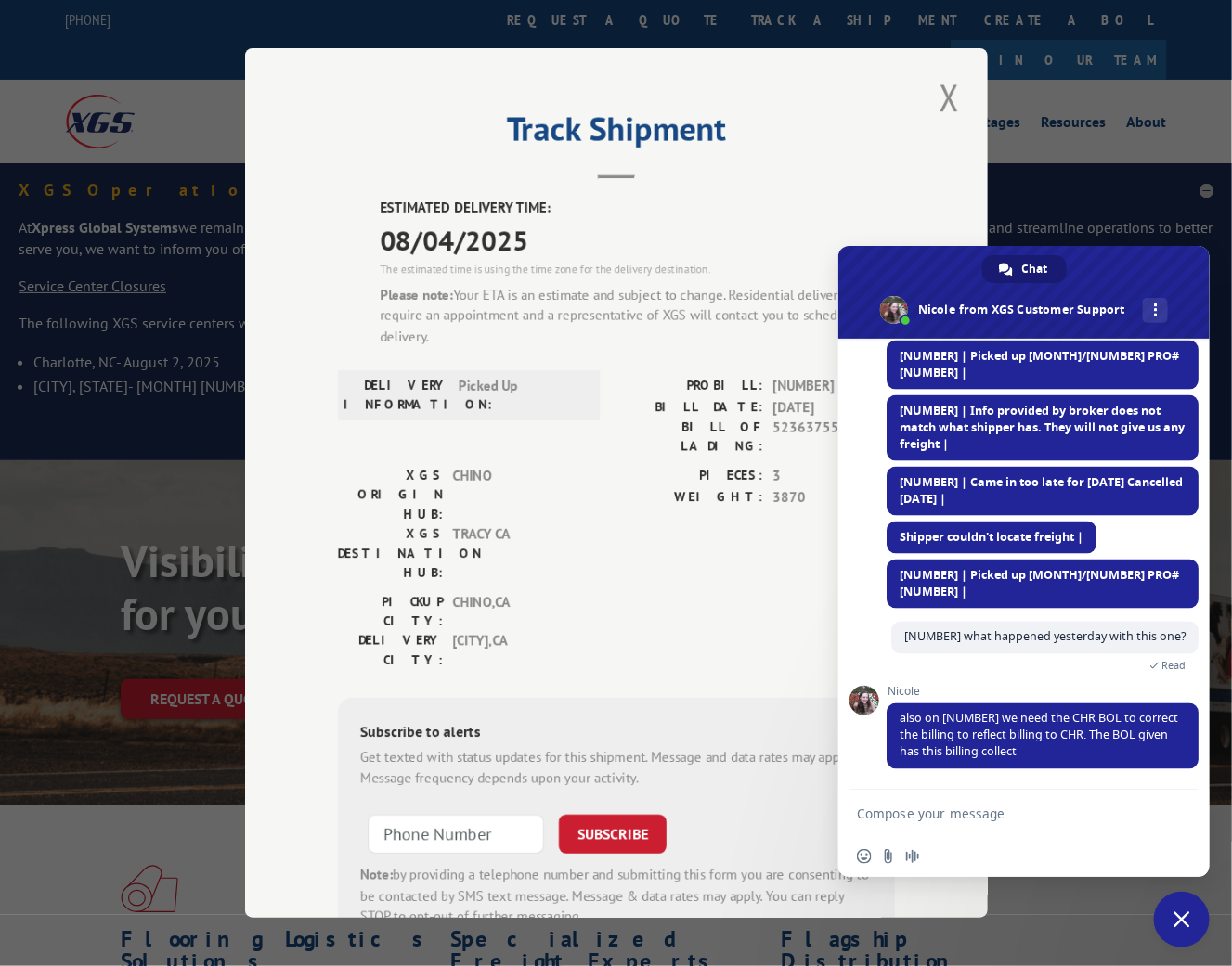 click at bounding box center (1005, 813) 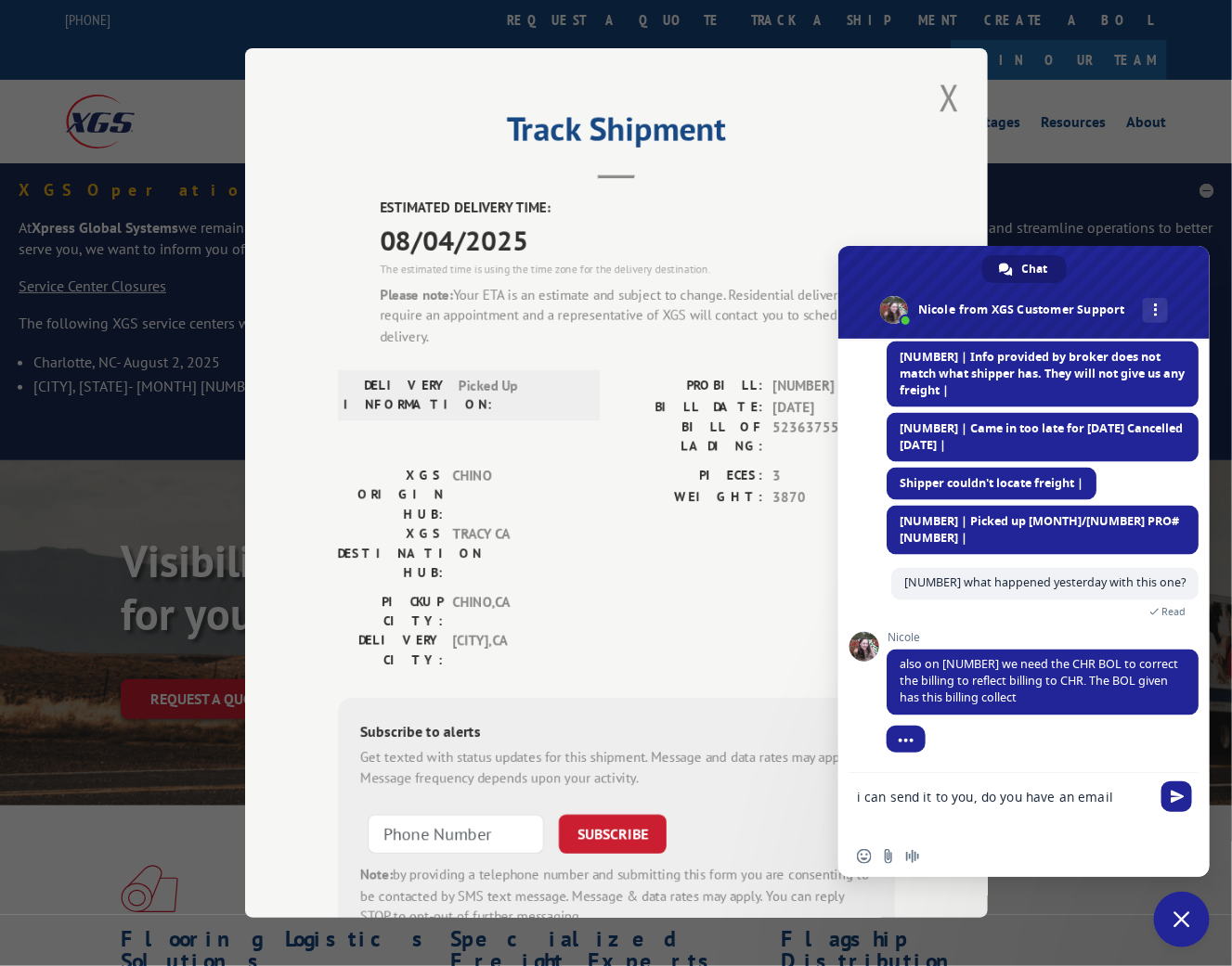 scroll, scrollTop: 8862, scrollLeft: 0, axis: vertical 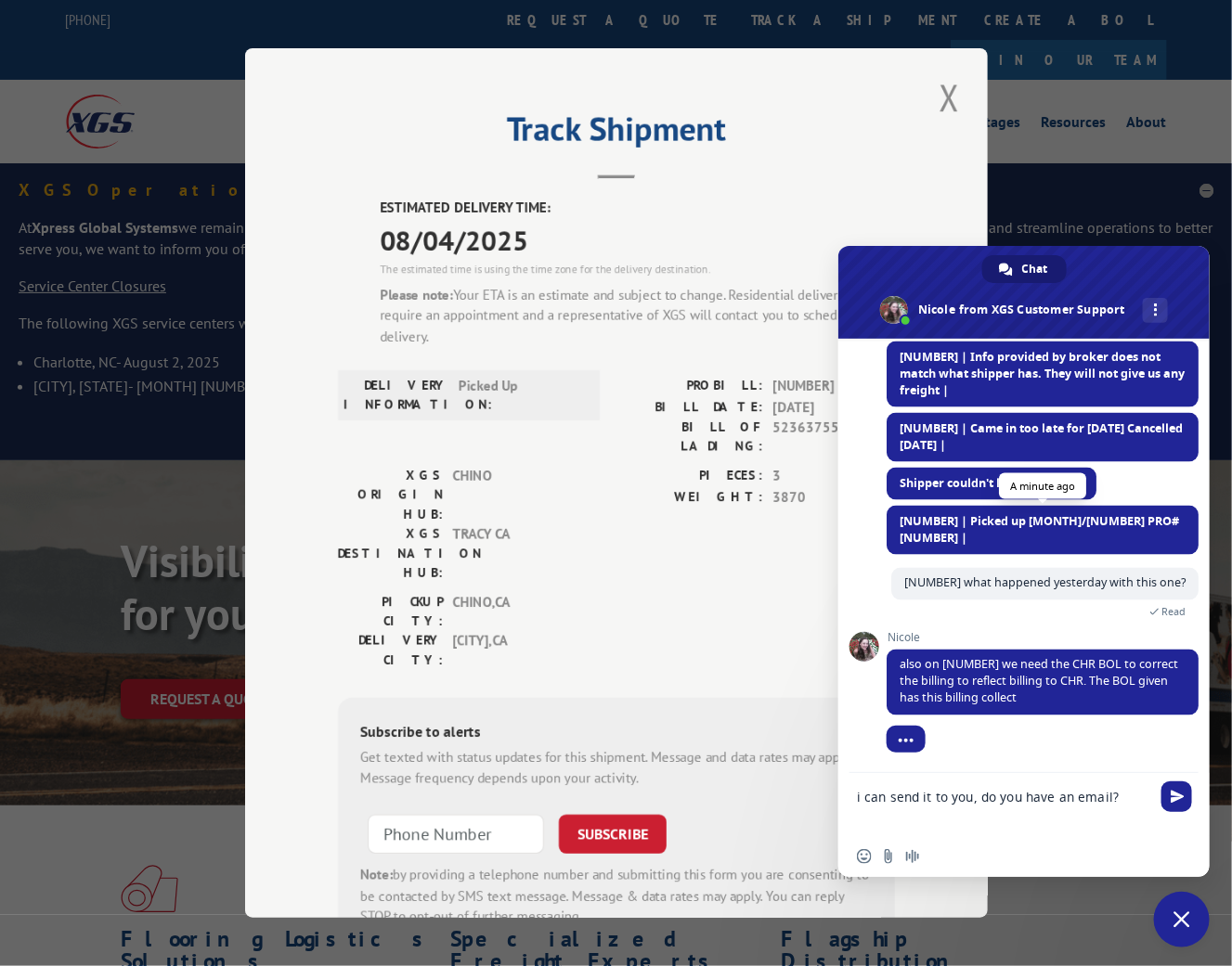 type on "i can send it to you, do you have an email?" 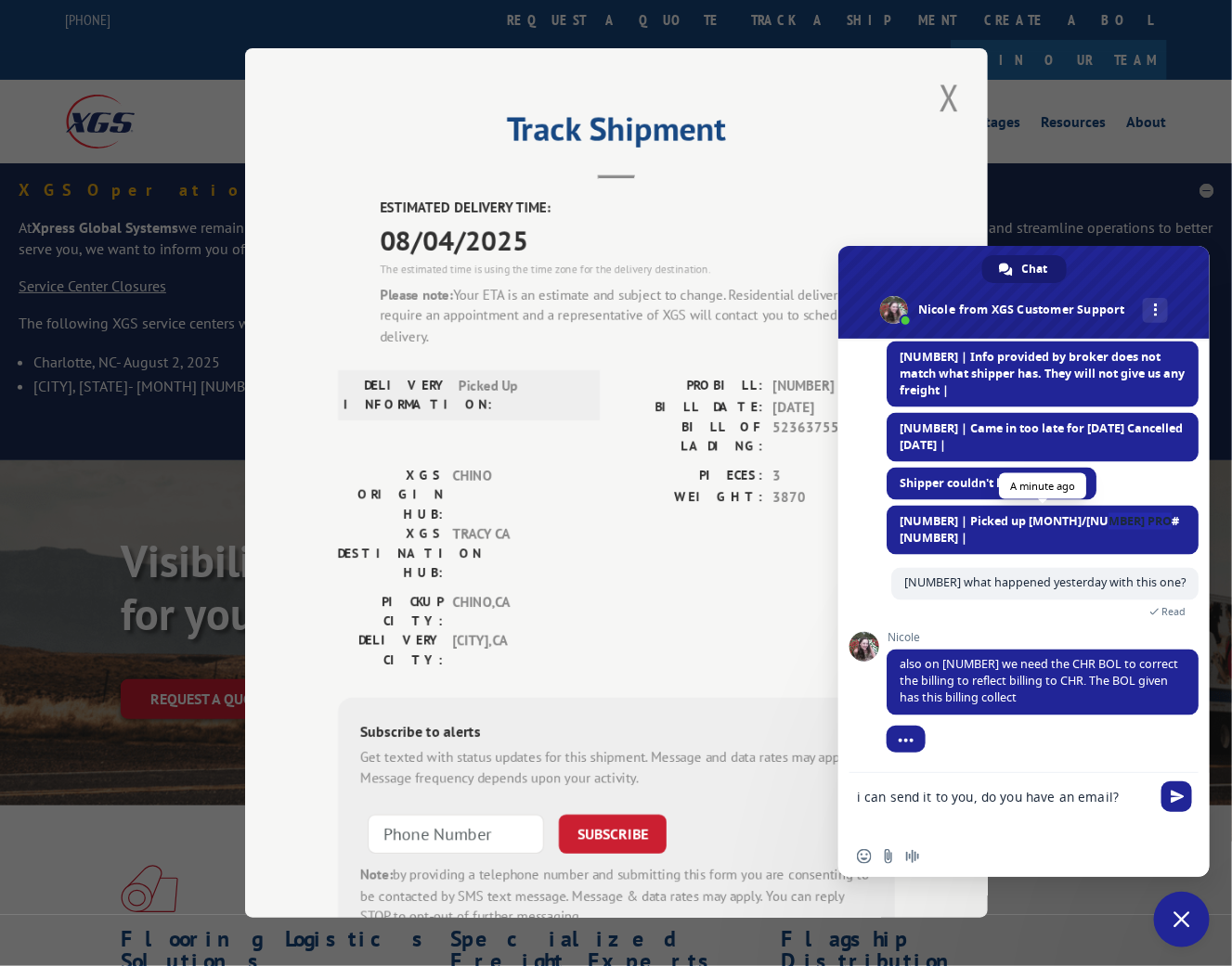 click on "[NUMBER] | Picked up [MONTH]/[NUMBER] PRO# [NUMBER] |" at bounding box center (1039, 529) 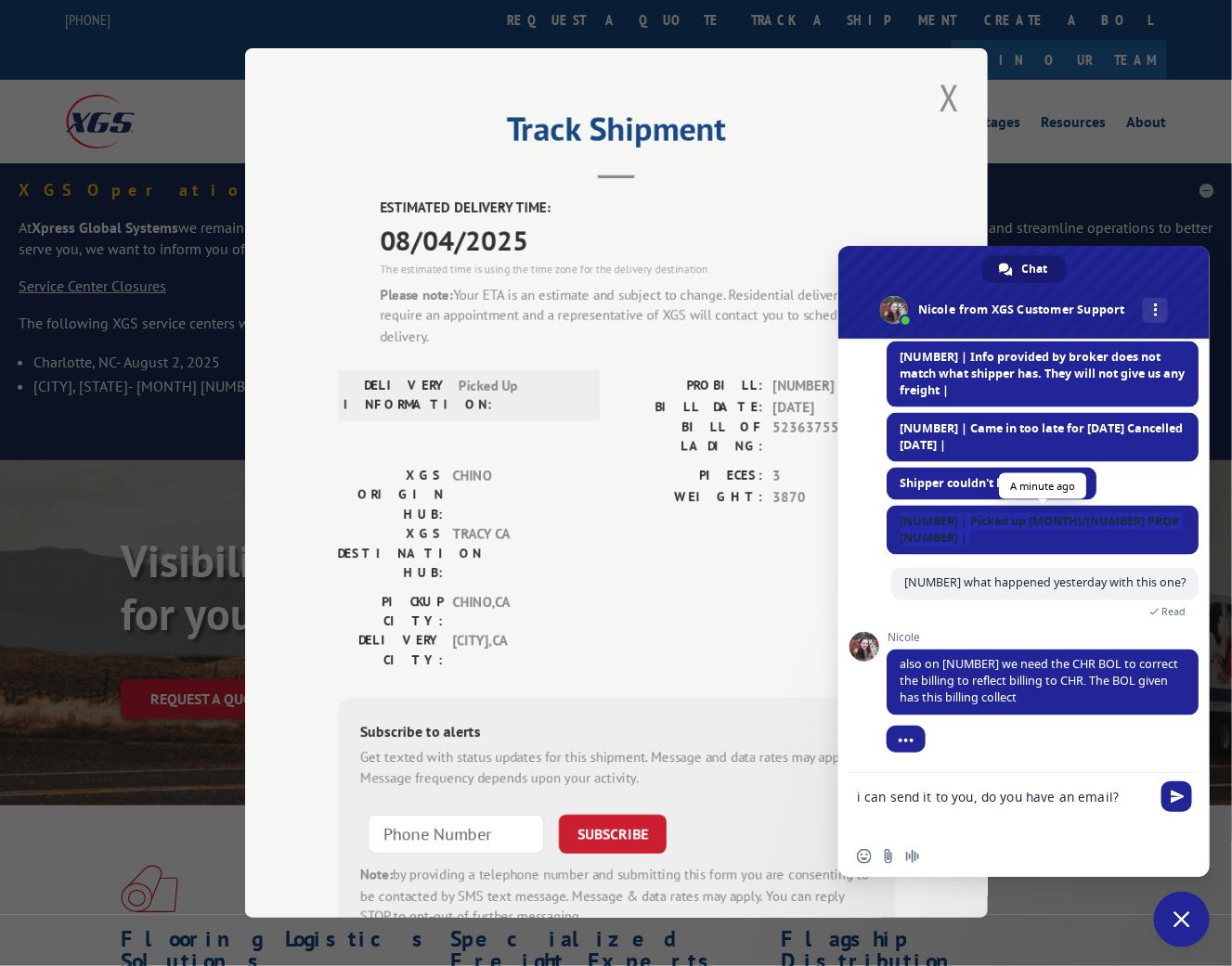 click on "[NUMBER] | Picked up [MONTH]/[NUMBER] PRO# [NUMBER] |" at bounding box center (1039, 529) 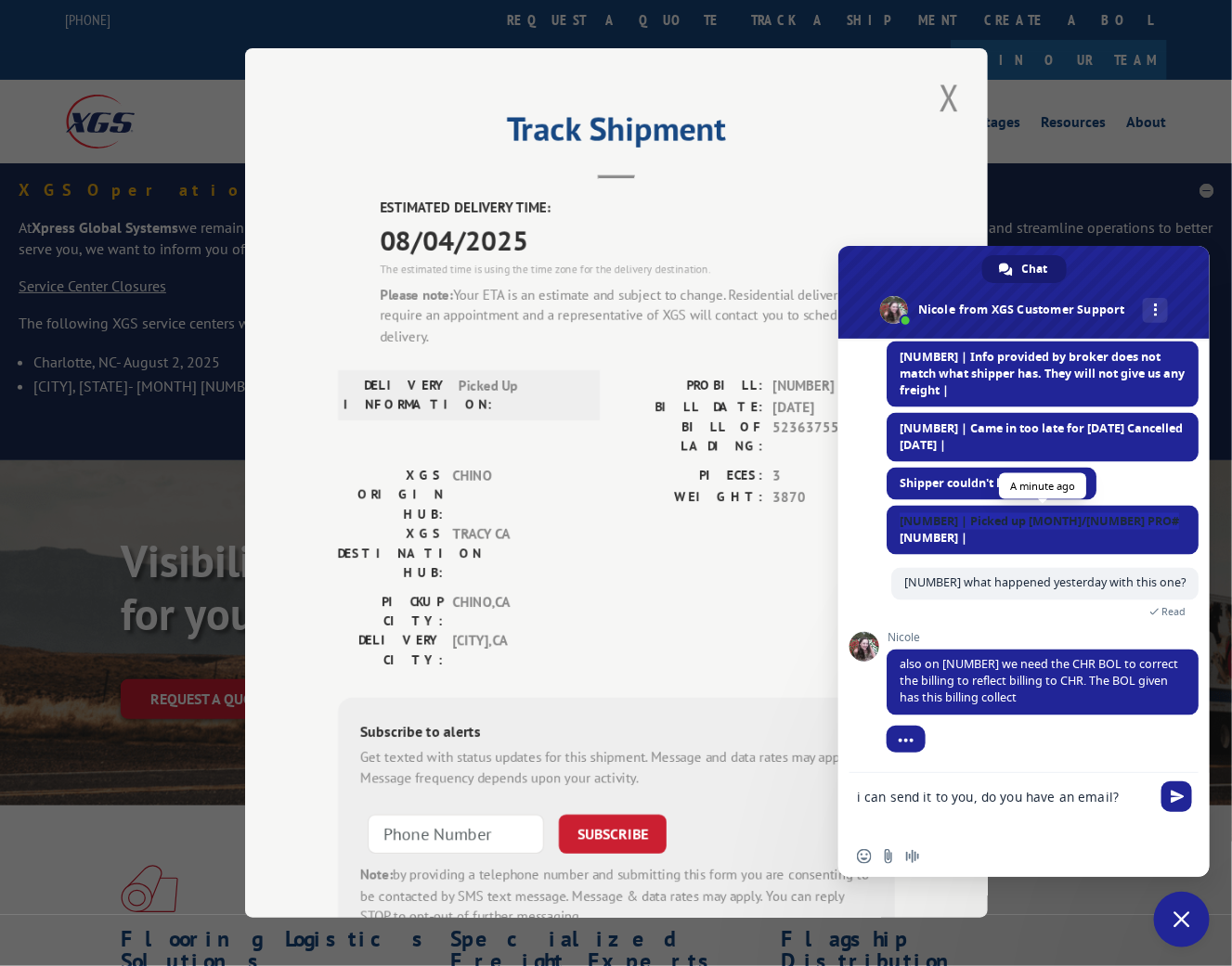 click on "[NUMBER] | Picked up [MONTH]/[NUMBER] PRO# [NUMBER] |" at bounding box center (1039, 529) 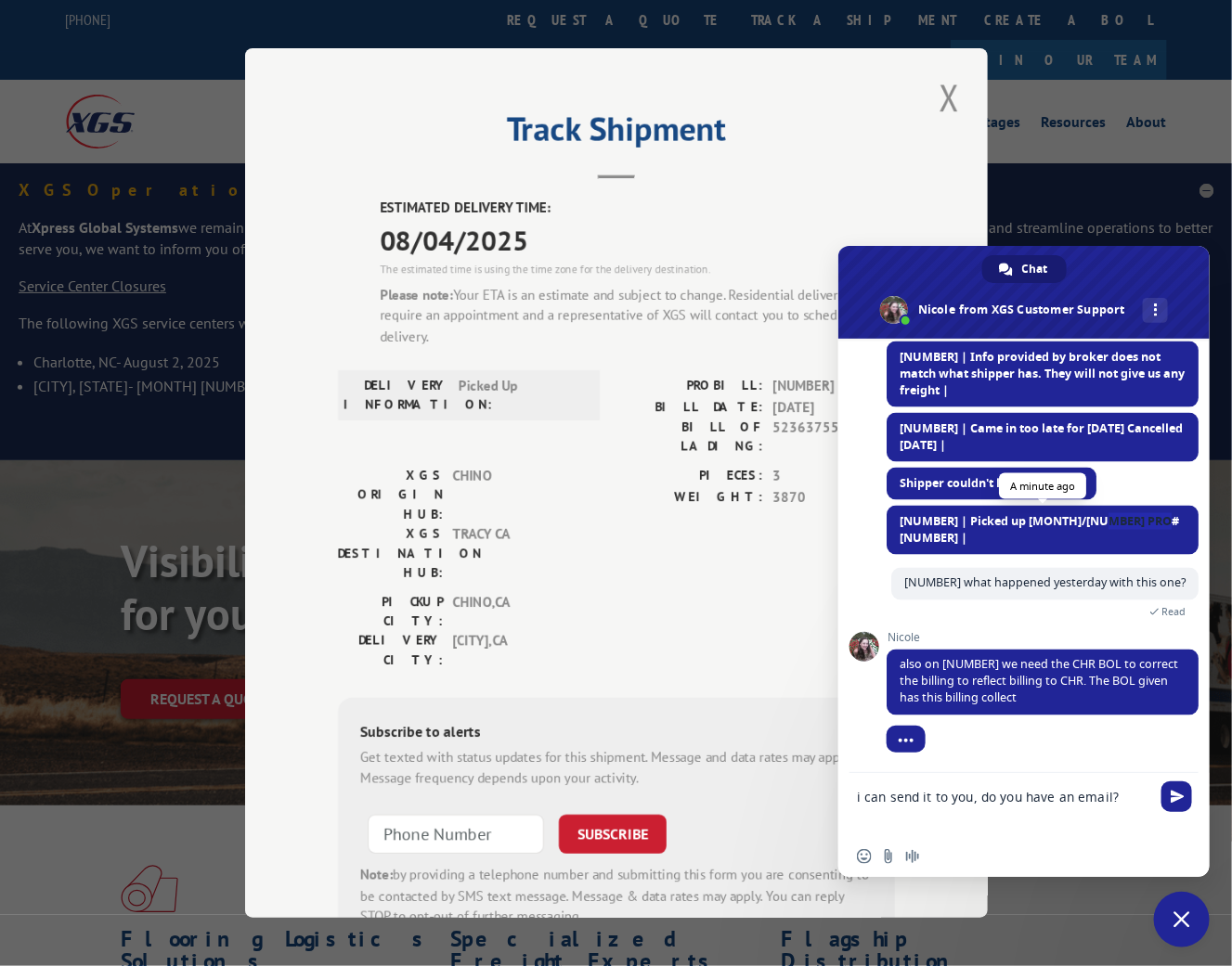 click on "[NUMBER] | Picked up [MONTH]/[NUMBER] PRO# [NUMBER] |" at bounding box center (1039, 529) 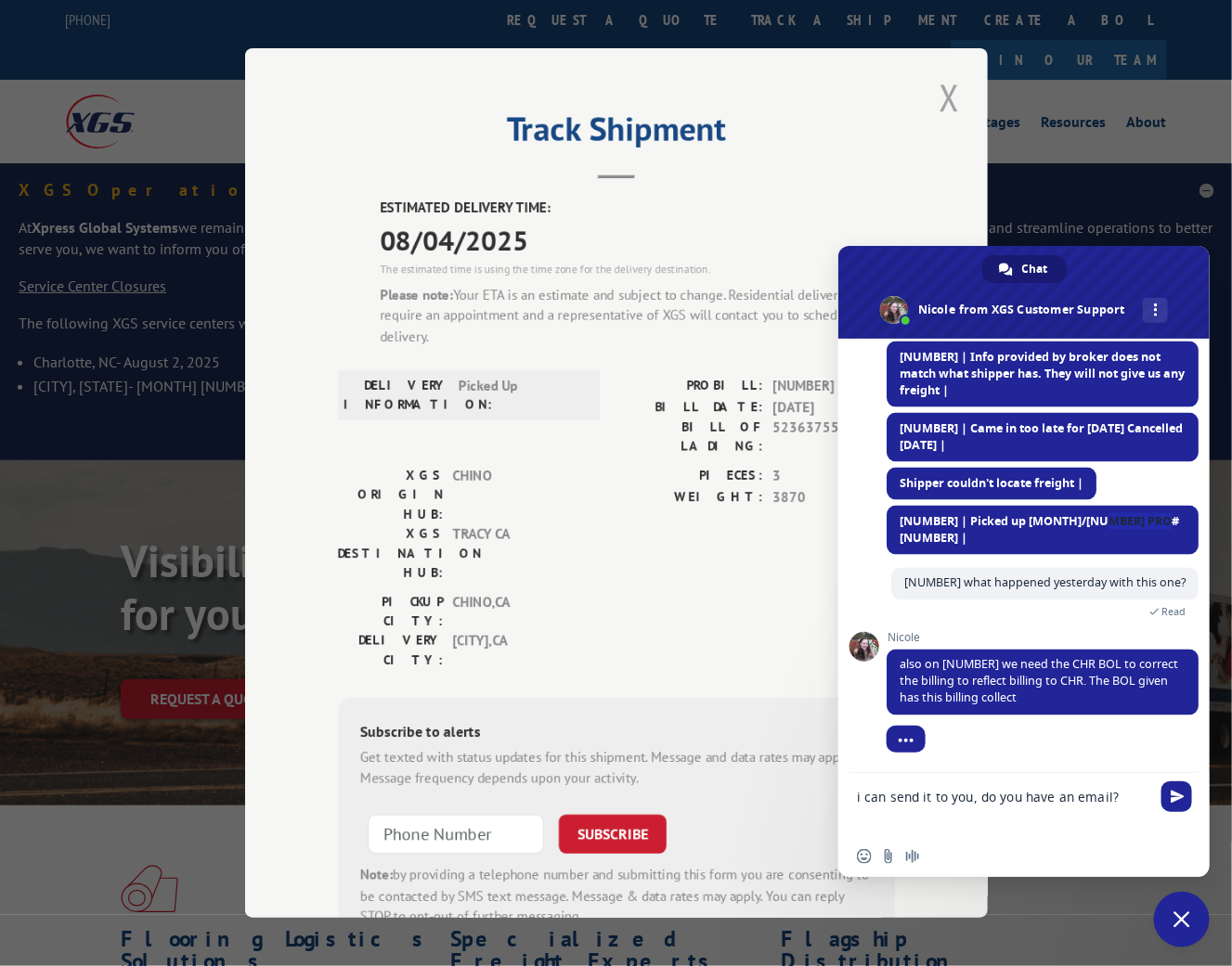 click at bounding box center (949, 97) 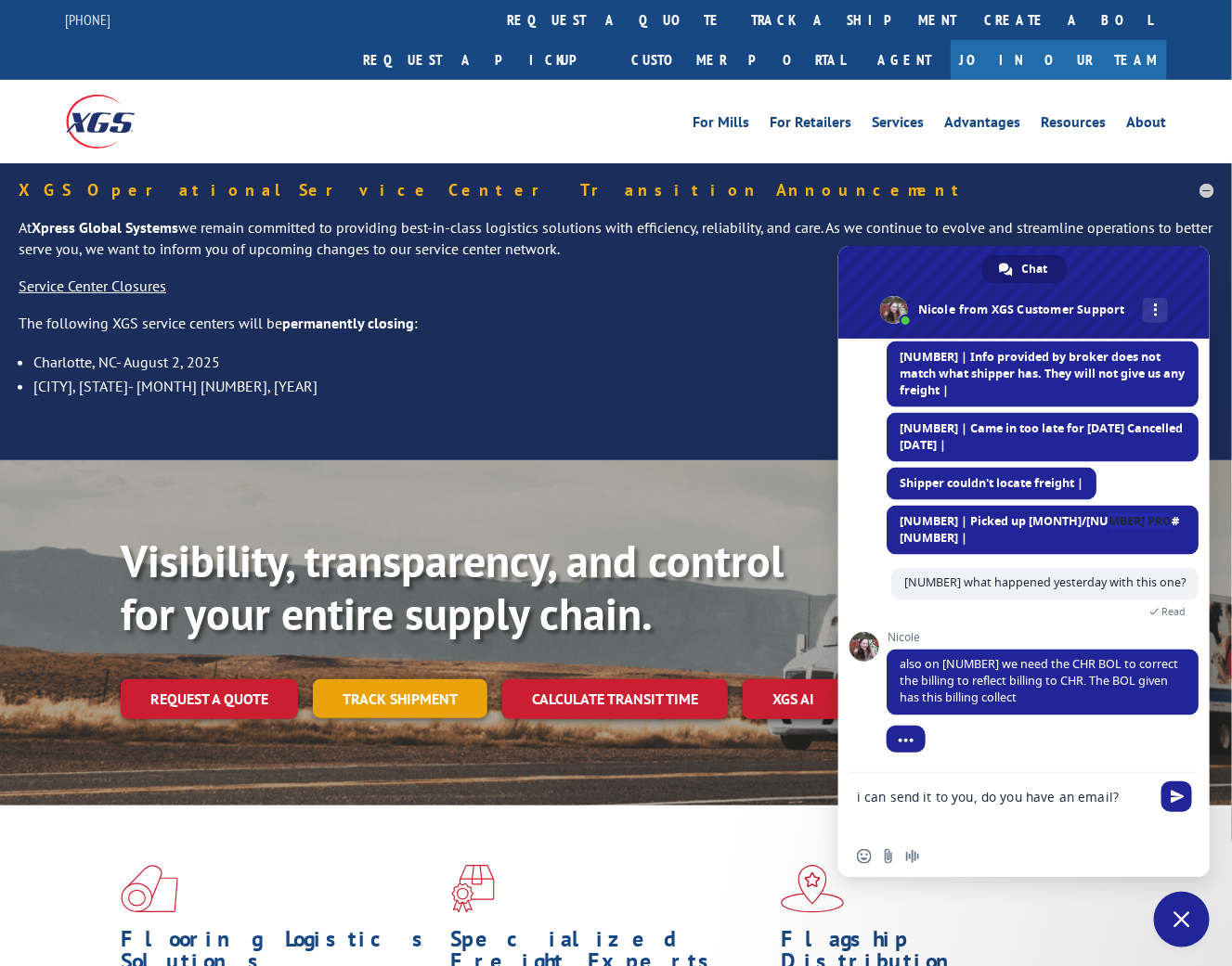 click on "Track shipment" at bounding box center (400, 699) 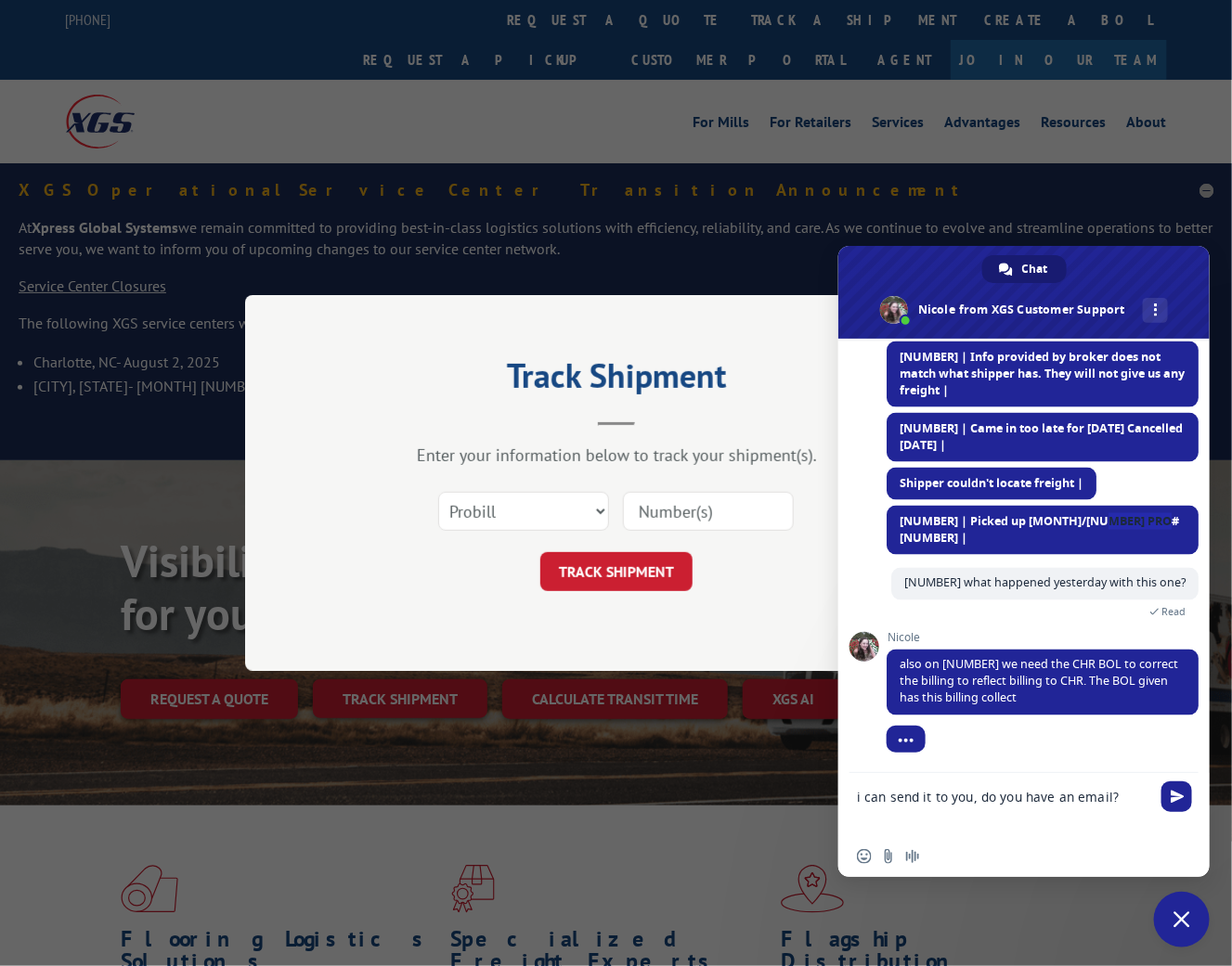 click at bounding box center [708, 511] 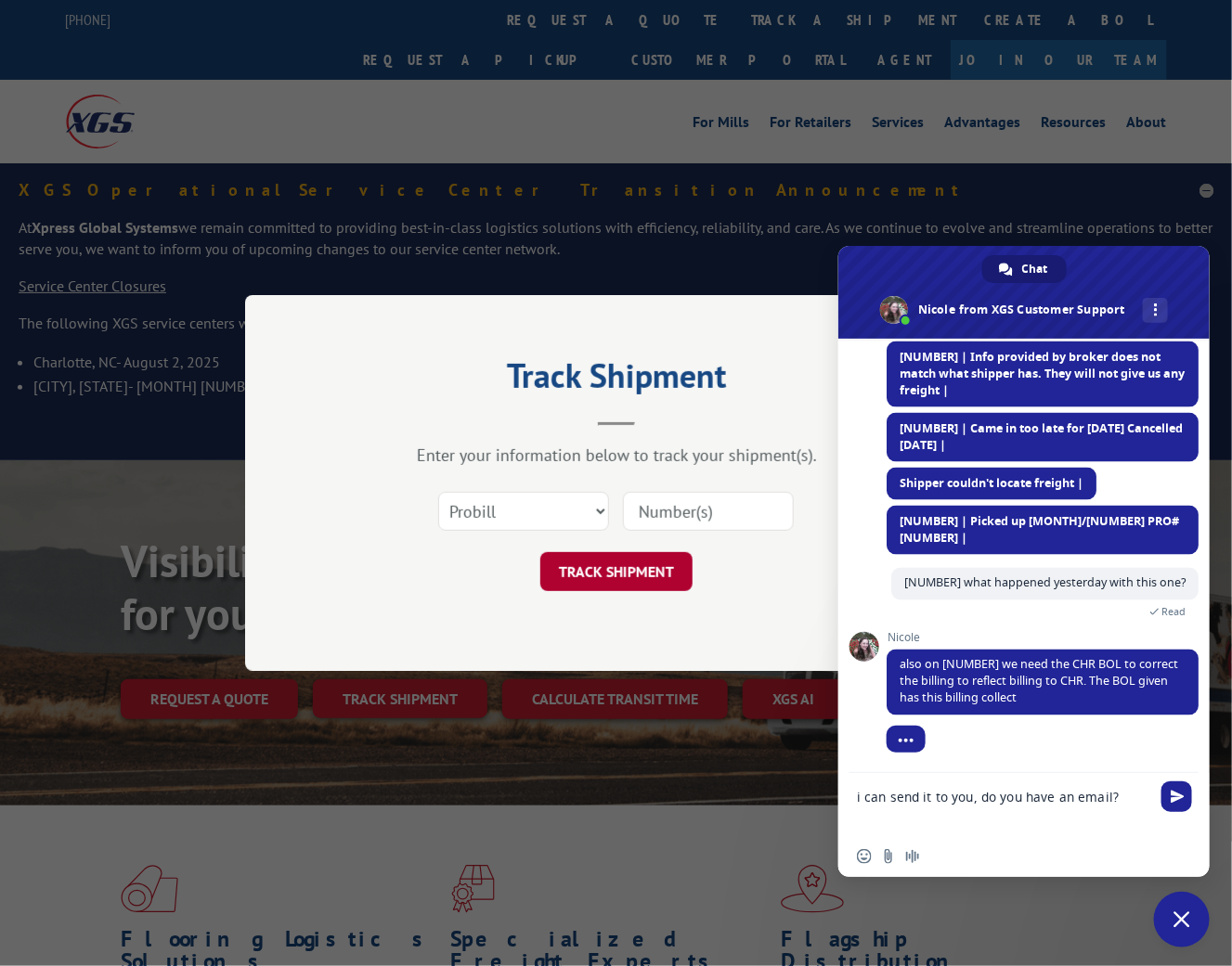 paste on "[NUMBER]" 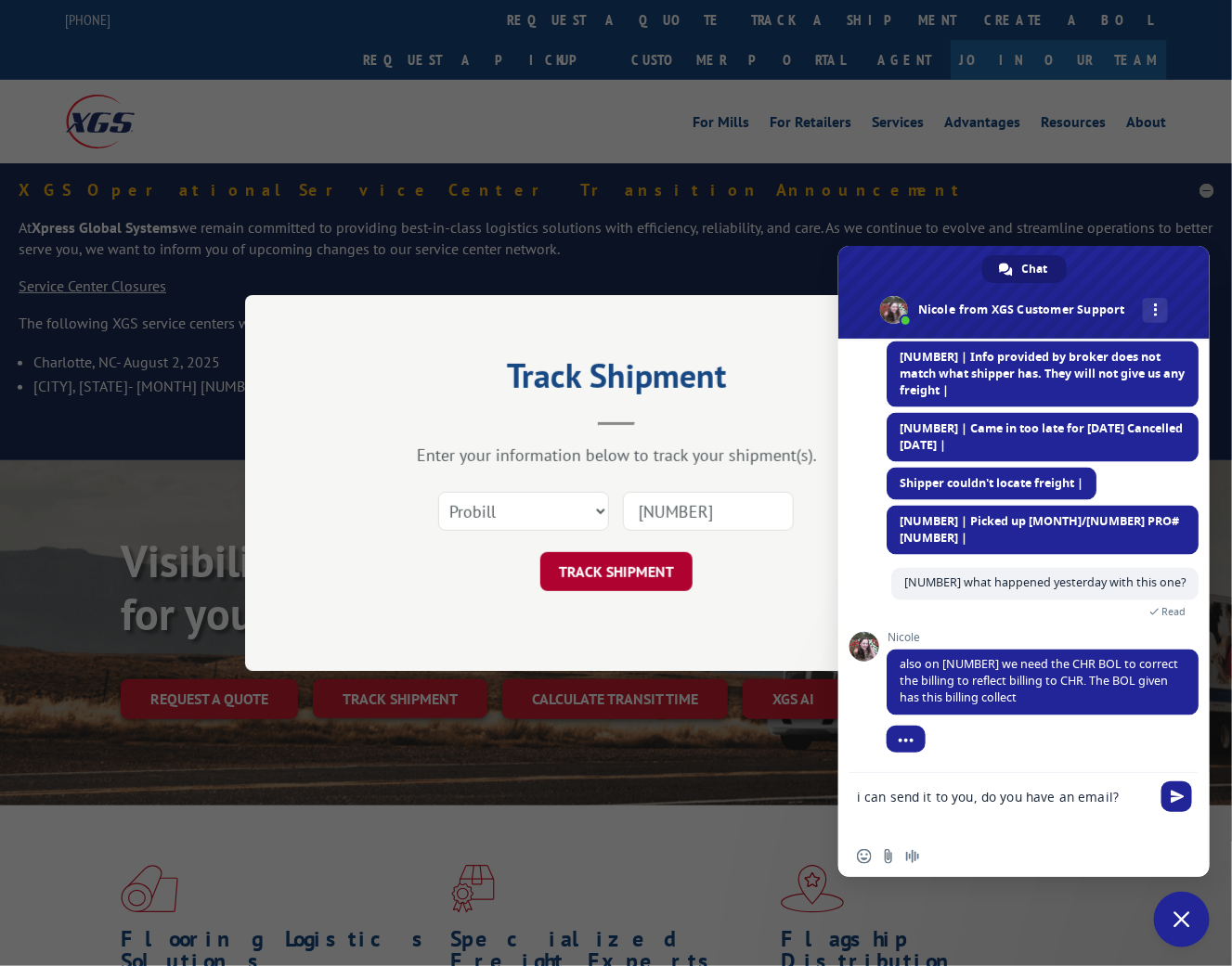 click on "TRACK SHIPMENT" at bounding box center (616, 572) 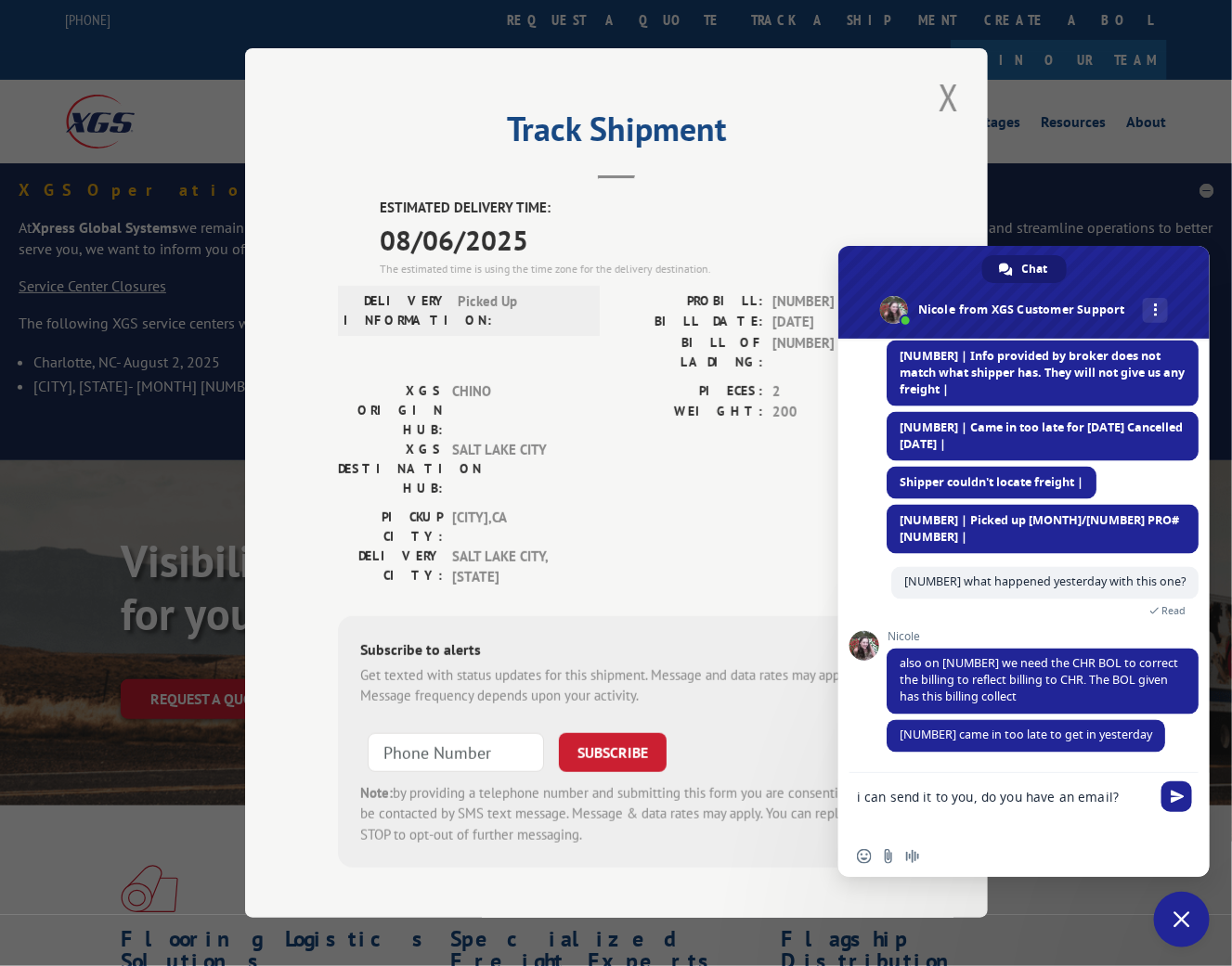 scroll, scrollTop: 8864, scrollLeft: 0, axis: vertical 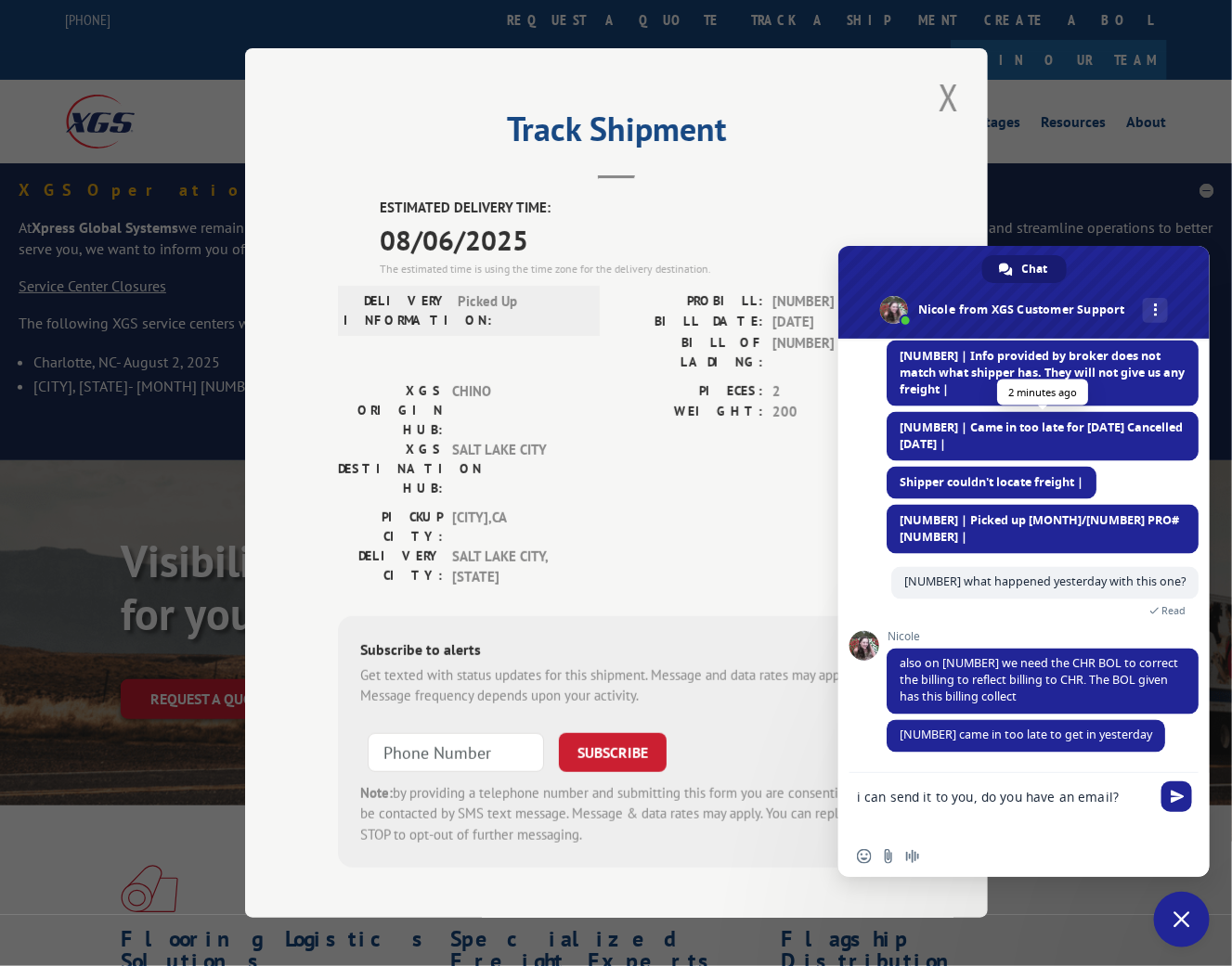 click on "[NUMBER] | Came in too late for [DATE] Cancelled [DATE] |" at bounding box center [1041, 435] 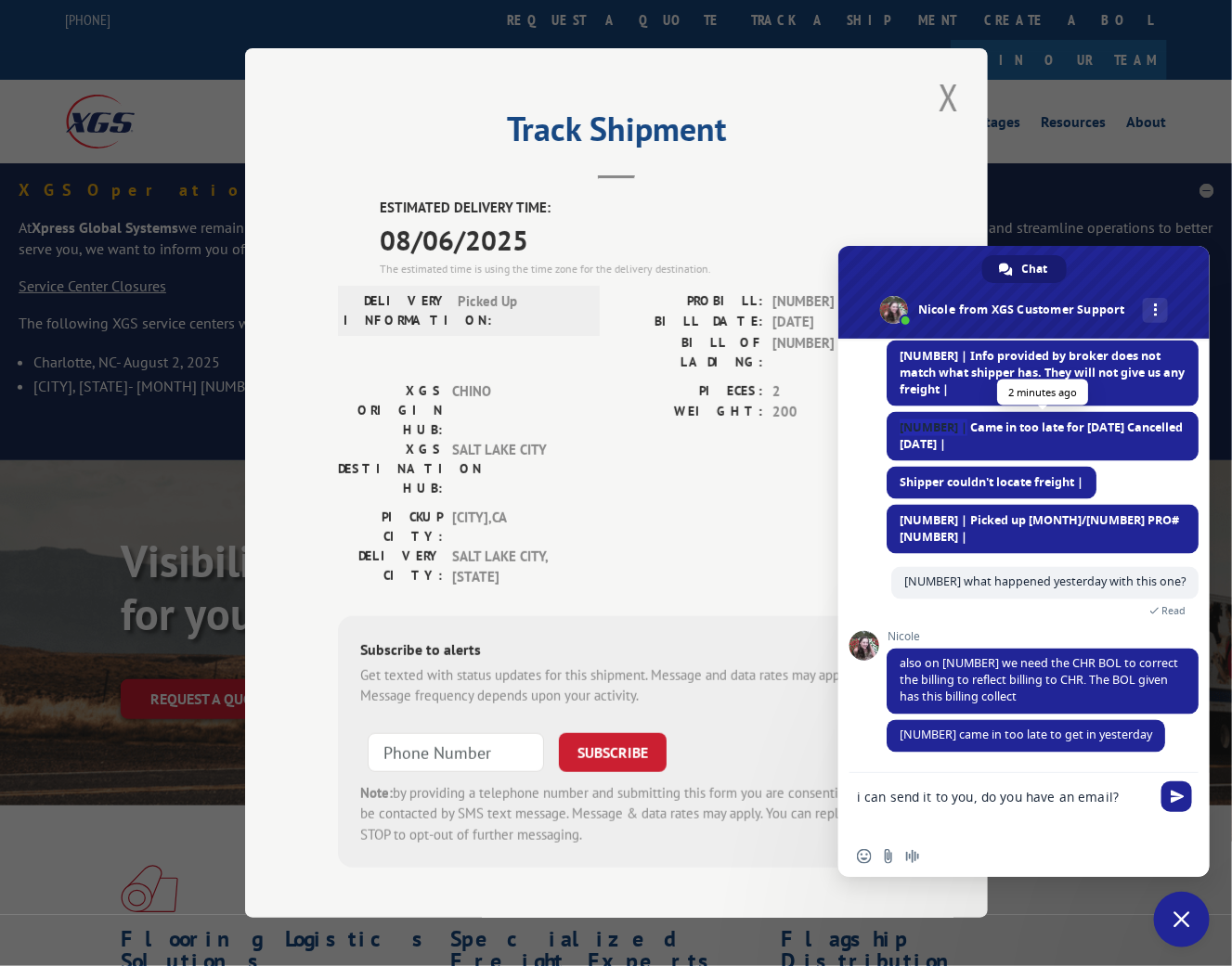 click on "[NUMBER] | Came in too late for [DATE] Cancelled [DATE] |" at bounding box center (1041, 435) 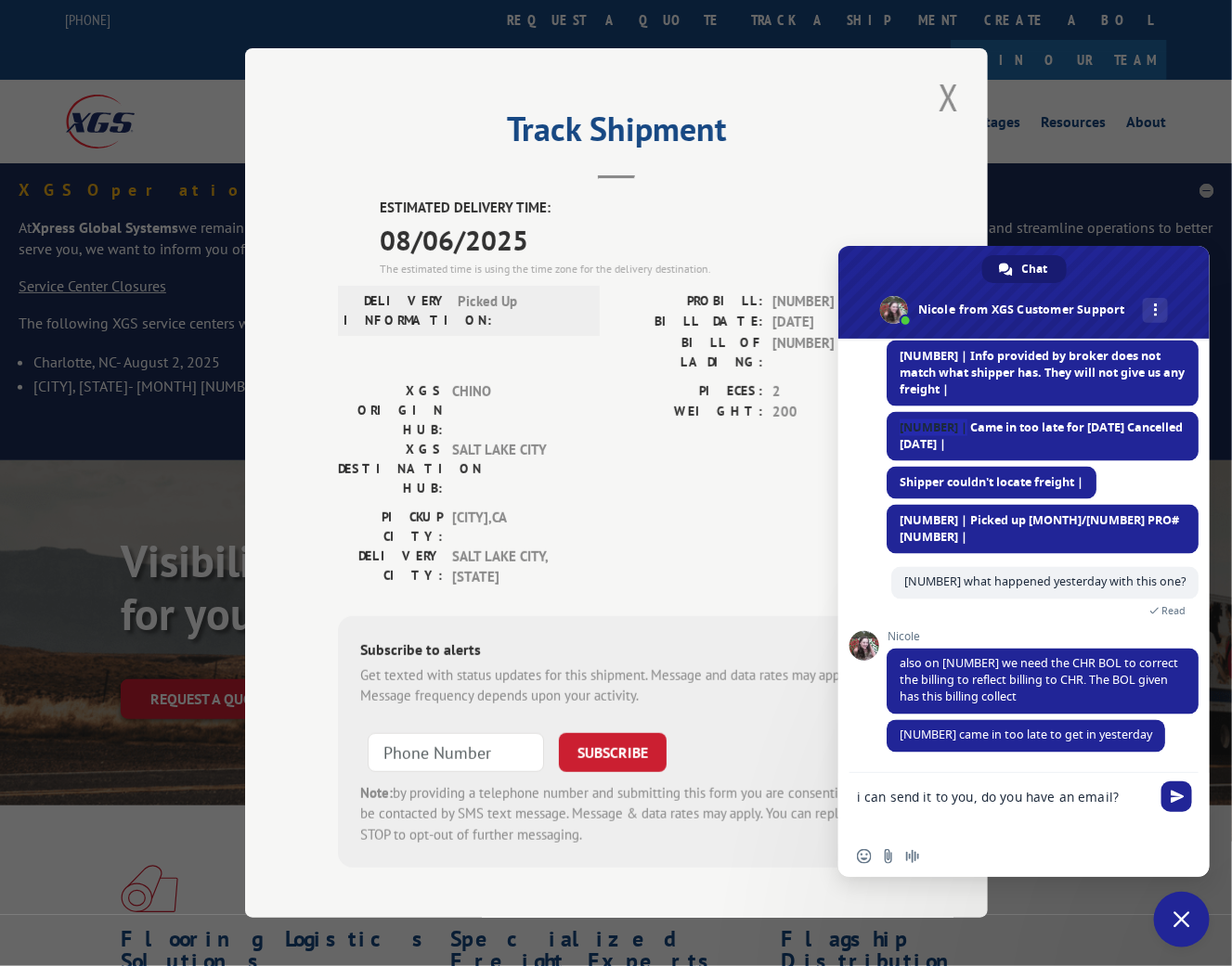 copy on "523559194" 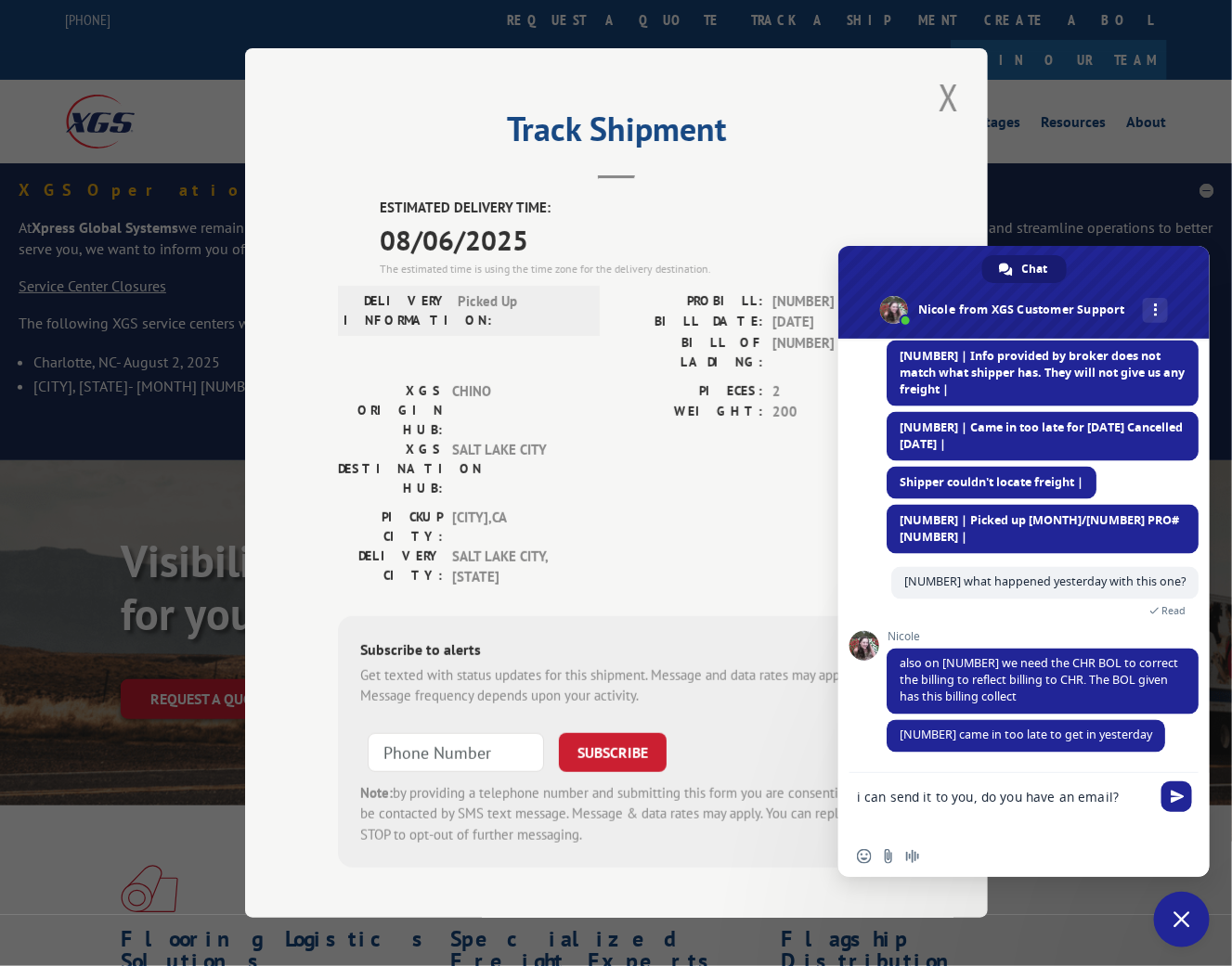 drag, startPoint x: 1131, startPoint y: 801, endPoint x: 823, endPoint y: 764, distance: 310.21444 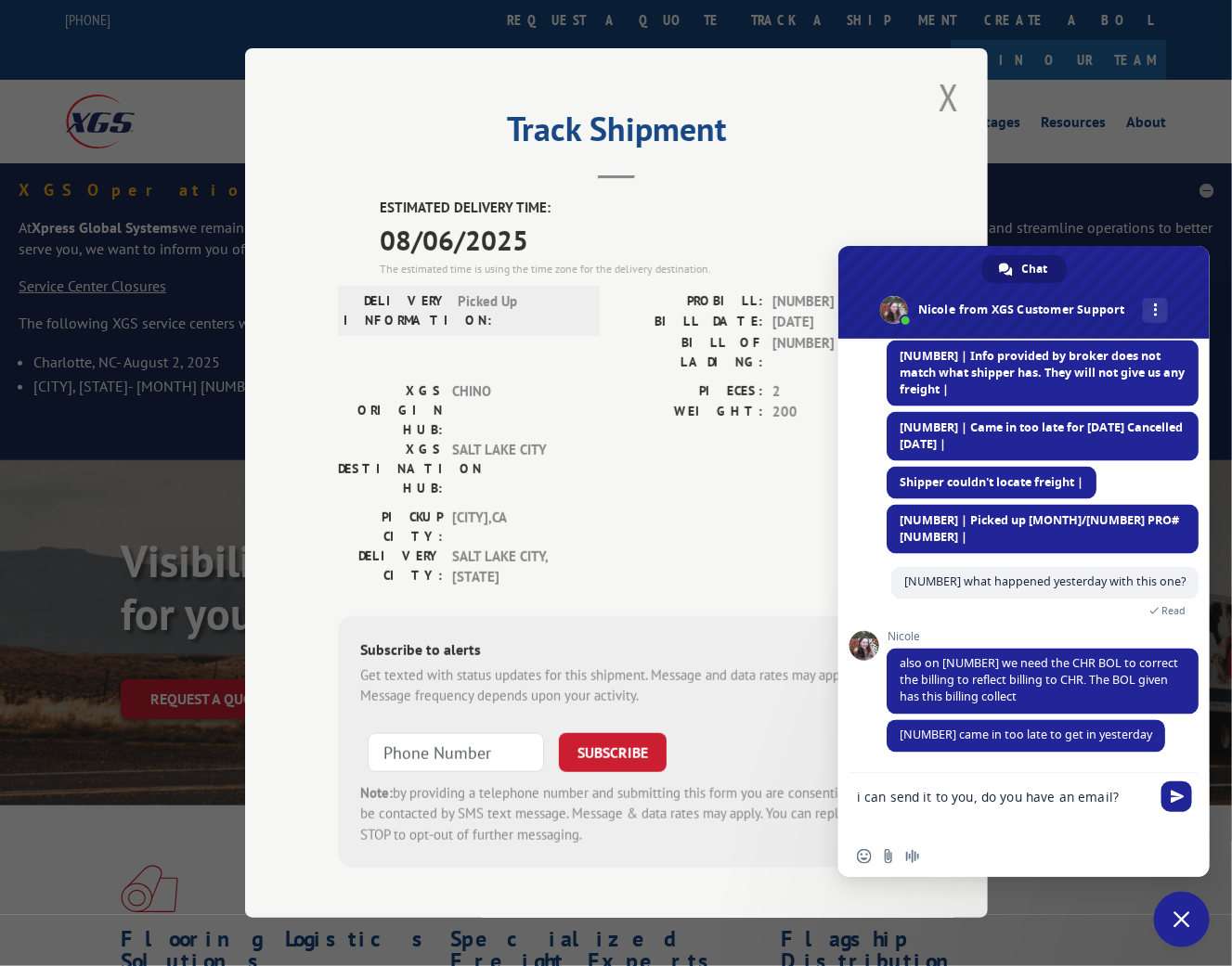 paste on "523559194" 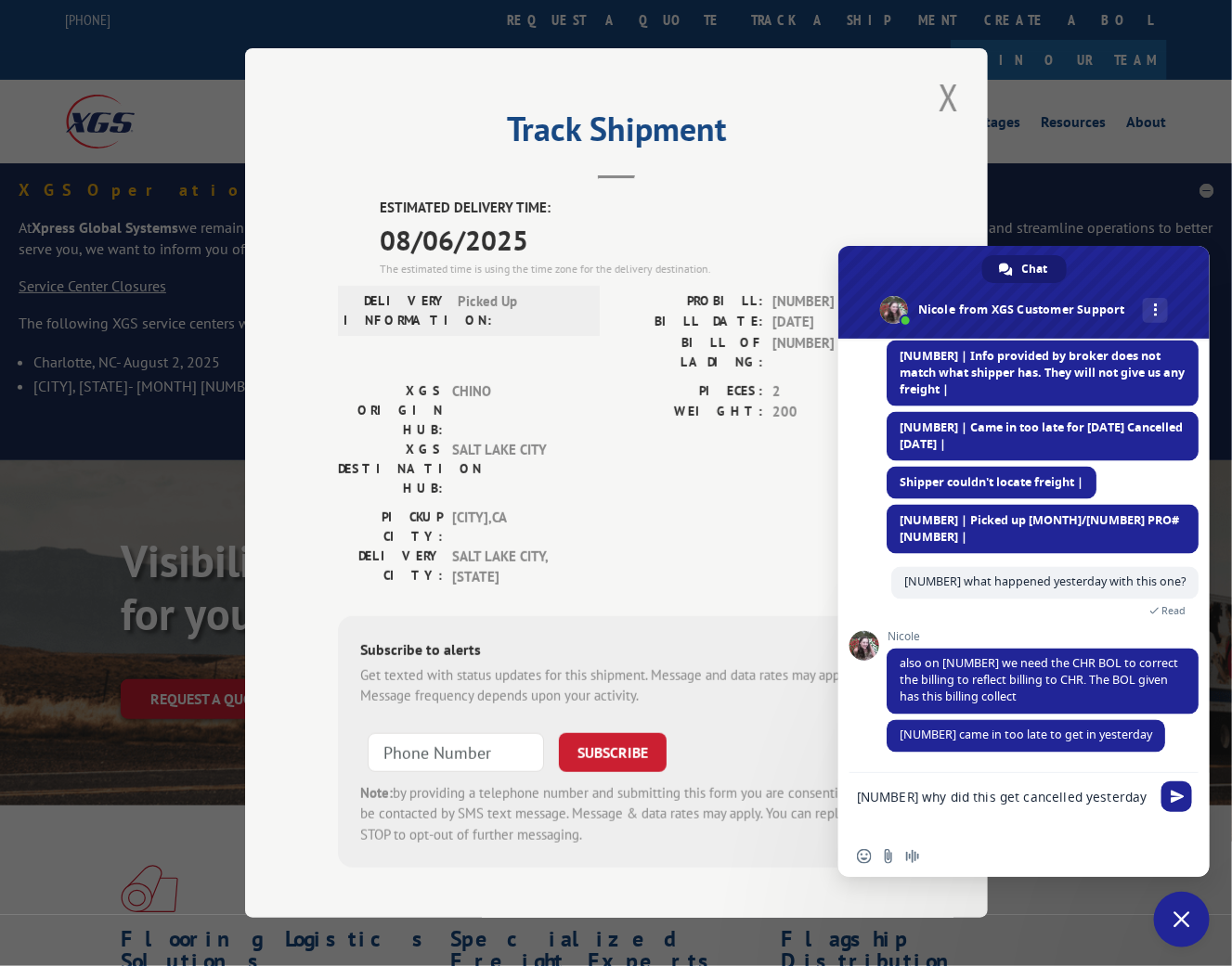 type on "[NUMBER] why did this get cancelled yesterday?" 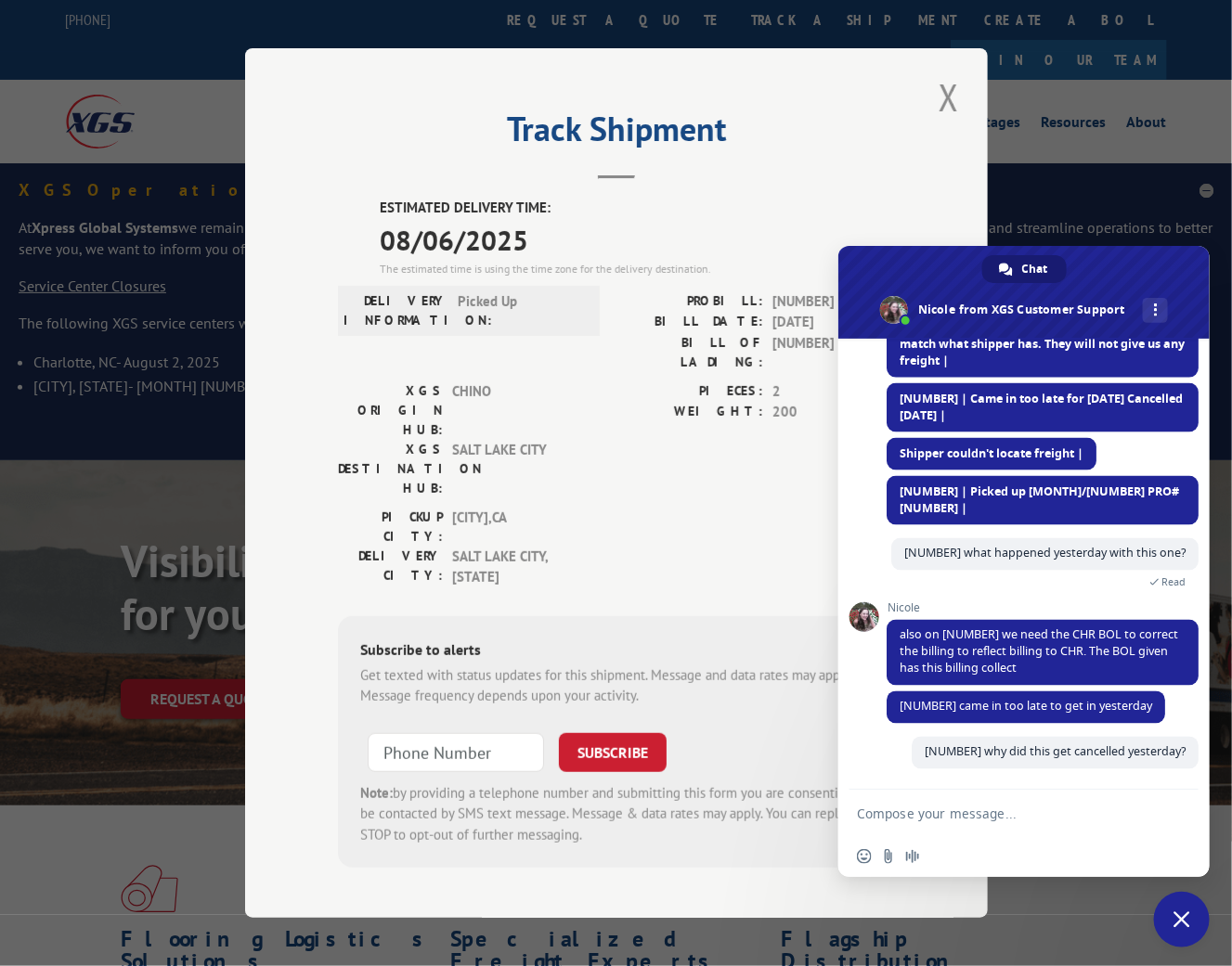 scroll, scrollTop: 8893, scrollLeft: 0, axis: vertical 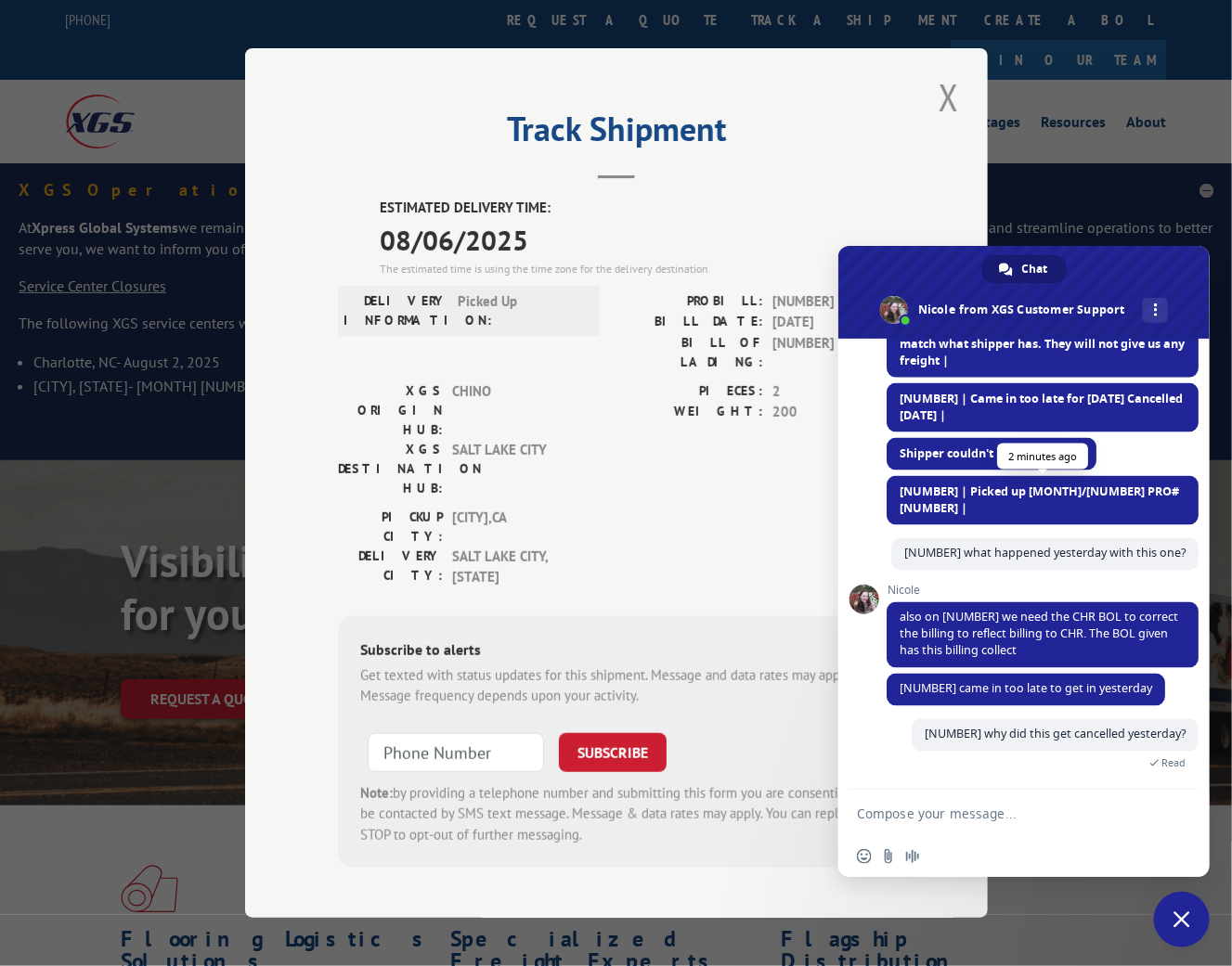 click on "[NUMBER] | Picked up [MONTH]/[NUMBER] PRO# [NUMBER] |" at bounding box center (1039, 499) 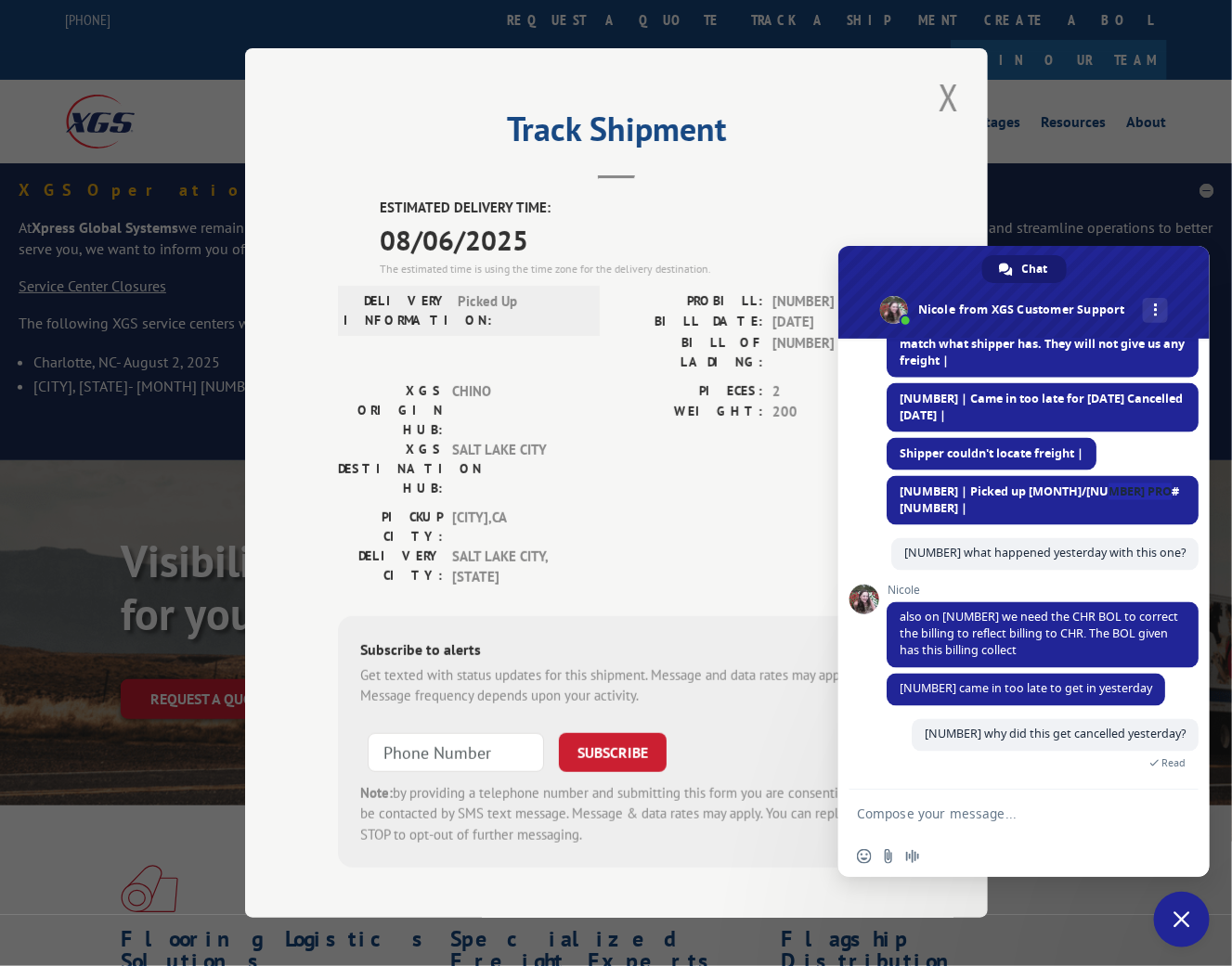 copy on "[NUMBER]" 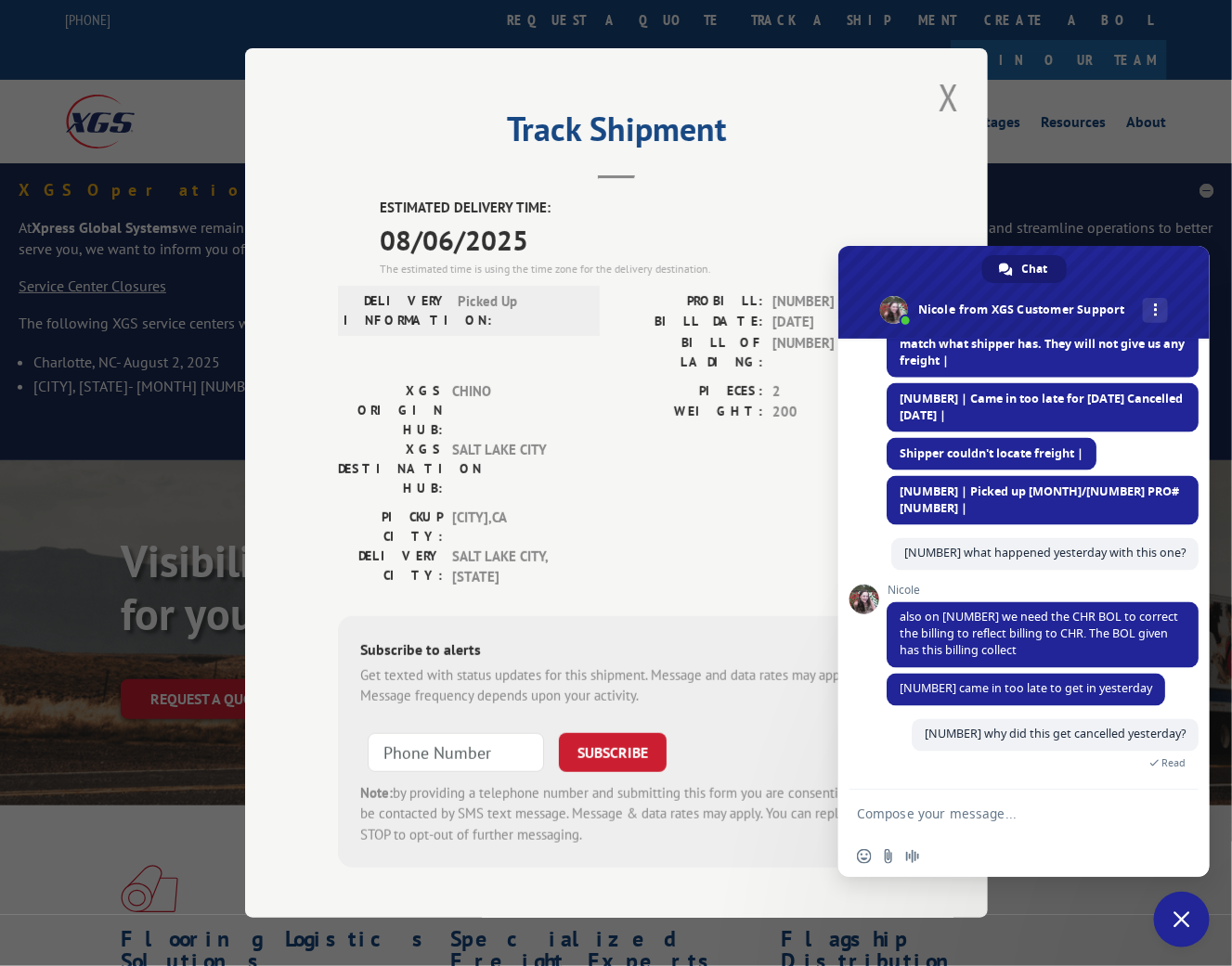 paste on "[NUMBER]" 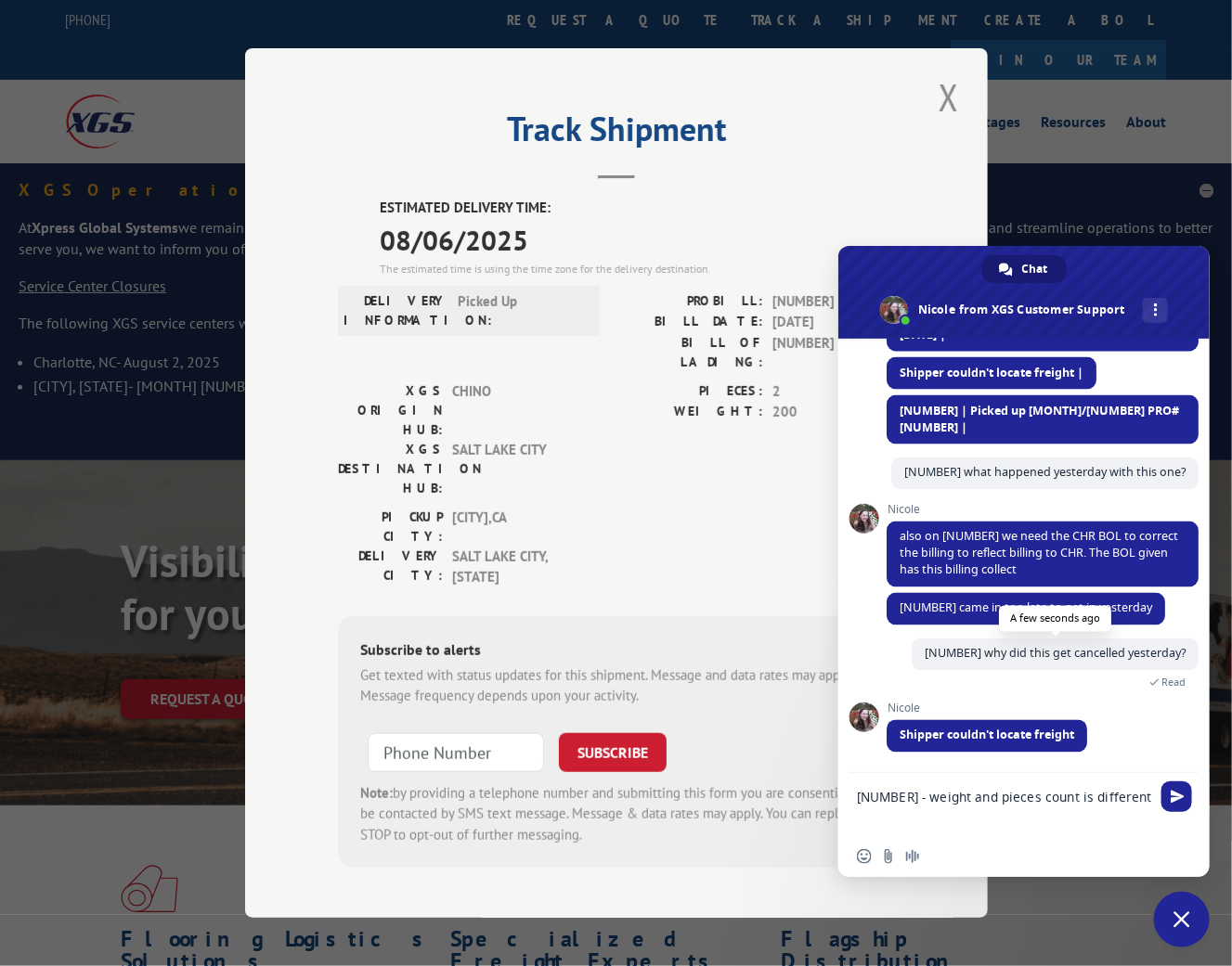 scroll, scrollTop: 8975, scrollLeft: 0, axis: vertical 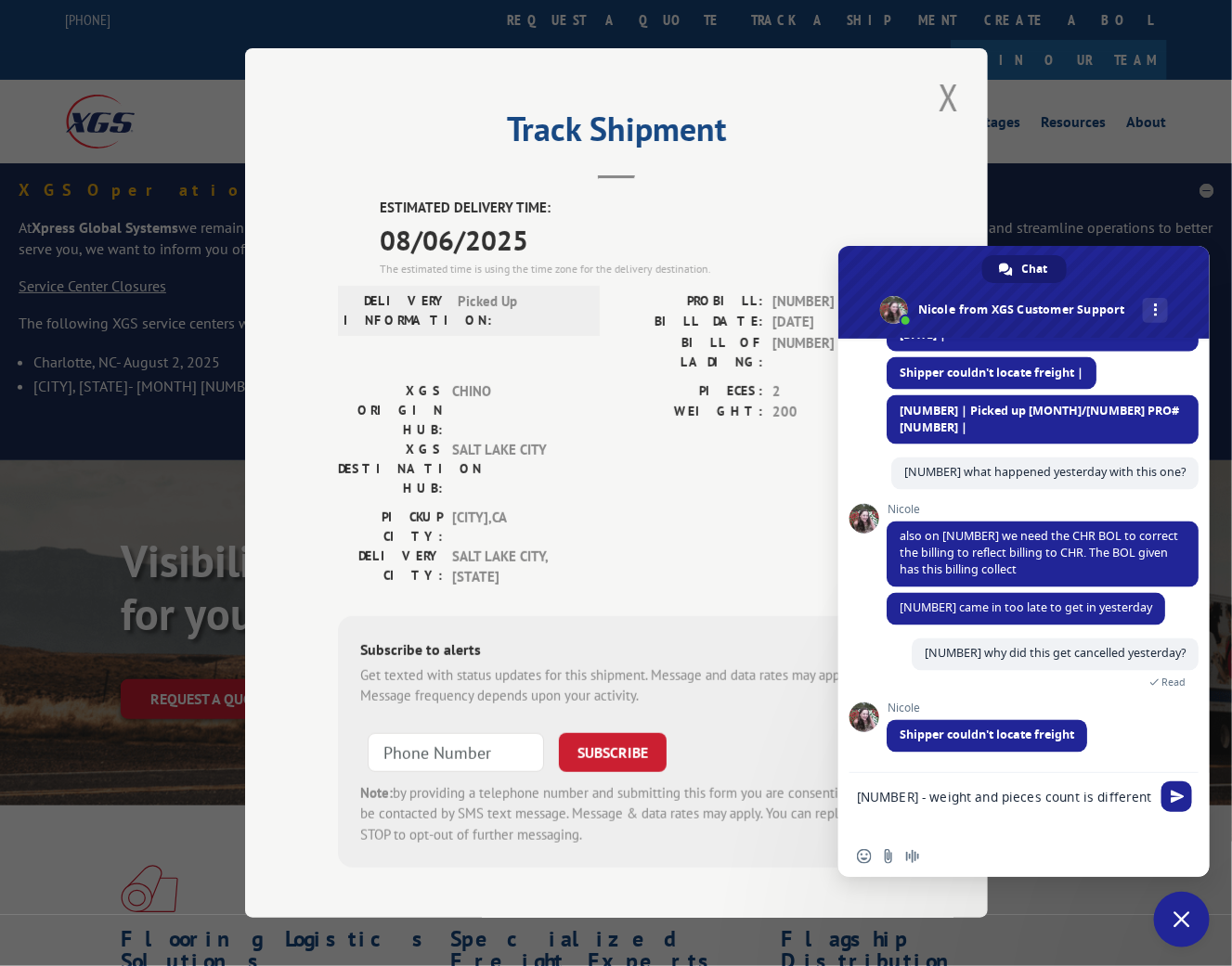 click on "[NUMBER] - weight and pieces count is different" at bounding box center [1005, 805] 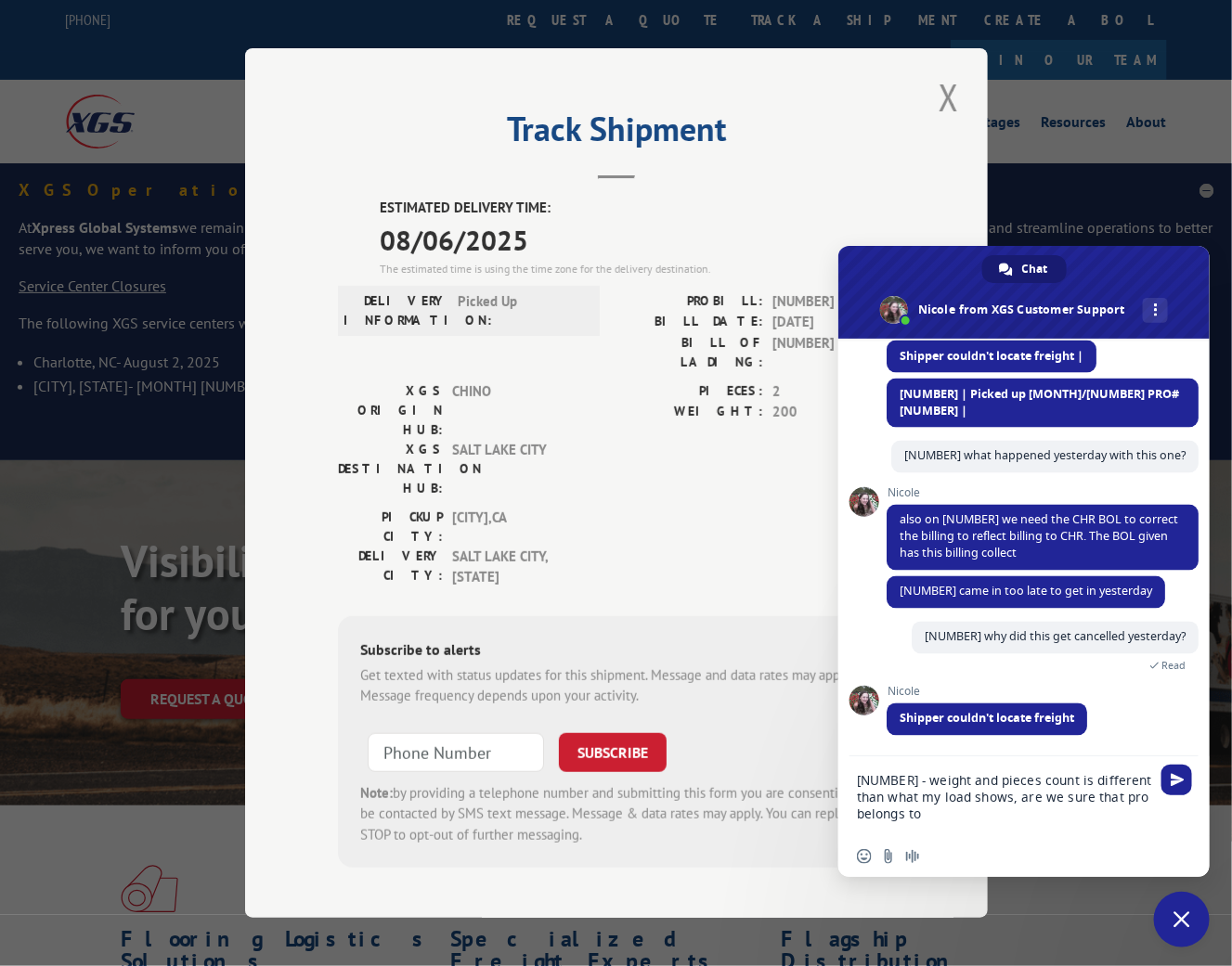 click on "Track Shipment ESTIMATED DELIVERY TIME: [DATE] The estimated time is using the time zone for the delivery destination. DELIVERY INFORMATION: Picked Up PROBILL: [NUMBER] BILL DATE: [DATE] BILL OF LADING: [NUMBER] XGS ORIGIN HUB: [CITY] XGS DESTINATION HUB: [CITY] PIECES: [NUMBER] WEIGHT: [NUMBER] PICKUP CITY: [CITY] ,  CA DELIVERY CITY: [CITY] ,  UT Subscribe to alerts Get texted with status updates for this shipment. Message and data rates may apply. Message frequency depends upon your activity. SUBSCRIBE Note:  by providing a telephone number and submitting this form you are consenting to be contacted by SMS text message. Message & data rates may apply. You can reply STOP to opt-out of further messaging." at bounding box center (616, 483) 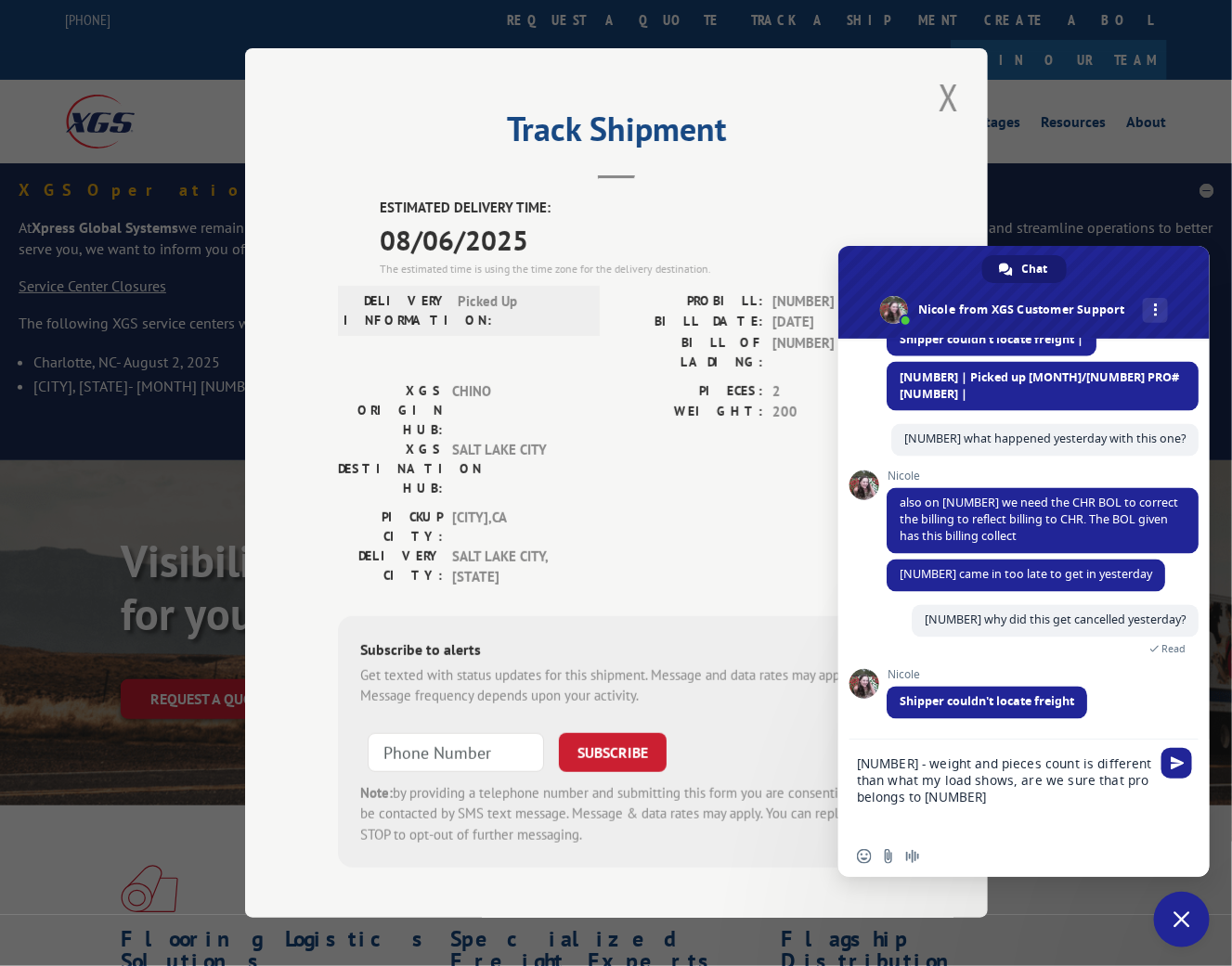 type on "17386343 - weight and pieces count is different than what my load shows, are we sure that pro belongs to 523558296?" 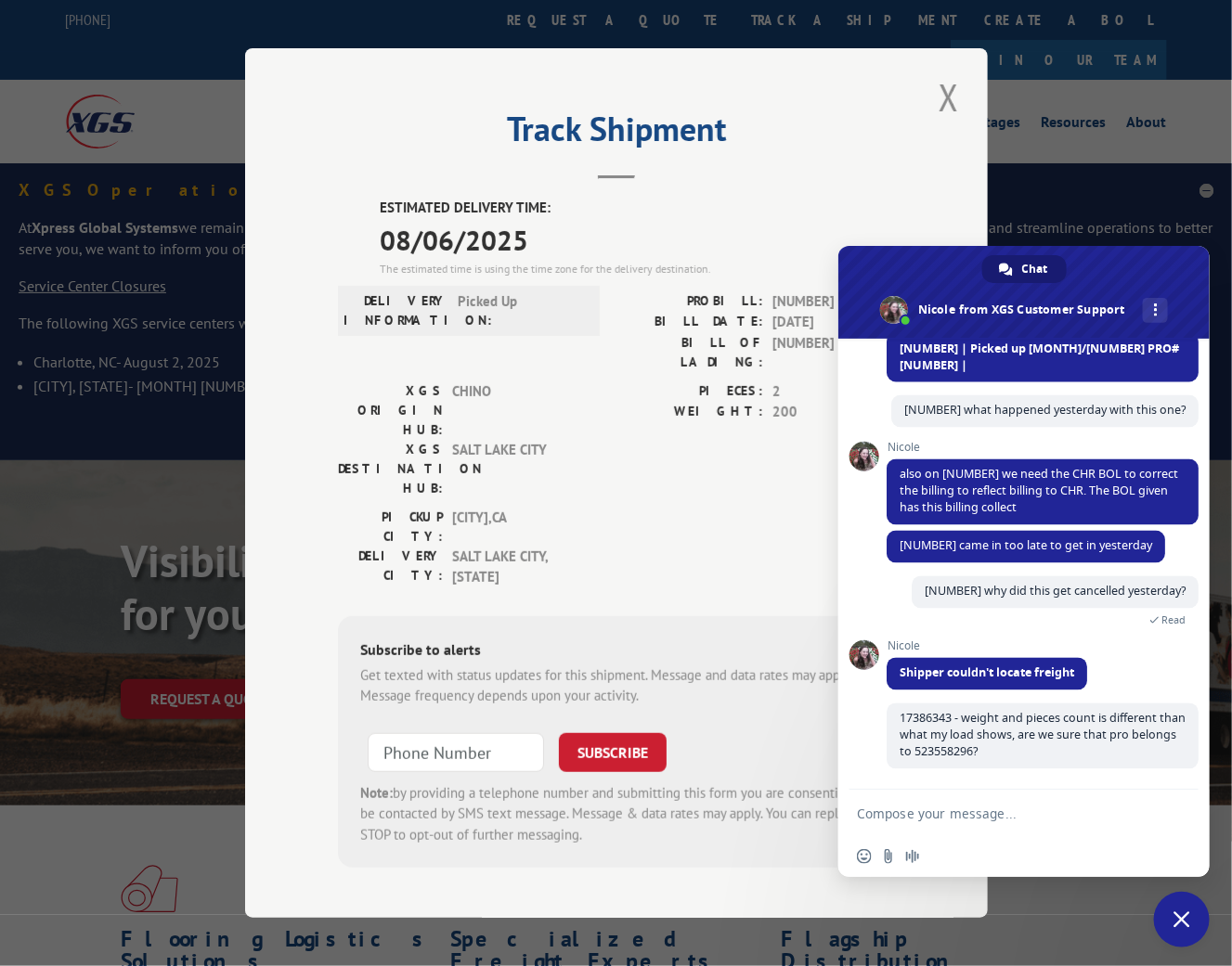 scroll, scrollTop: 9040, scrollLeft: 0, axis: vertical 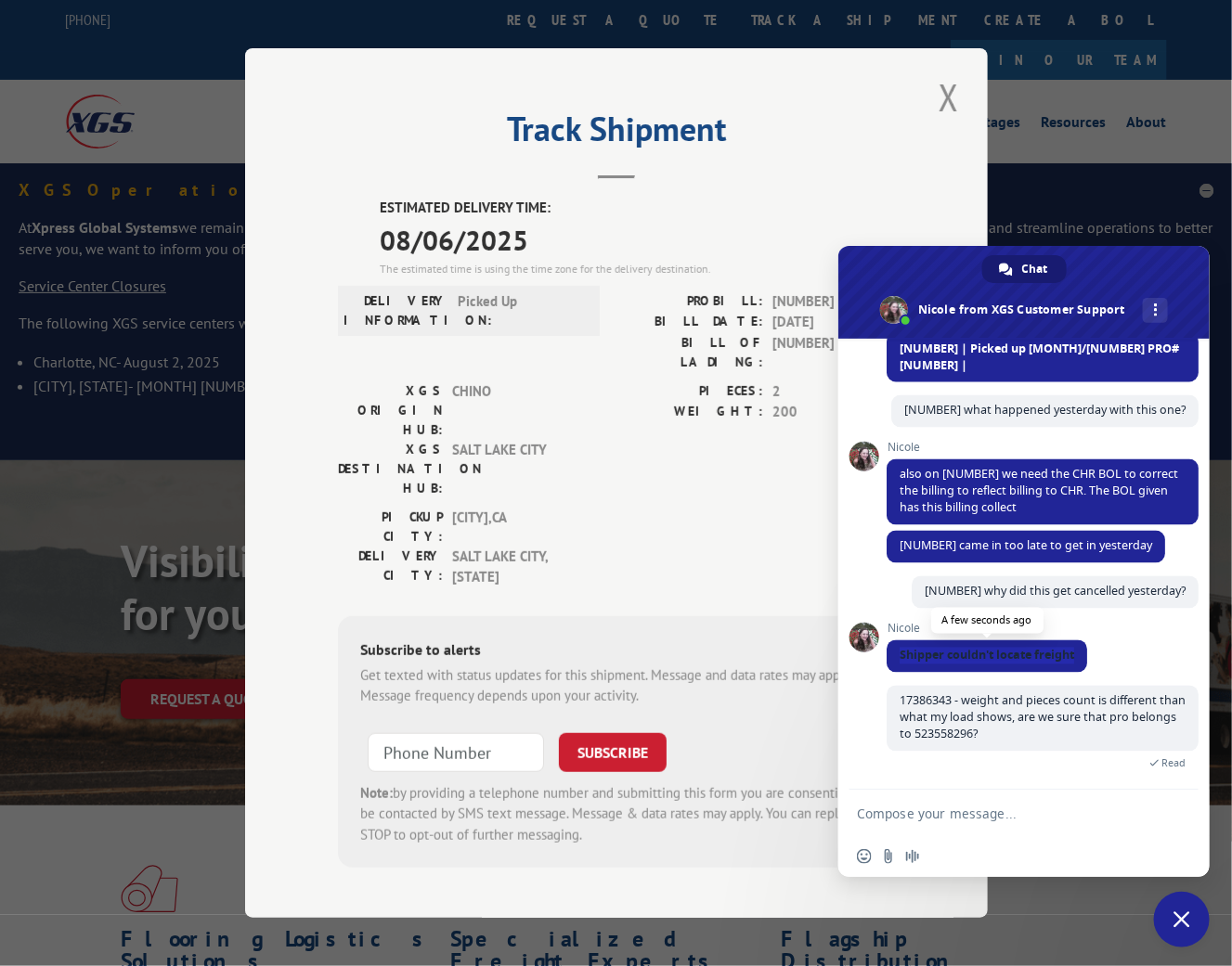 drag, startPoint x: 1082, startPoint y: 650, endPoint x: 896, endPoint y: 663, distance: 186.4537 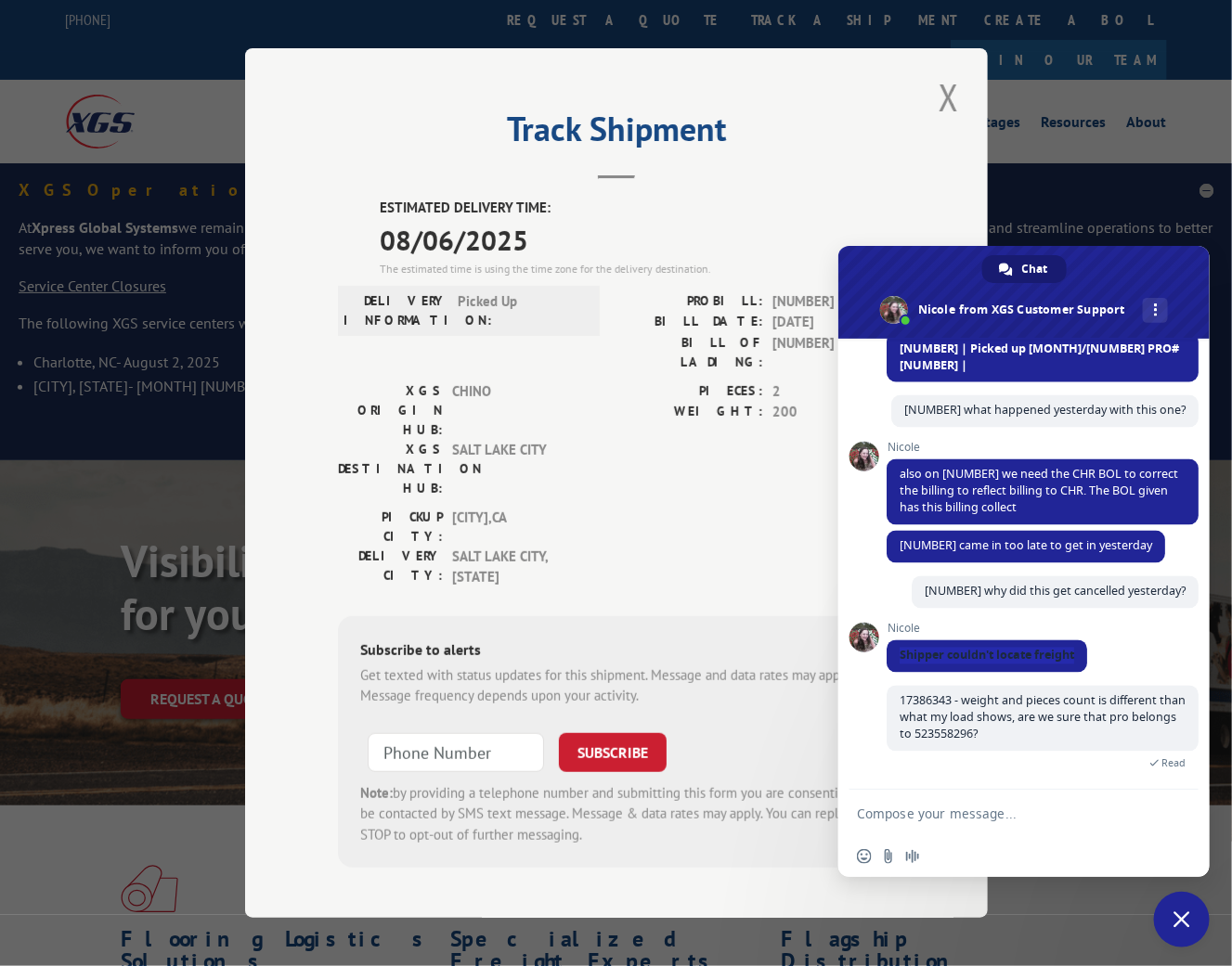 copy on "Shipper couldn't locate freight" 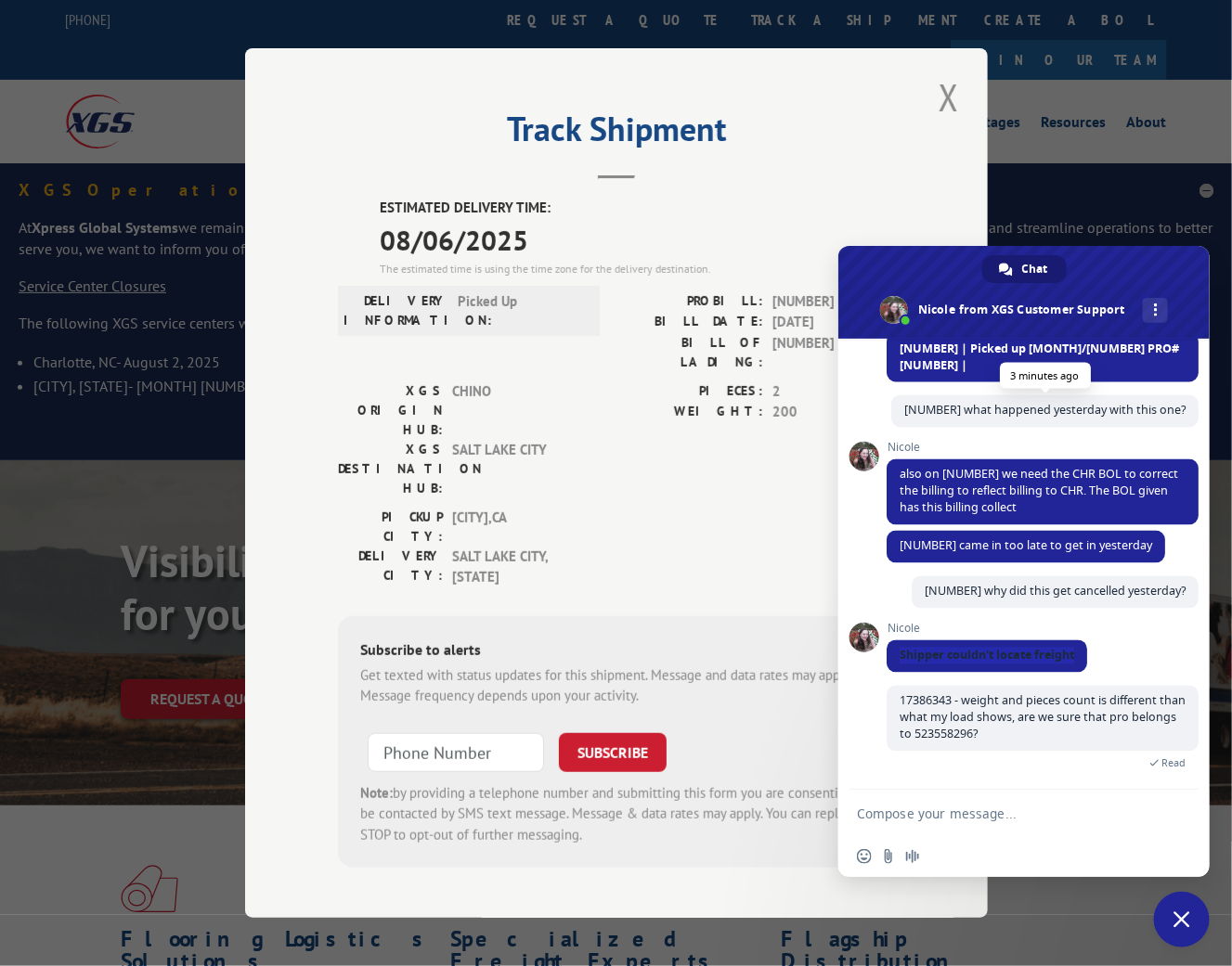 click on "[NUMBER] what happened yesterday with this one?" at bounding box center [1044, 410] 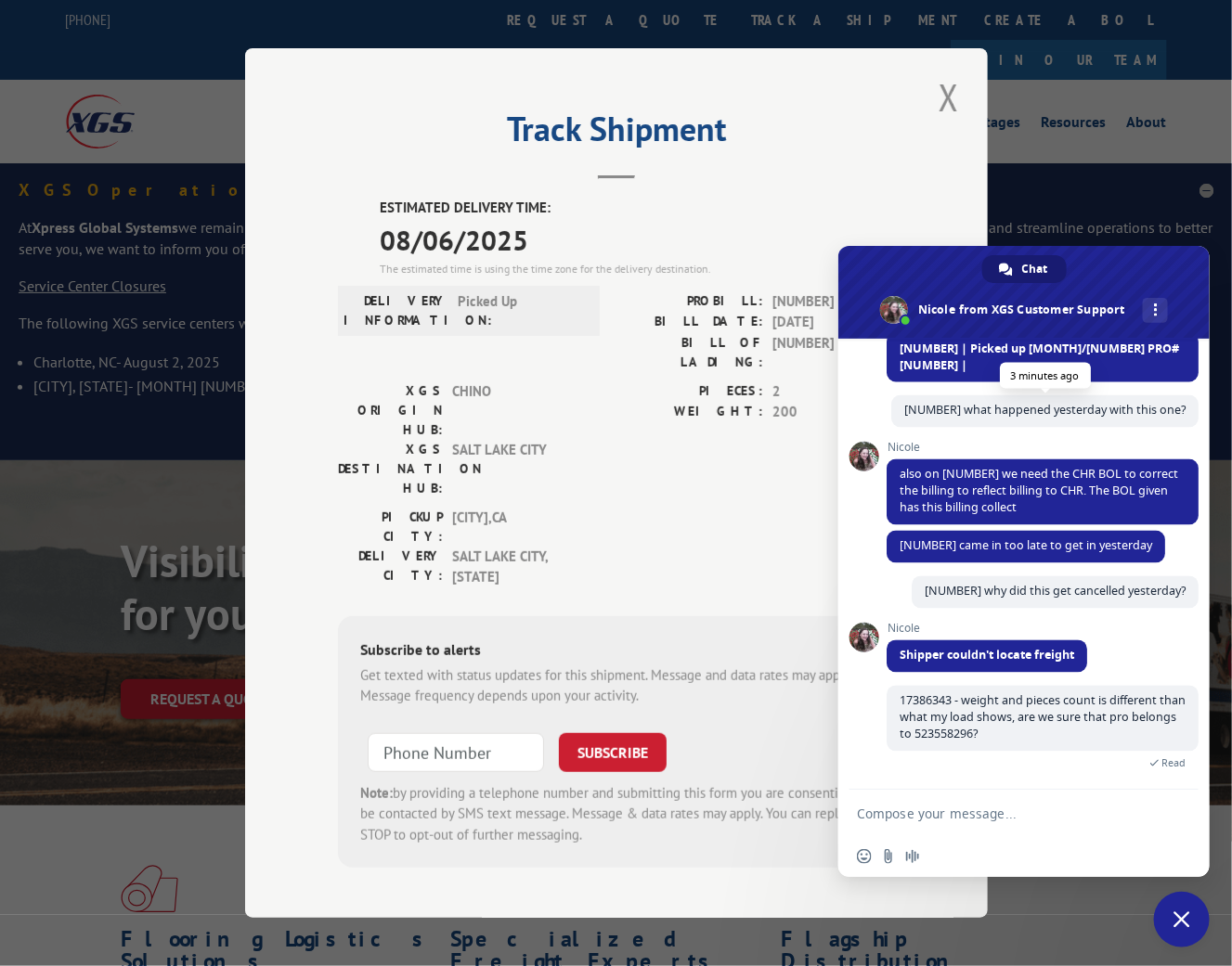 click on "[NUMBER] what happened yesterday with this one?" at bounding box center (1044, 410) 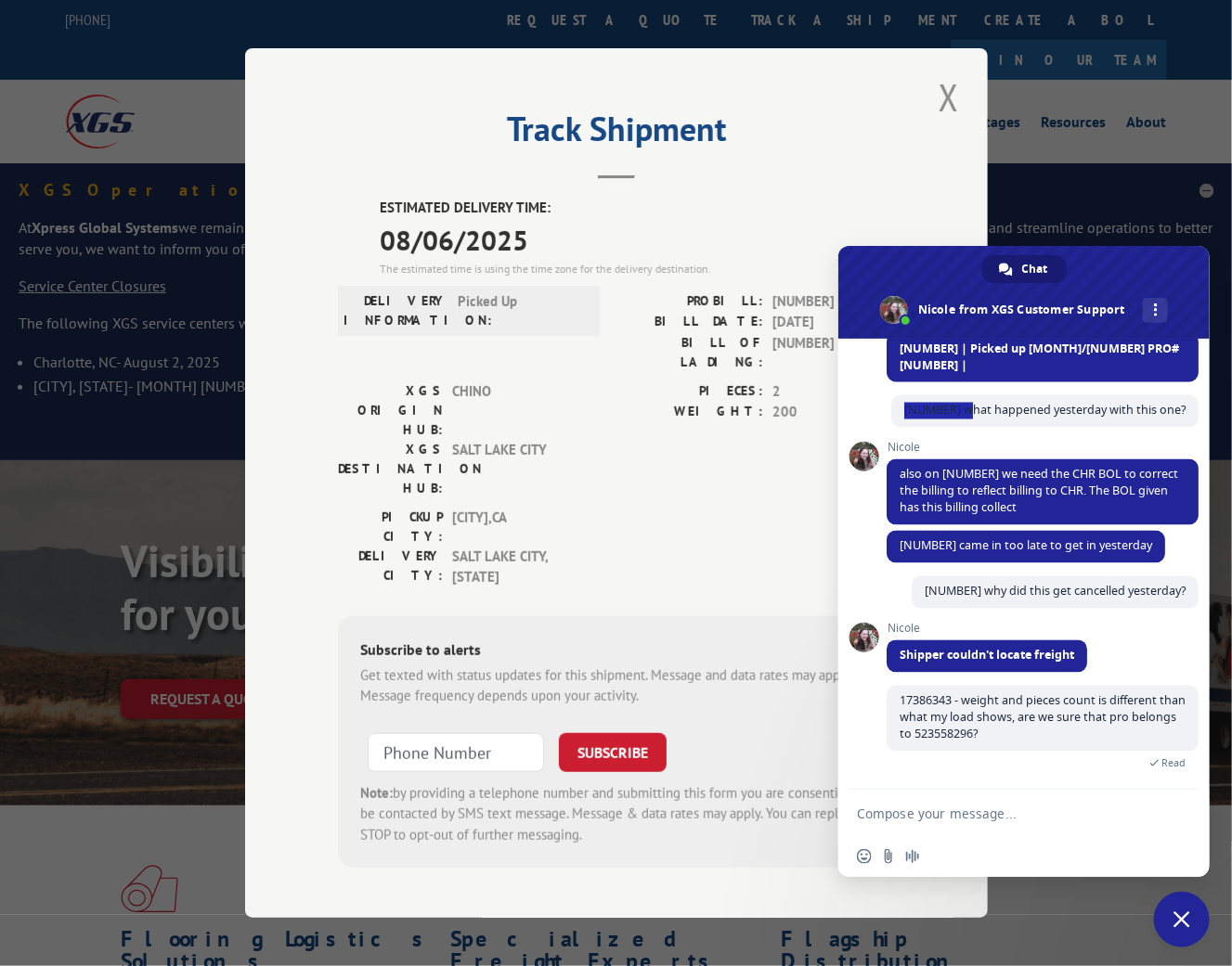 copy on "[NUMBER]" 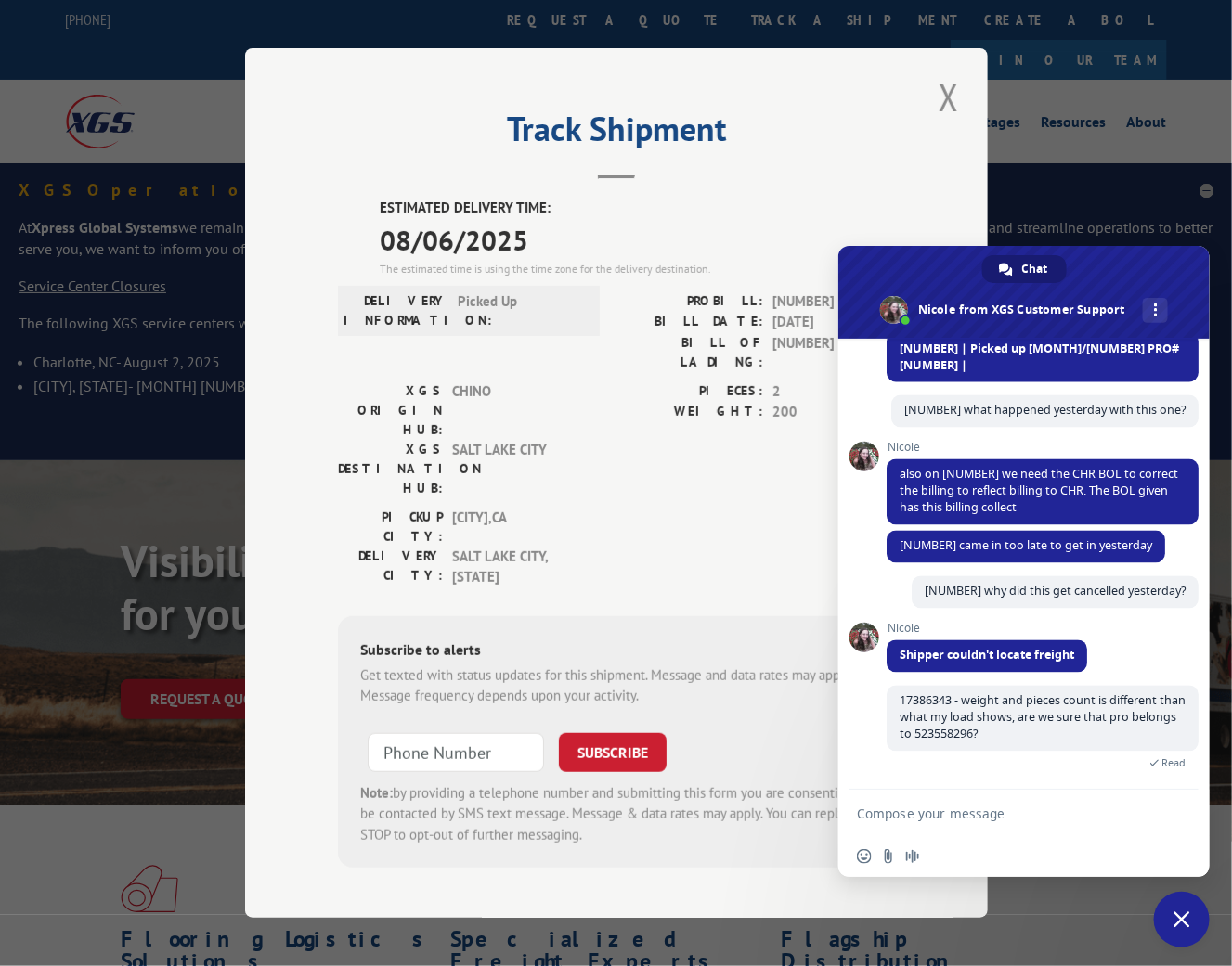 click at bounding box center (1005, 813) 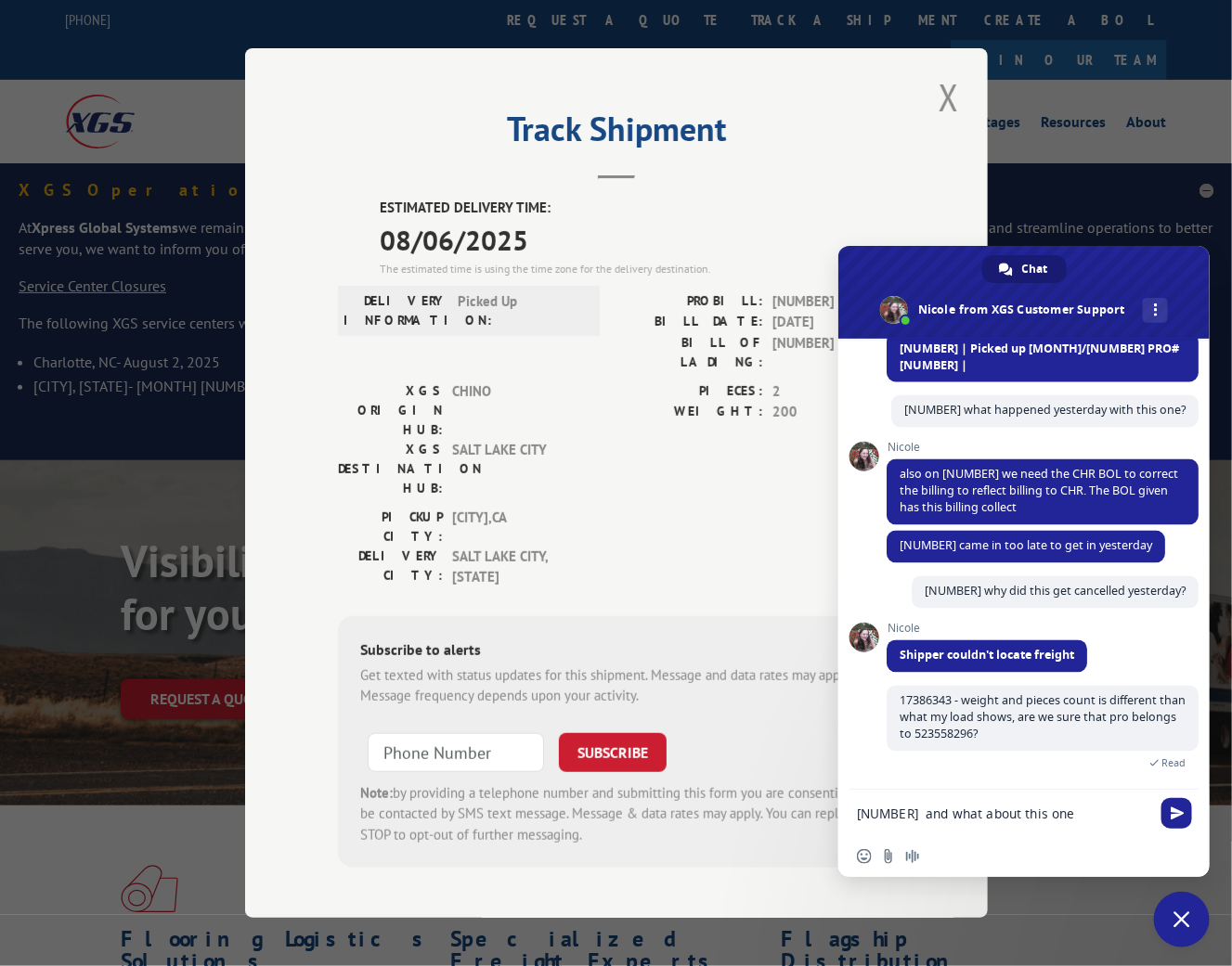 type on "[NUMBER]  and what about this one?" 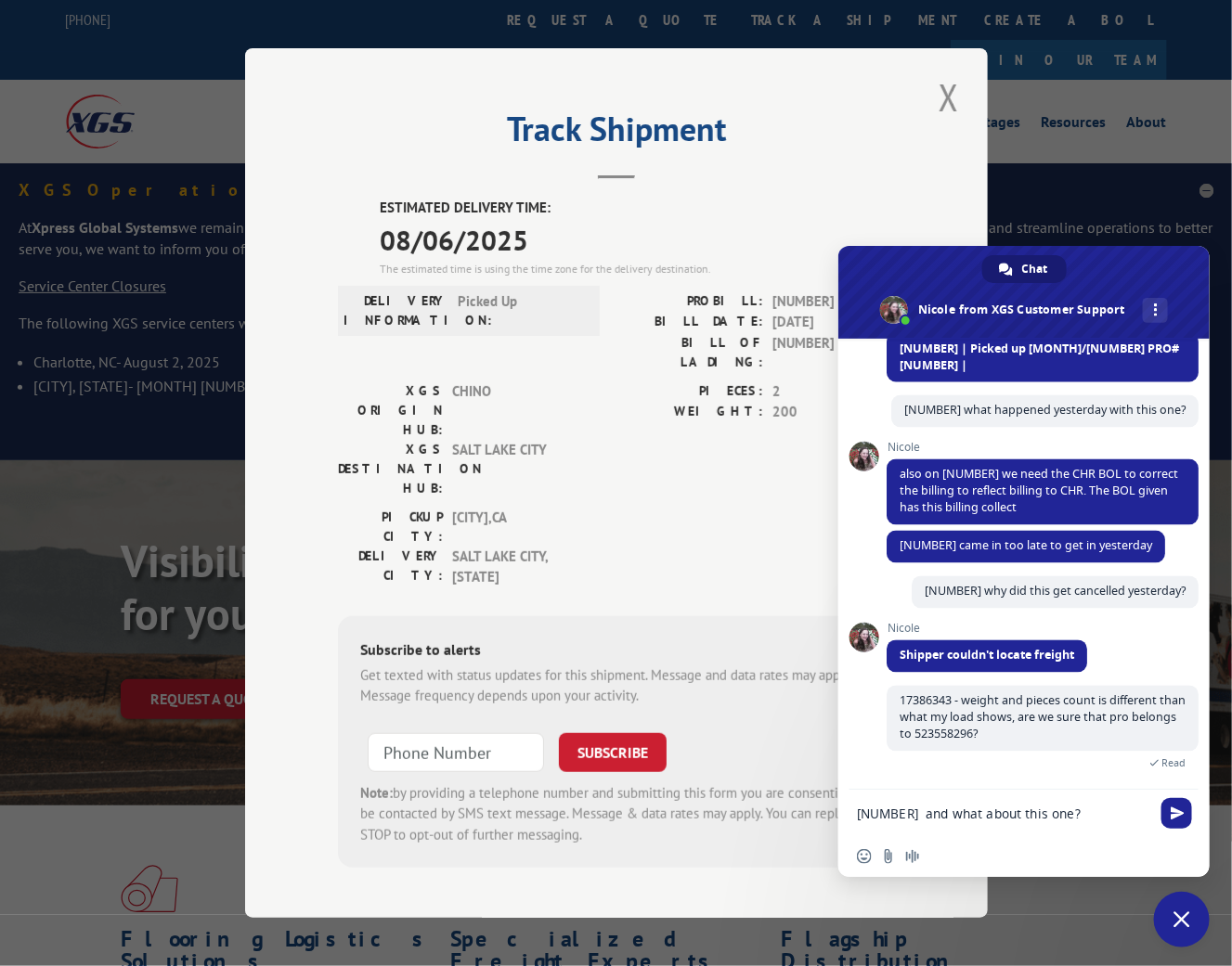 type 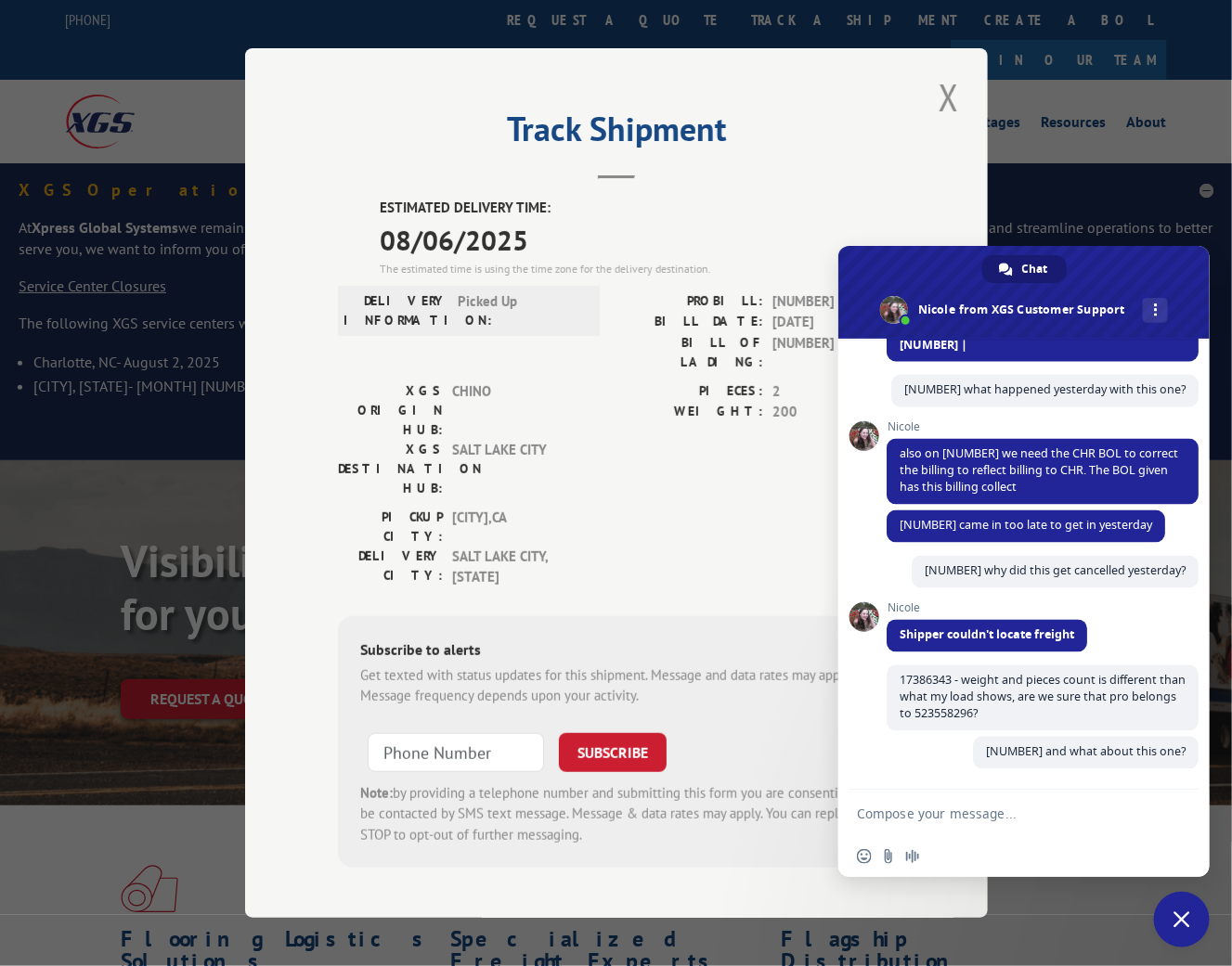 scroll, scrollTop: 9080, scrollLeft: 0, axis: vertical 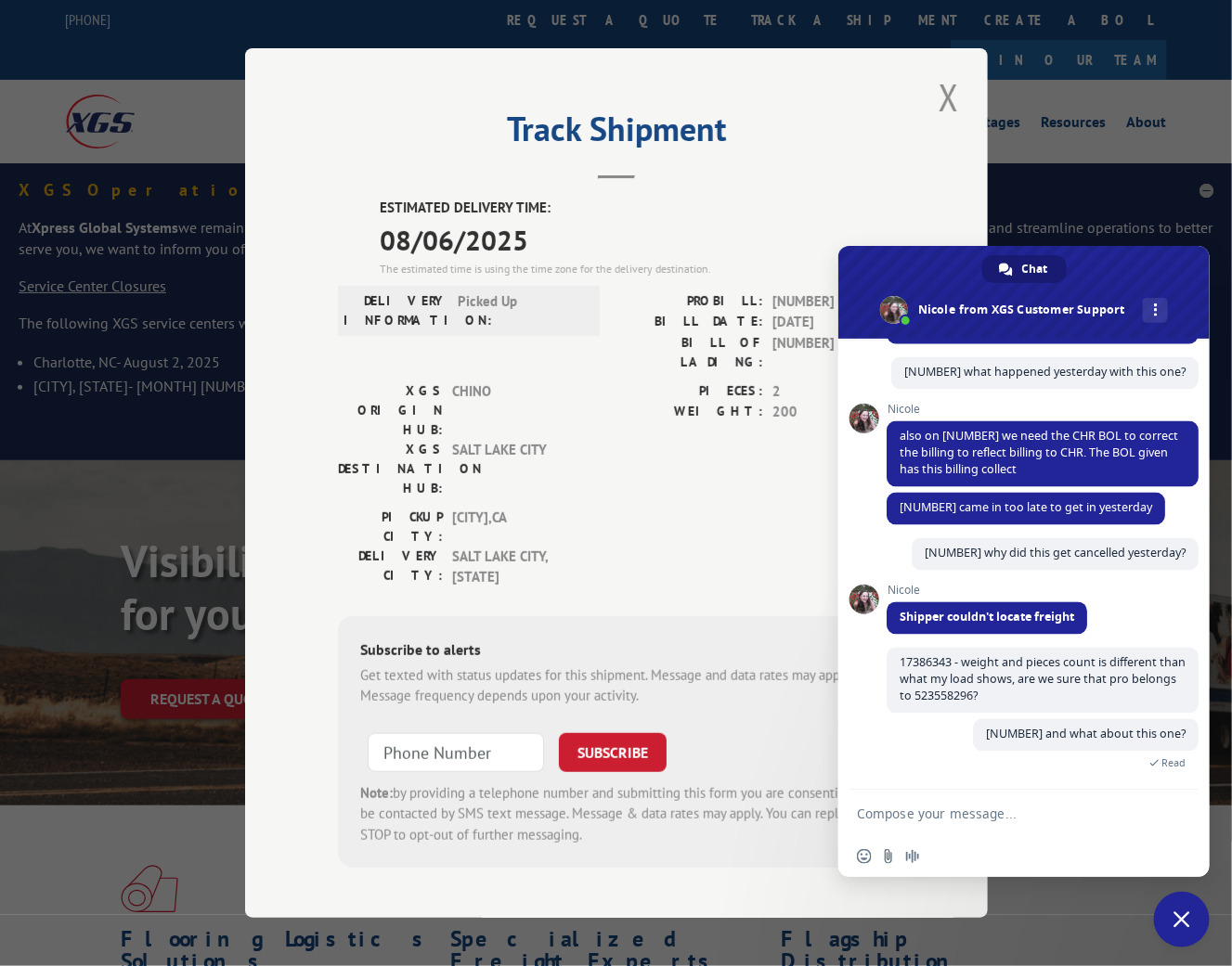 click on "Subscribe to alerts Get texted with status updates for this shipment. Message and data rates may apply. Message frequency depends upon your activity. SUBSCRIBE Note:  by providing a telephone number and submitting this form you are consenting to be contacted by SMS text message. Message & data rates may apply. You can reply STOP to opt-out of further messaging." at bounding box center [616, 742] 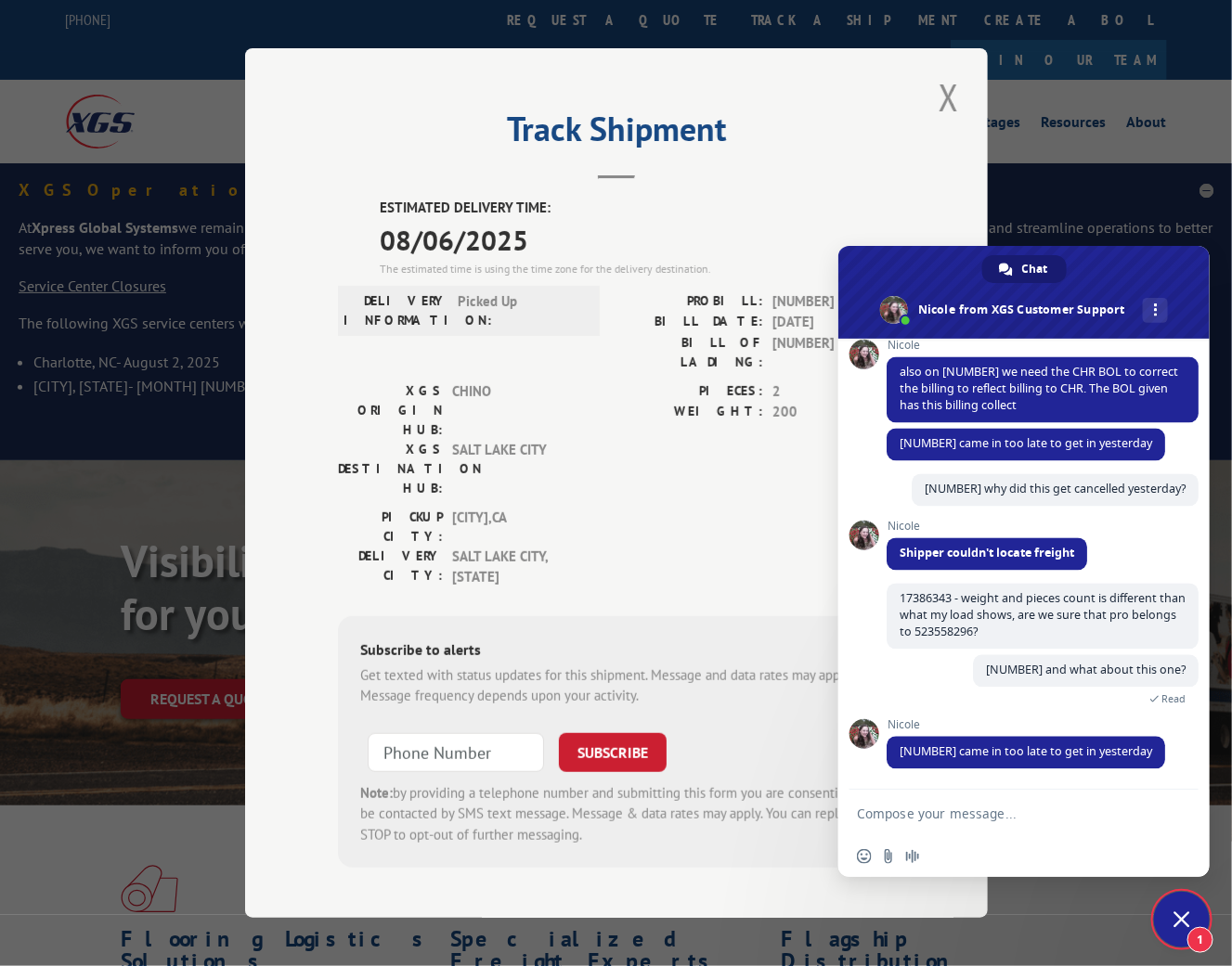 scroll, scrollTop: 9182, scrollLeft: 0, axis: vertical 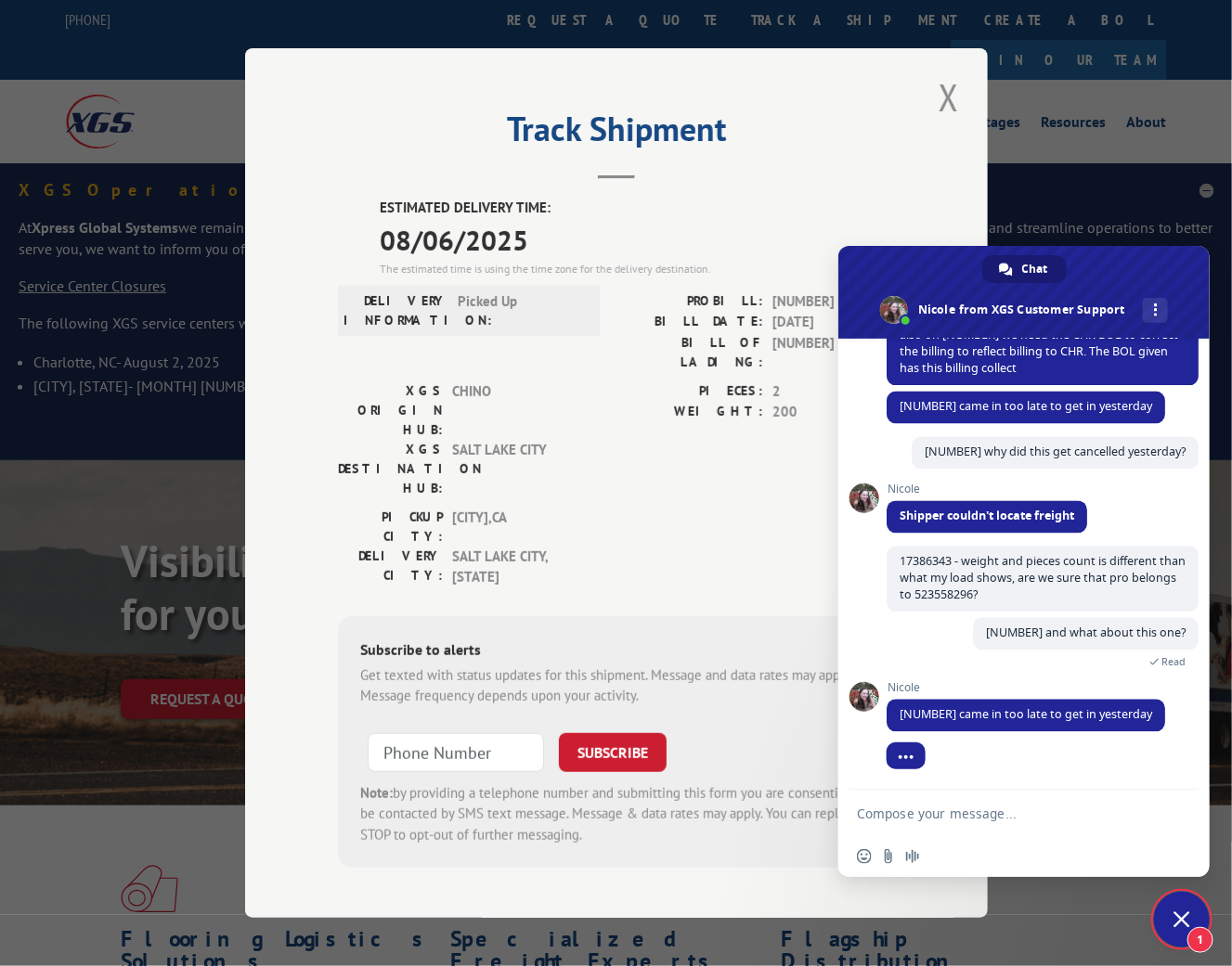 click at bounding box center (1005, 813) 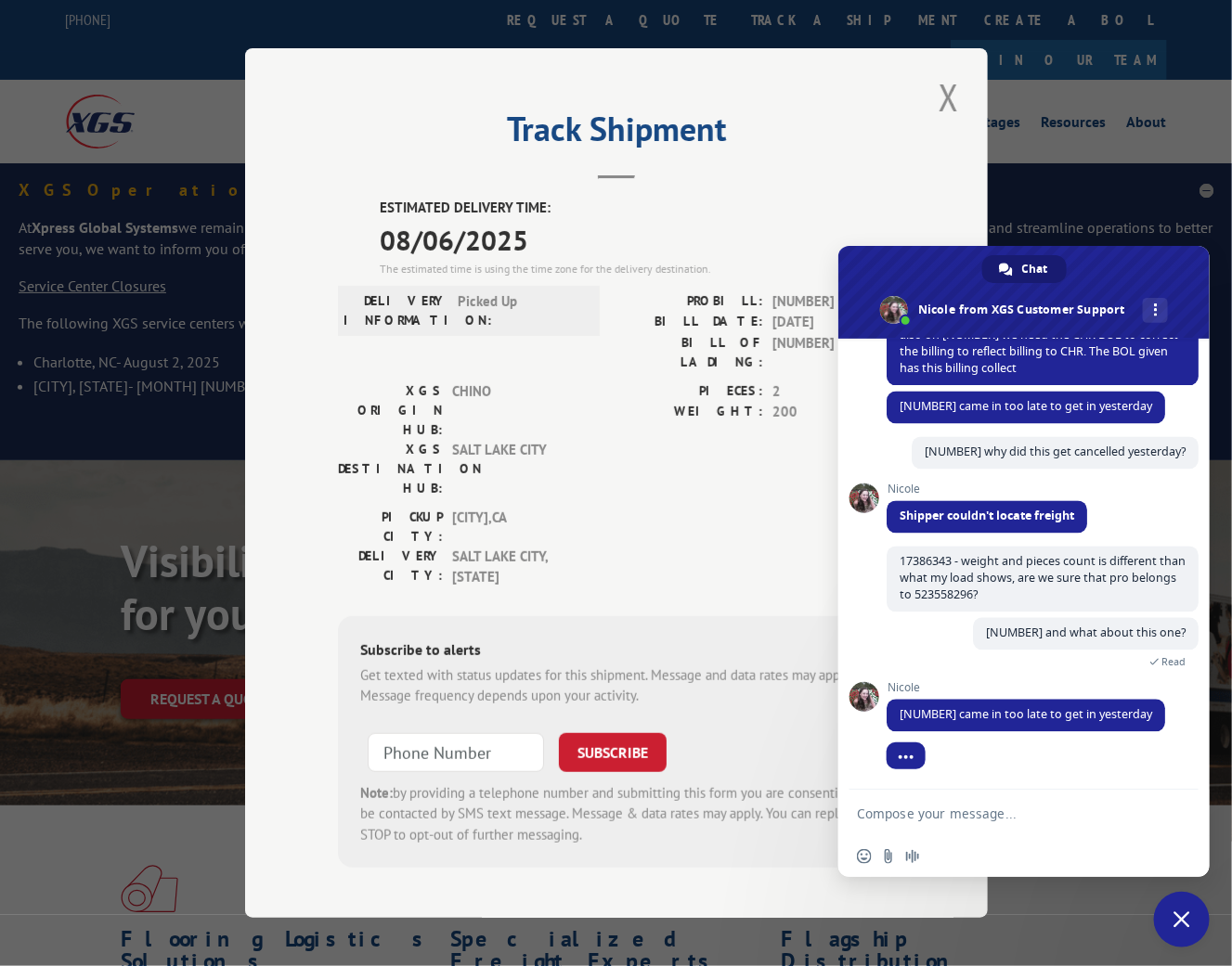 click on "ESTIMATED DELIVERY TIME: [DATE] The estimated time is using the time zone for the delivery destination. DELIVERY INFORMATION: Picked Up PROBILL: [NUMBER] BILL DATE: [DATE] BILL OF LADING: [NUMBER] XGS ORIGIN HUB: [CITY] XGS DESTINATION HUB: [CITY] PIECES: [NUMBER] WEIGHT: [NUMBER] PICKUP CITY: [CITY] ,  CA DELIVERY CITY: [CITY] ,  UT Subscribe to alerts Get texted with status updates for this shipment. Message and data rates may apply. Message frequency depends upon your activity. SUBSCRIBE Note:  by providing a telephone number and submitting this form you are consenting to be contacted by SMS text message. Message & data rates may apply. You can reply STOP to opt-out of further messaging." at bounding box center (616, 558) 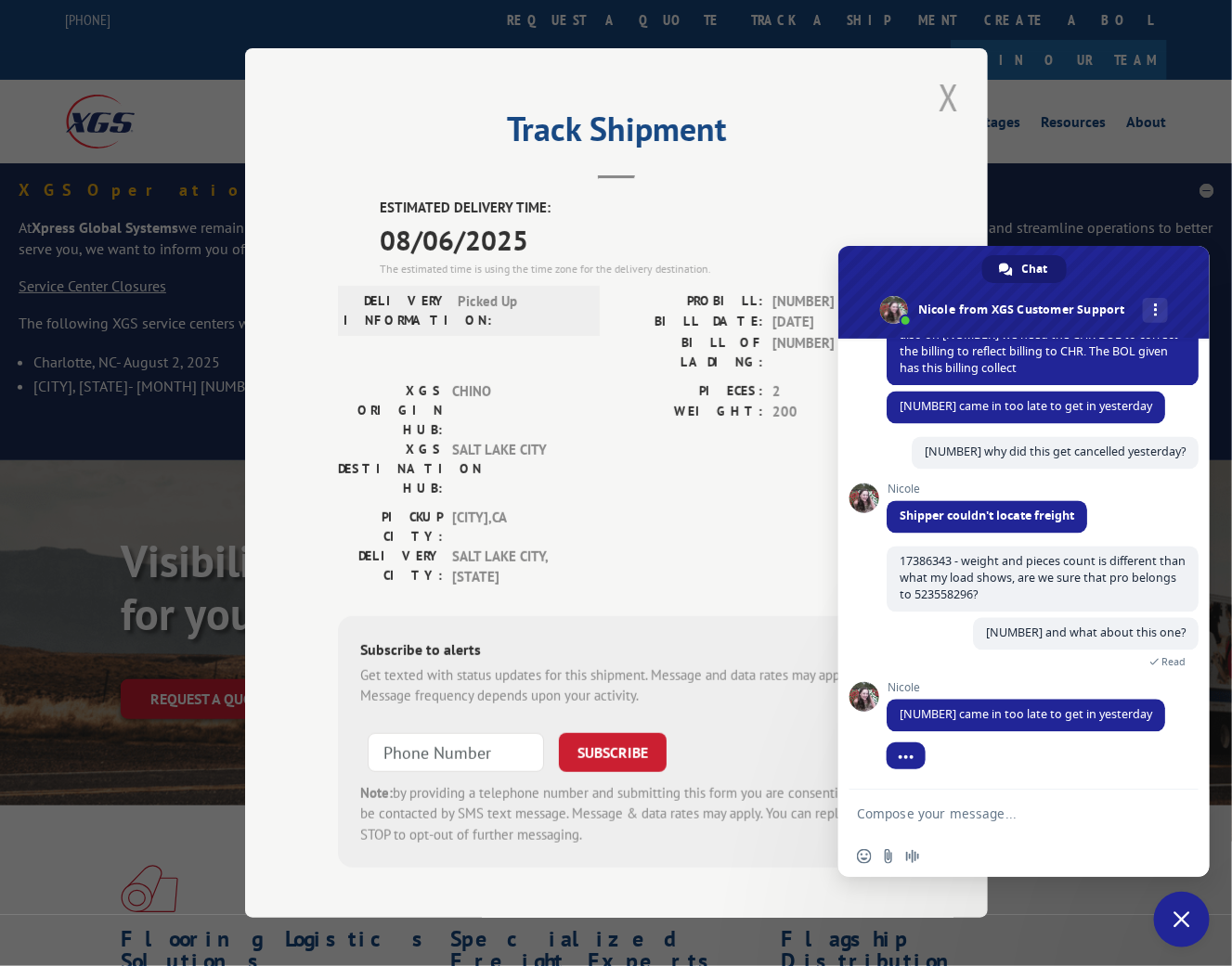 click at bounding box center (949, 97) 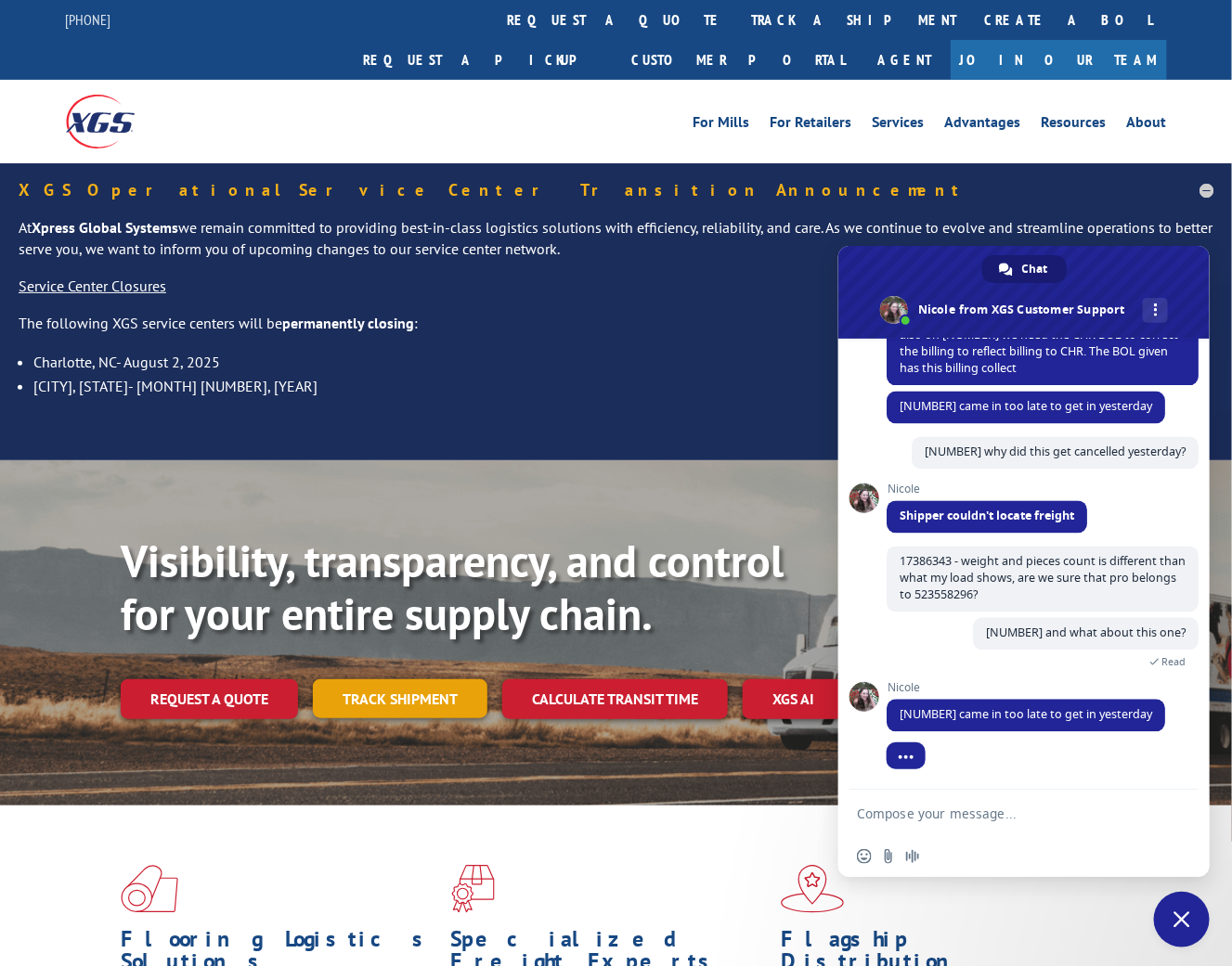 click on "Track shipment" at bounding box center [400, 699] 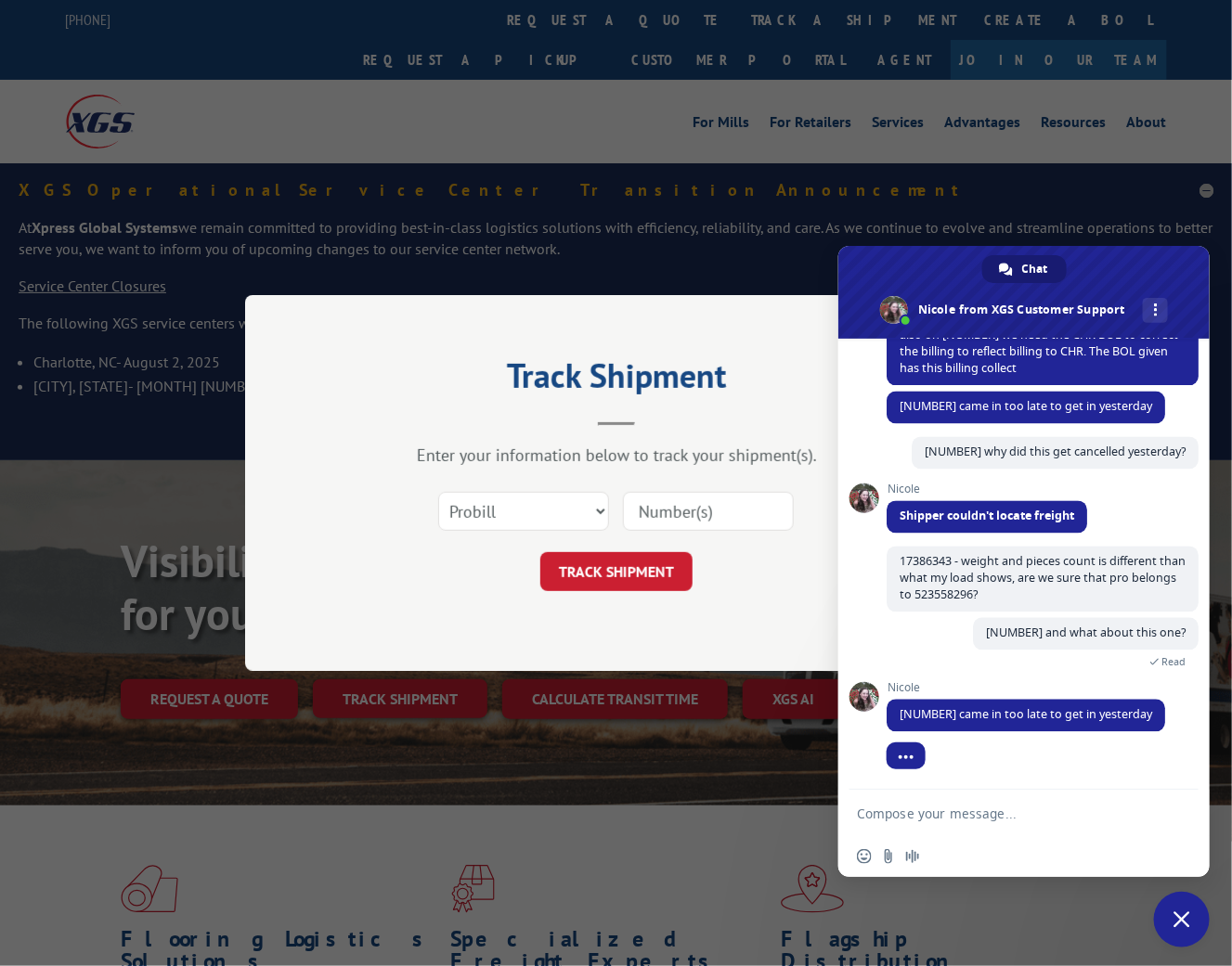 click at bounding box center (708, 511) 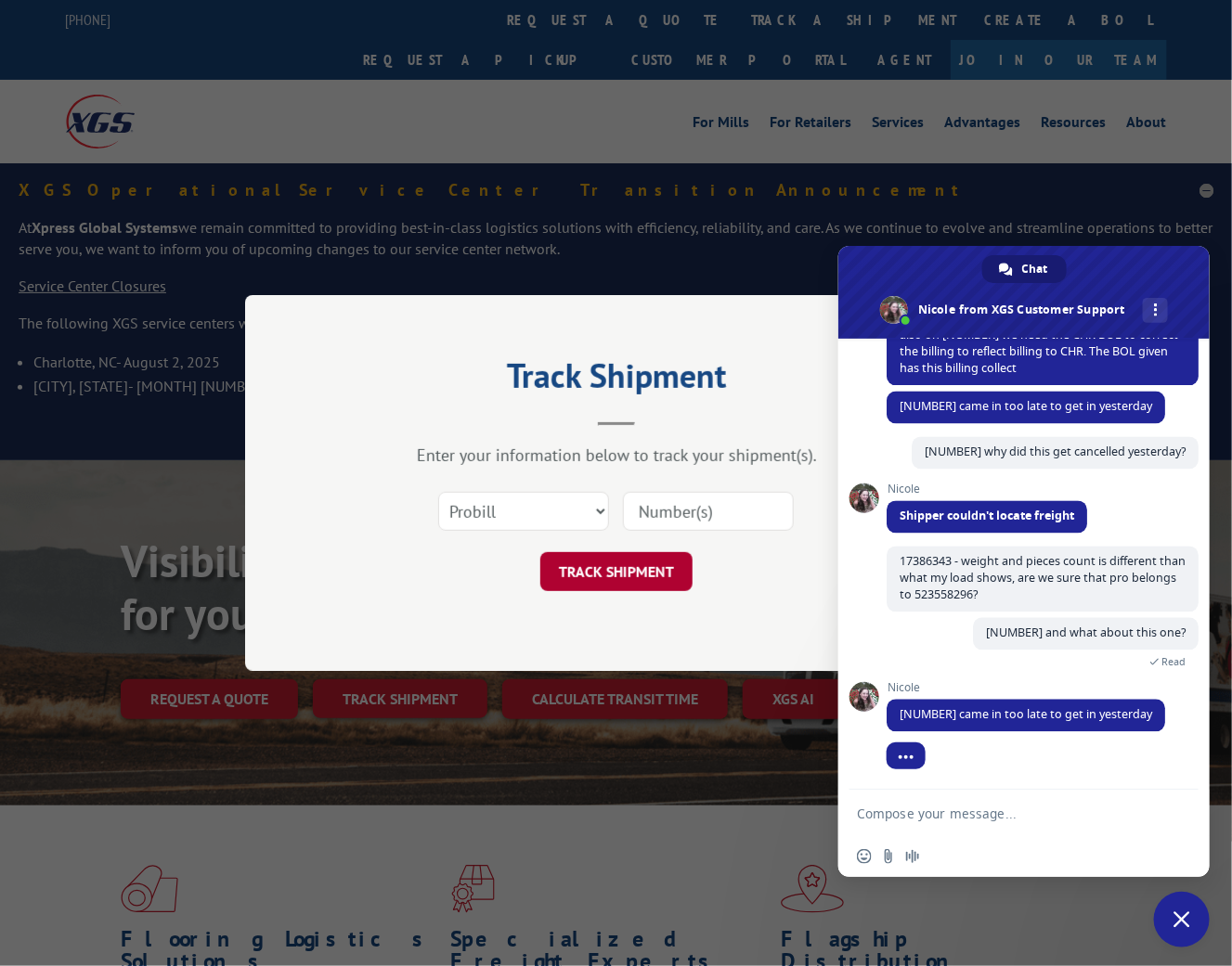 paste on "[NUMBER]" 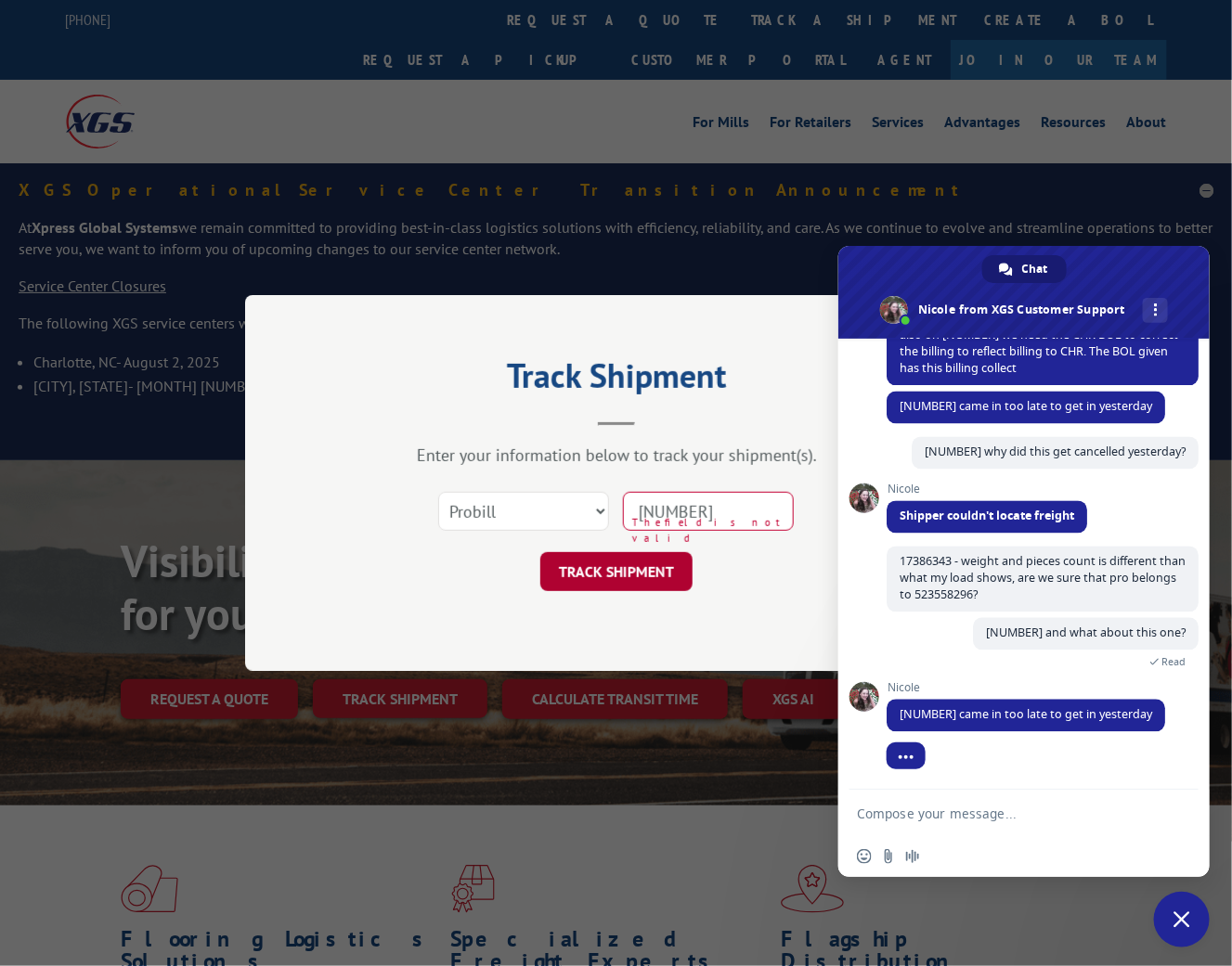 click on "TRACK SHIPMENT" at bounding box center (616, 572) 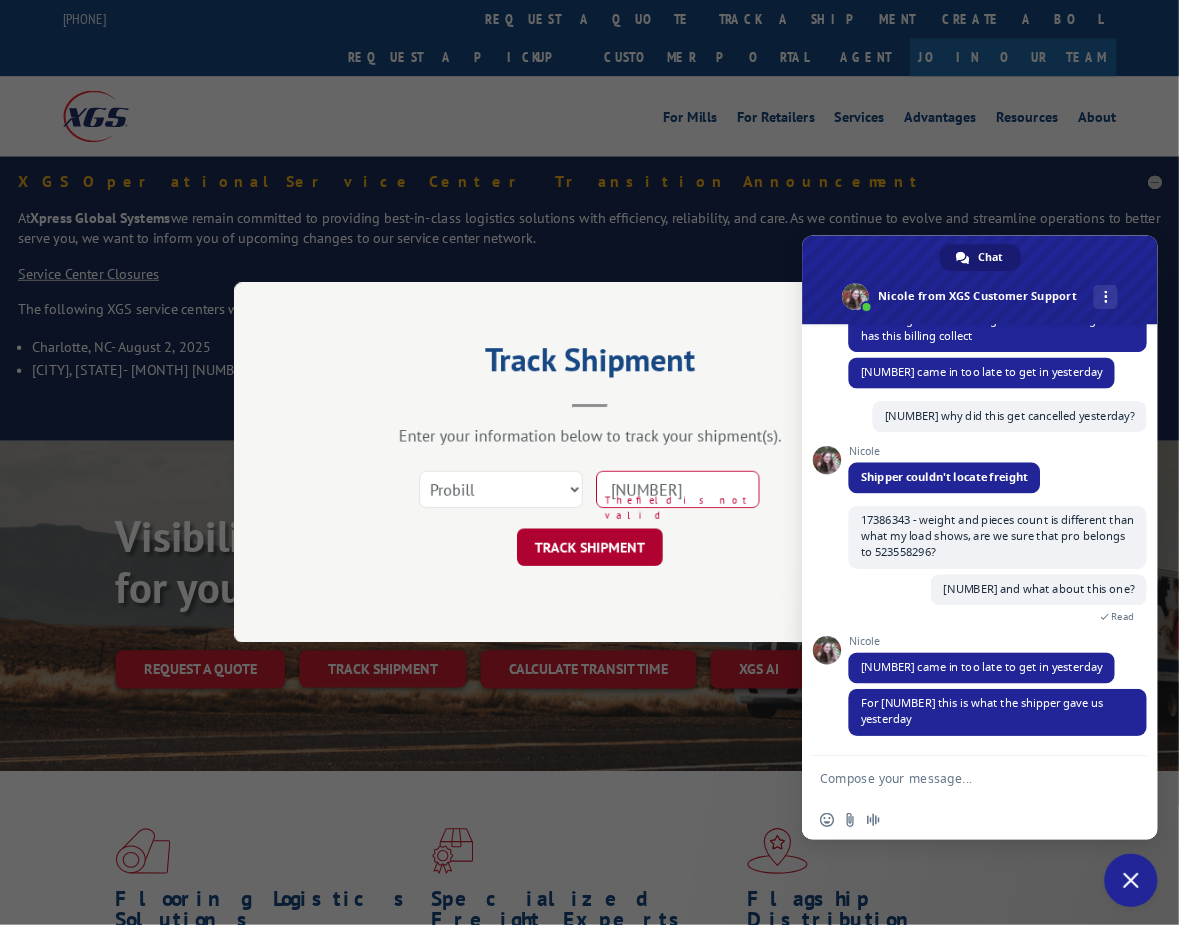 scroll, scrollTop: 10042, scrollLeft: 0, axis: vertical 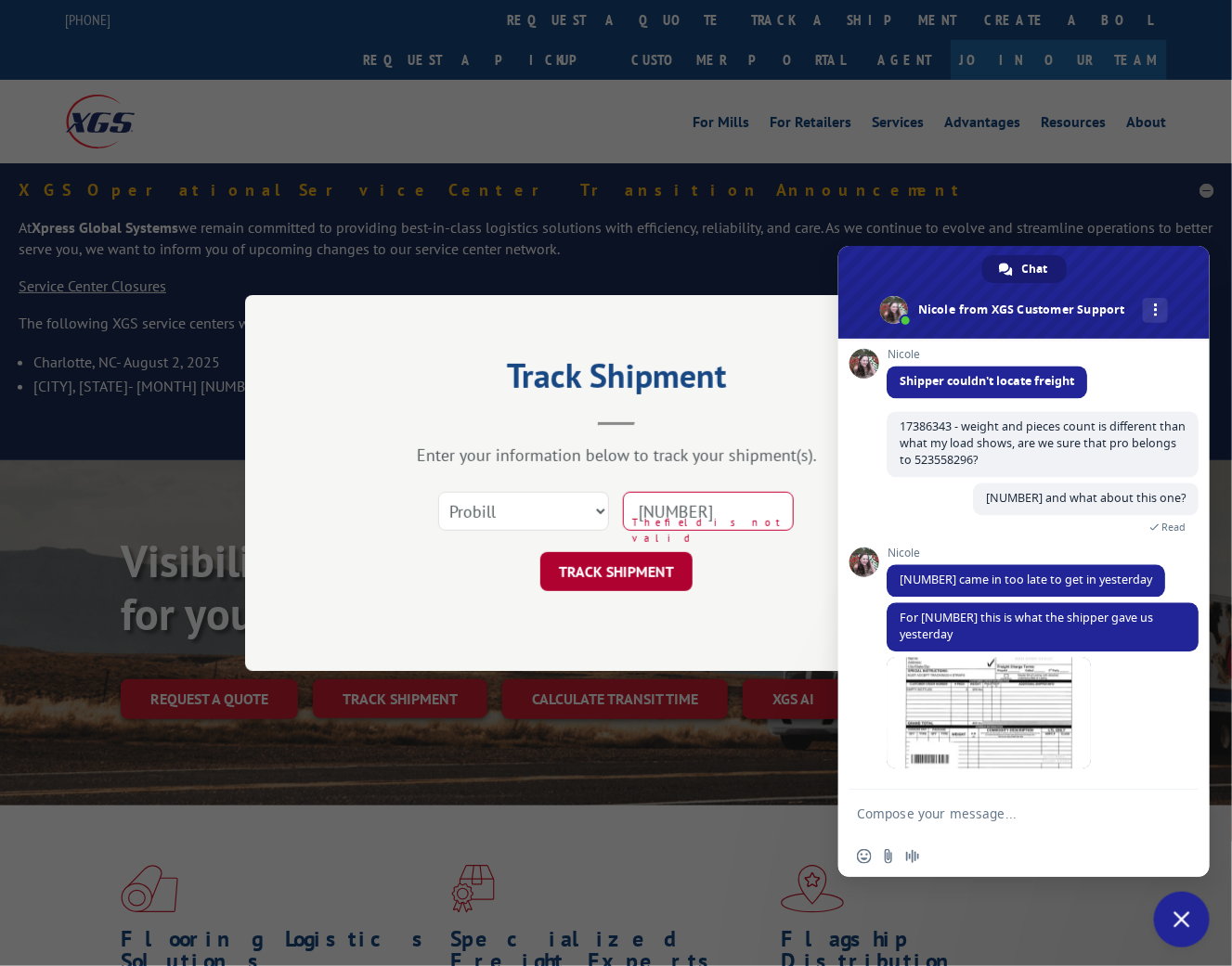 click on "TRACK SHIPMENT" at bounding box center (616, 572) 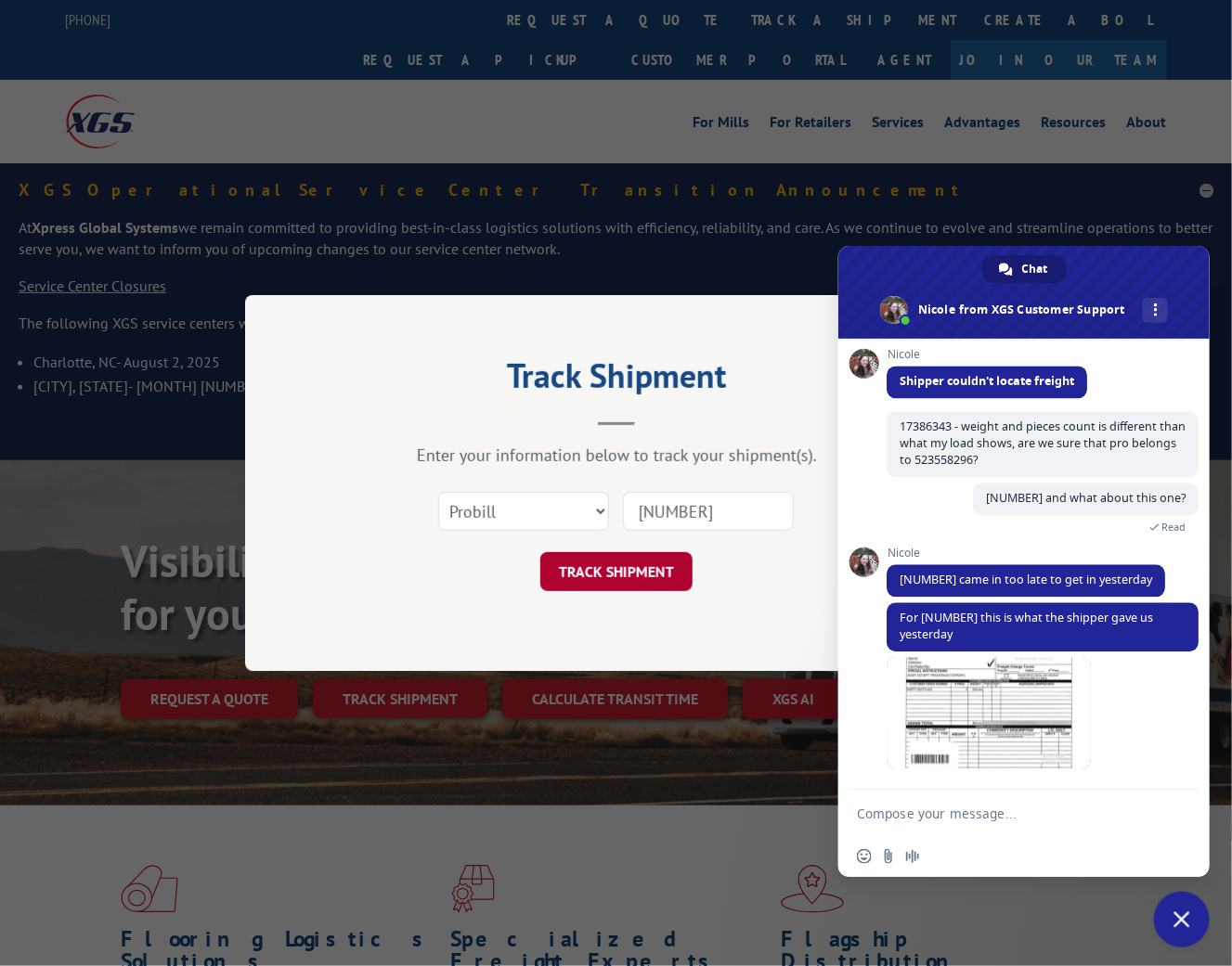 type on "[NUMBER]" 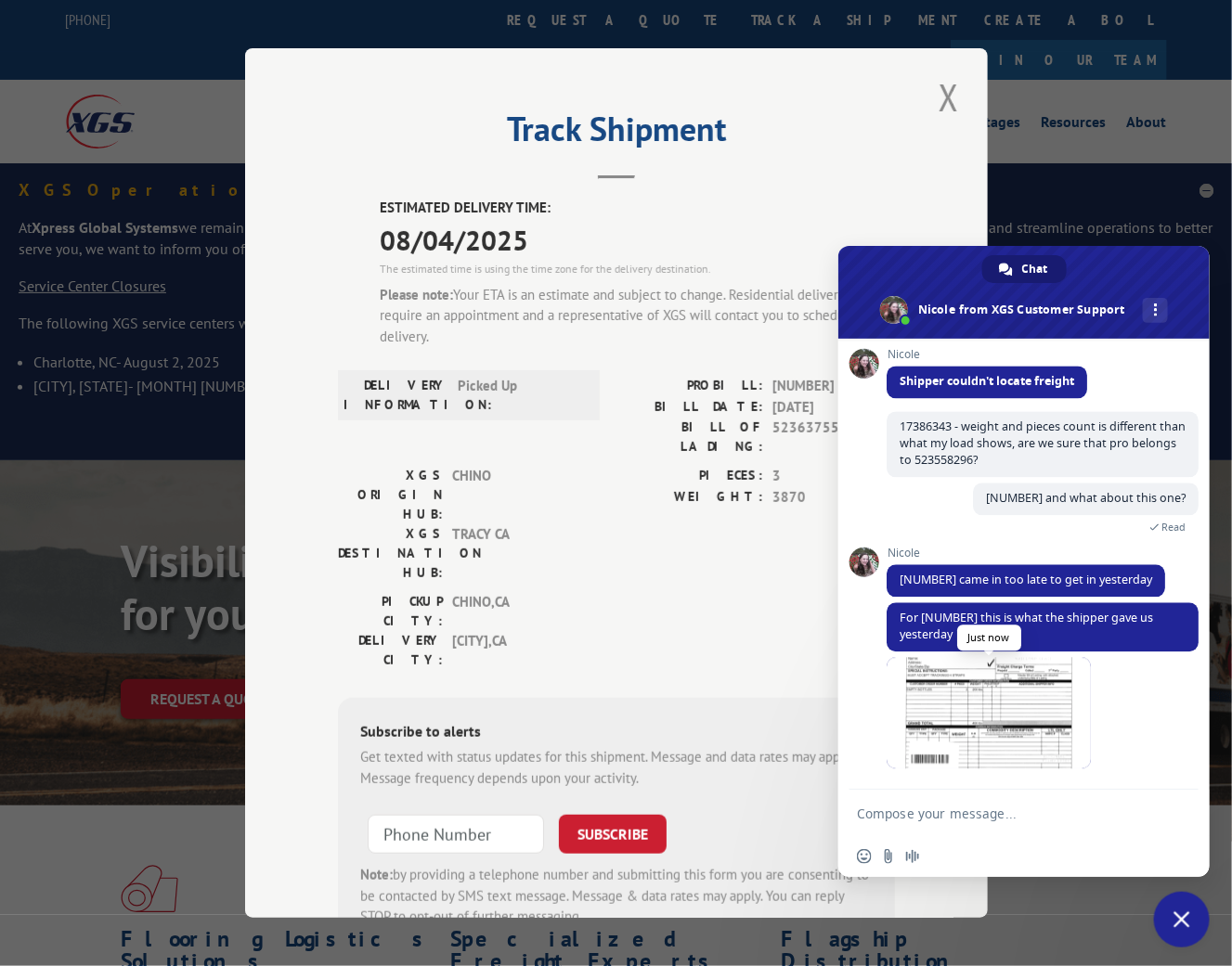click at bounding box center (989, 714) 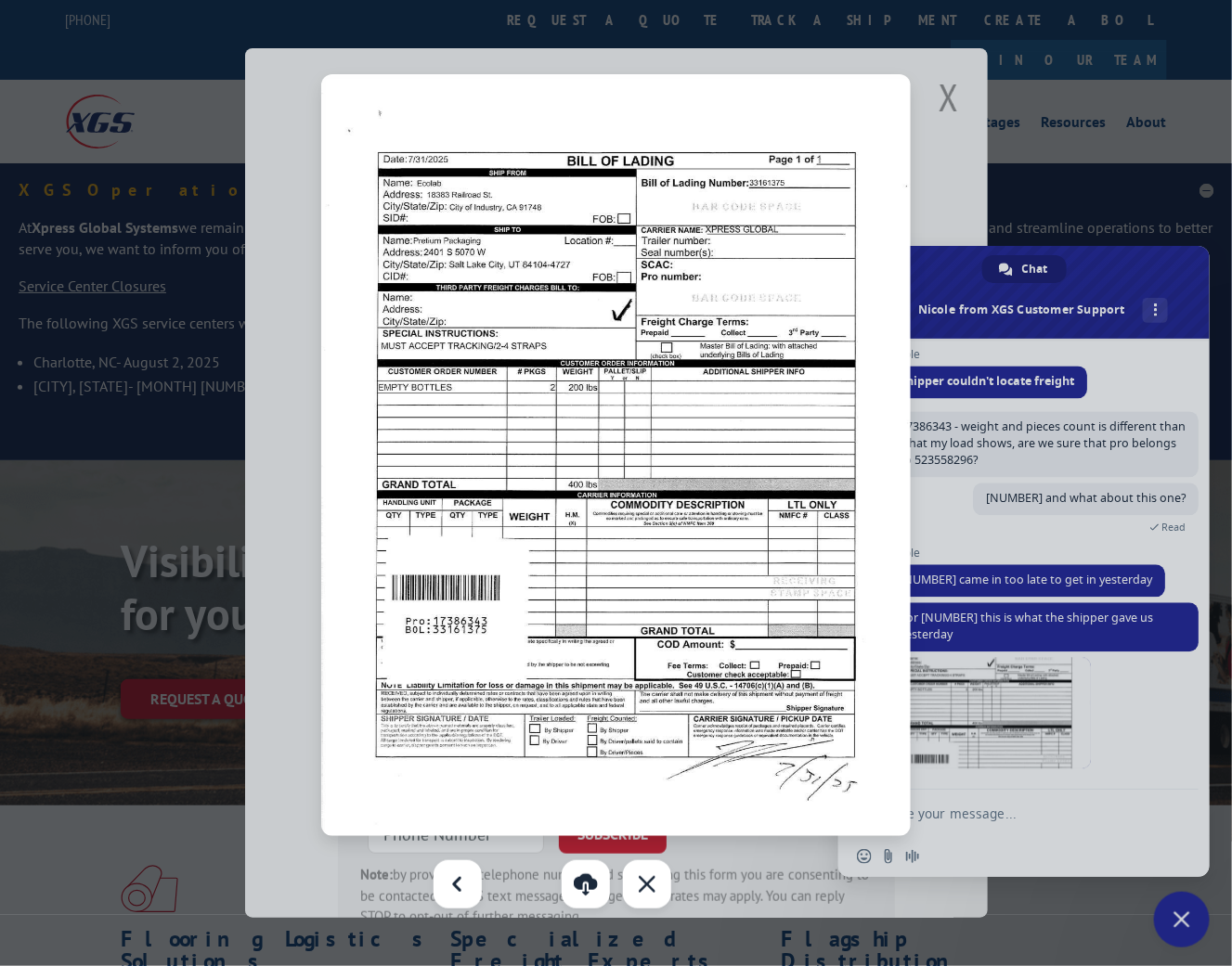 click at bounding box center (616, 483) 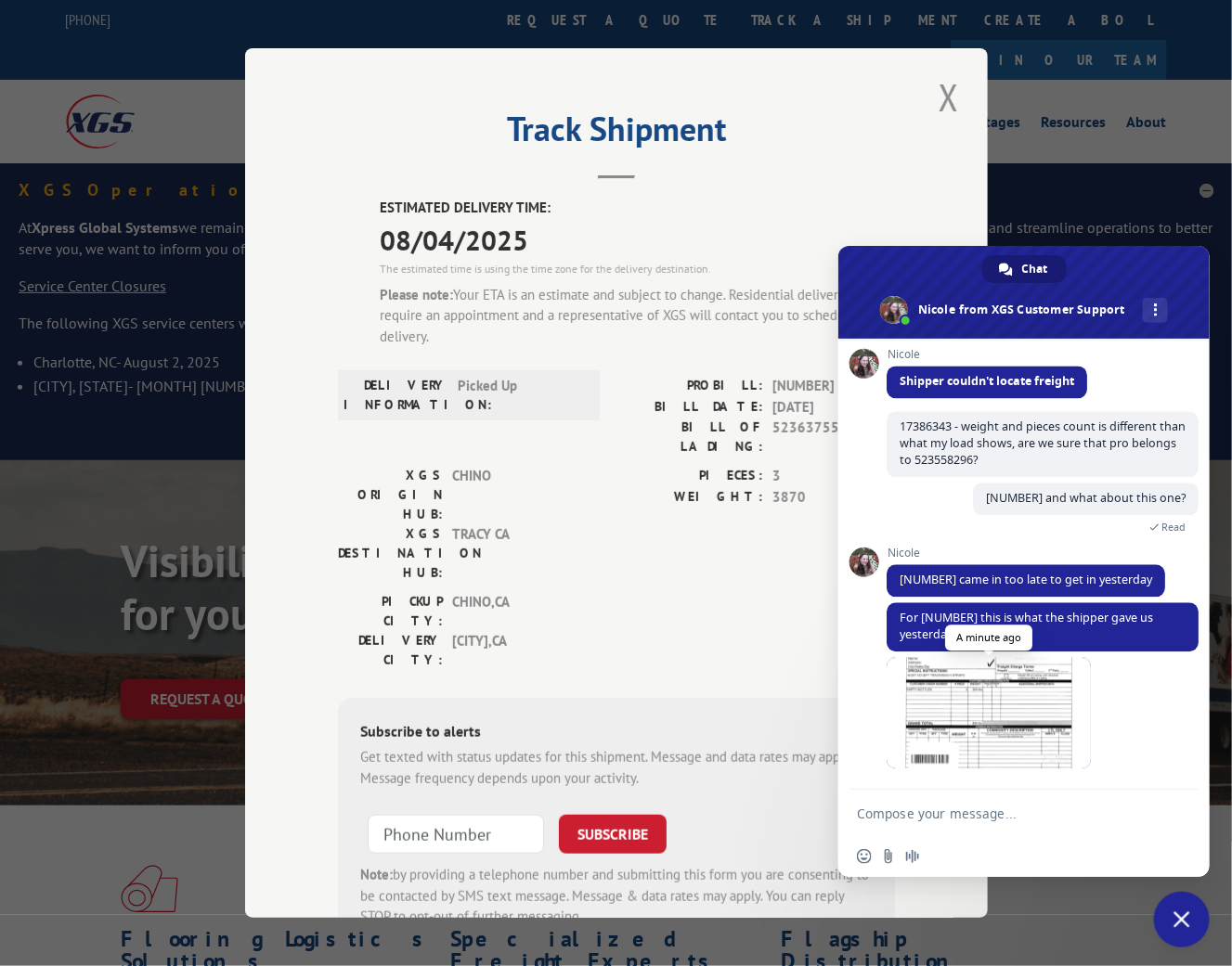 click at bounding box center [989, 714] 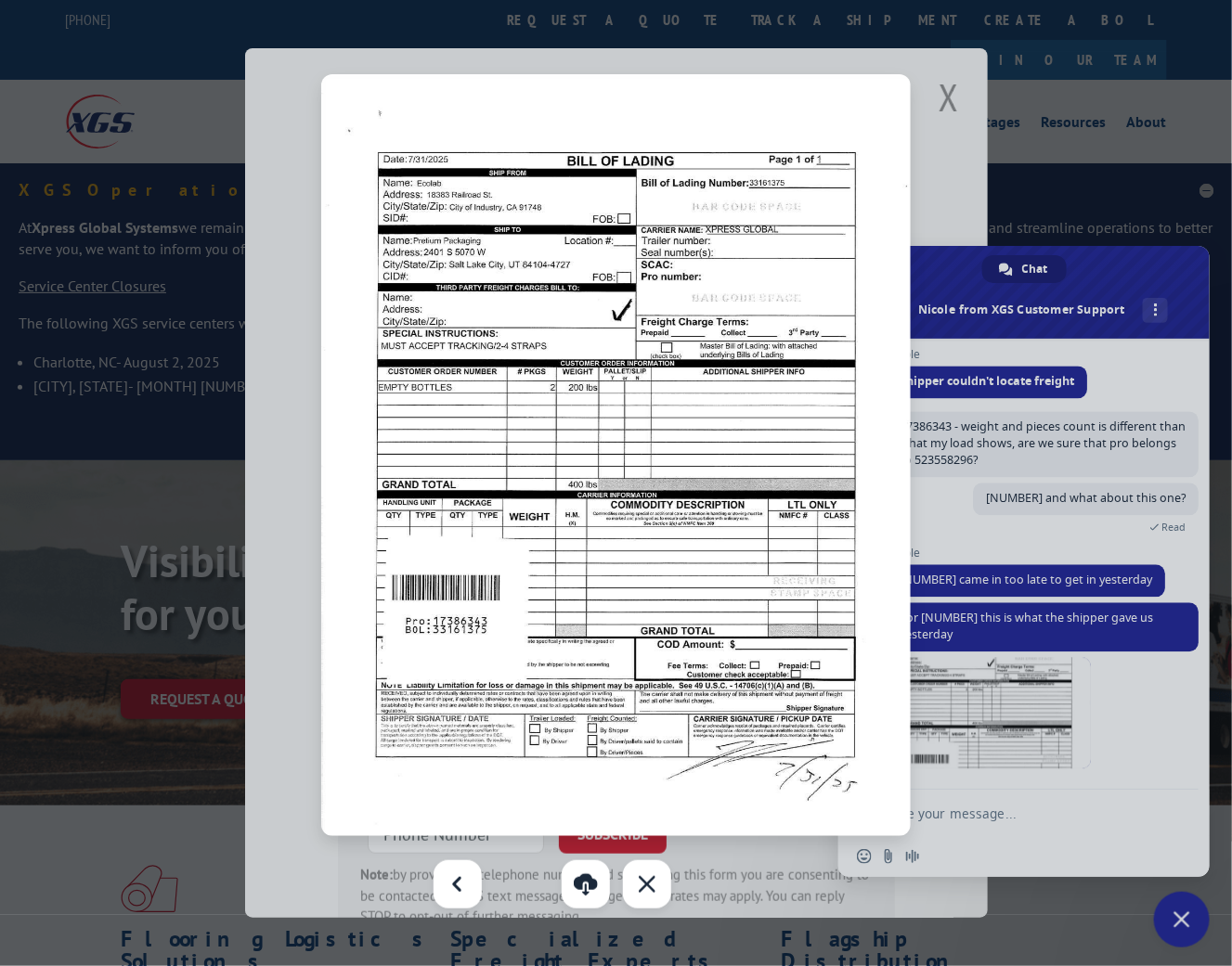 click at bounding box center [616, 455] 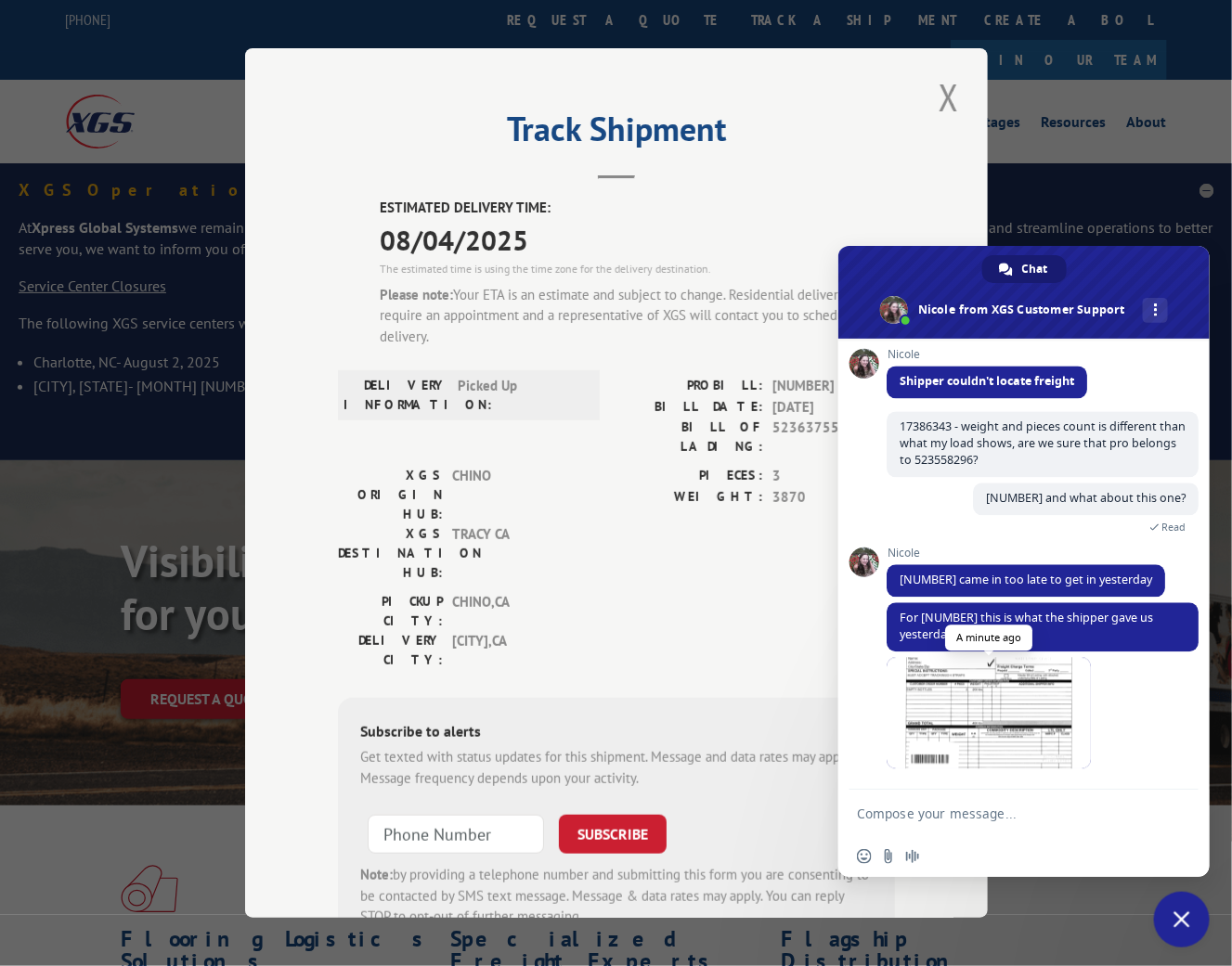 click at bounding box center (989, 714) 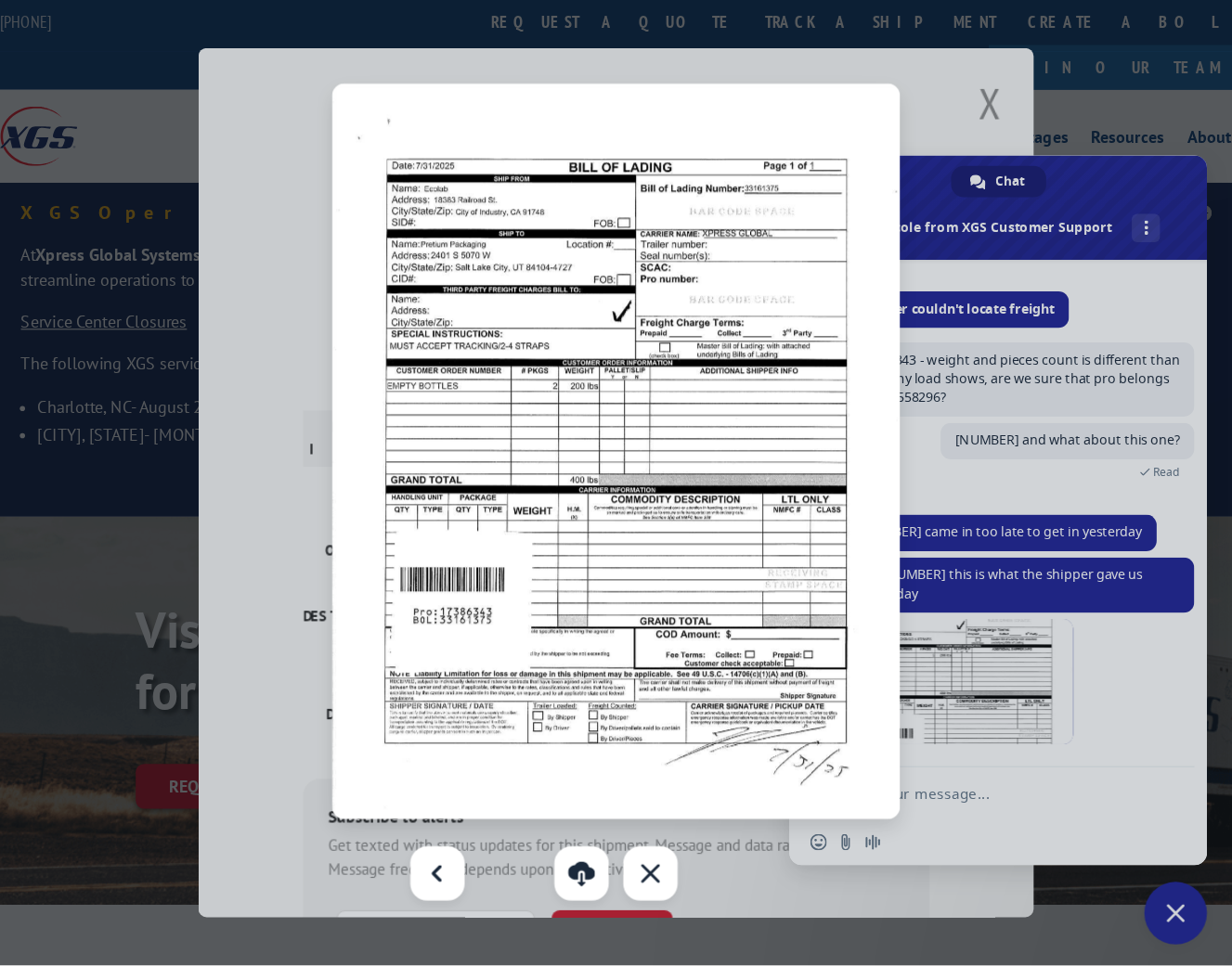 scroll, scrollTop: 9264, scrollLeft: 0, axis: vertical 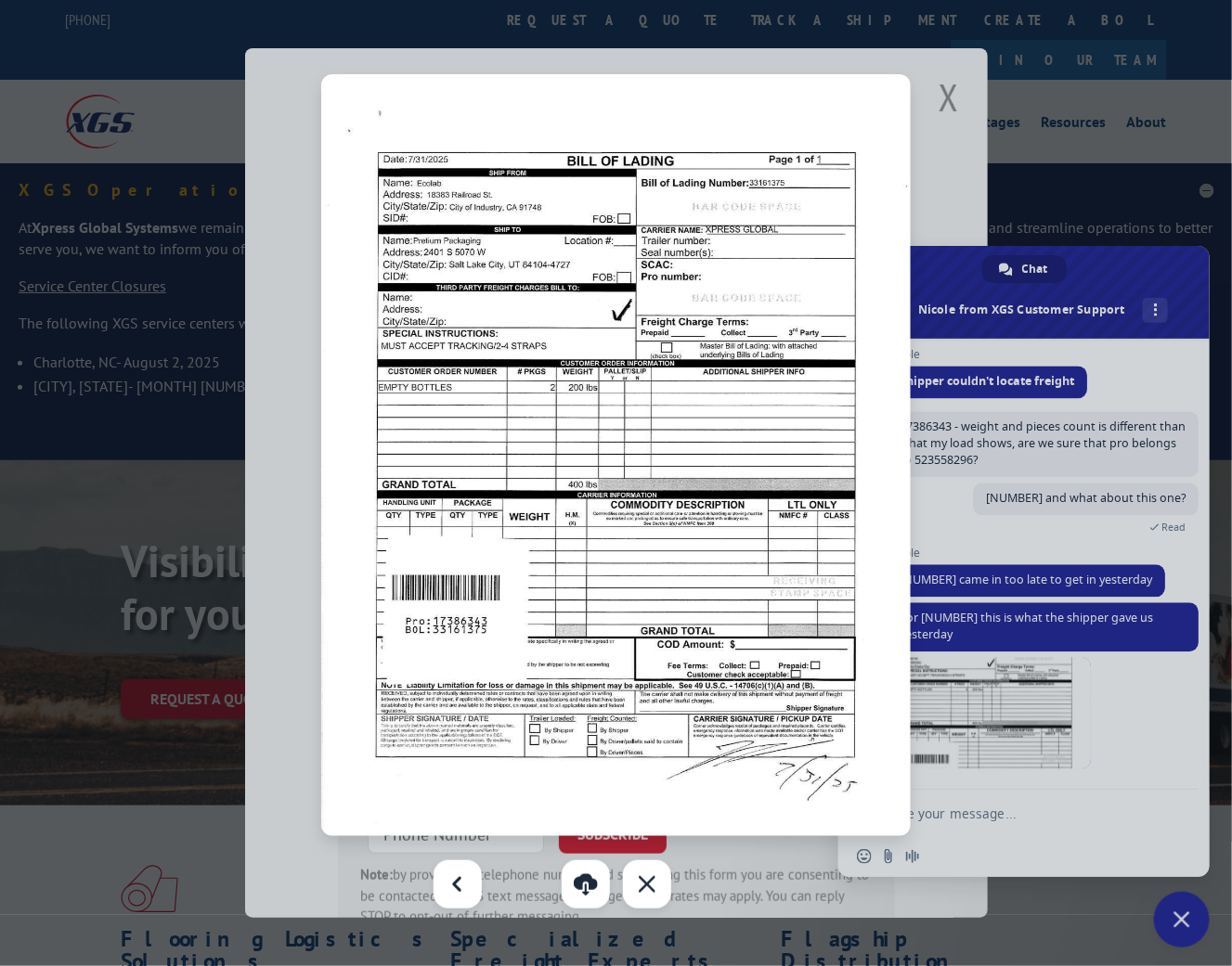 click at bounding box center [616, 483] 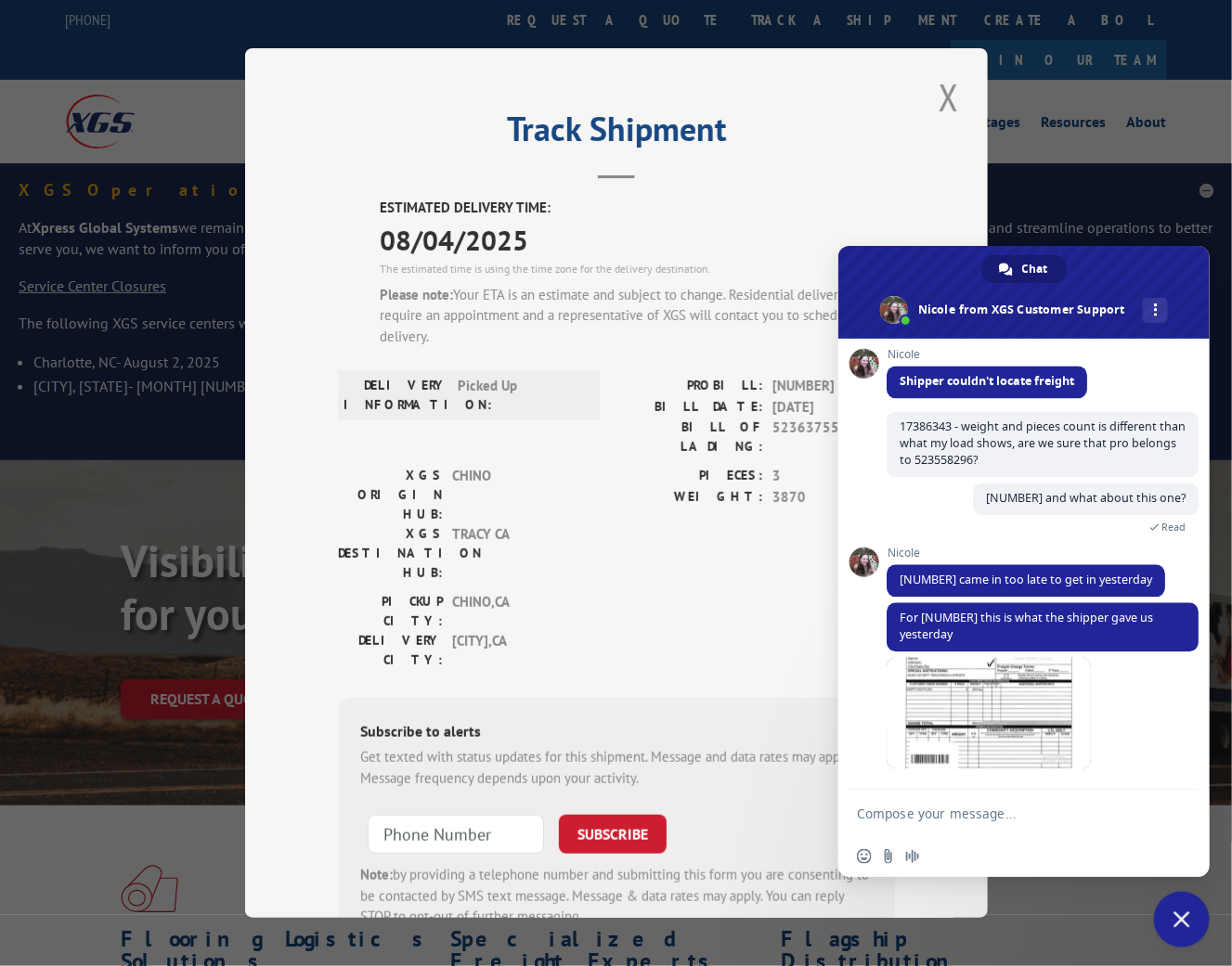 click at bounding box center (1005, 813) 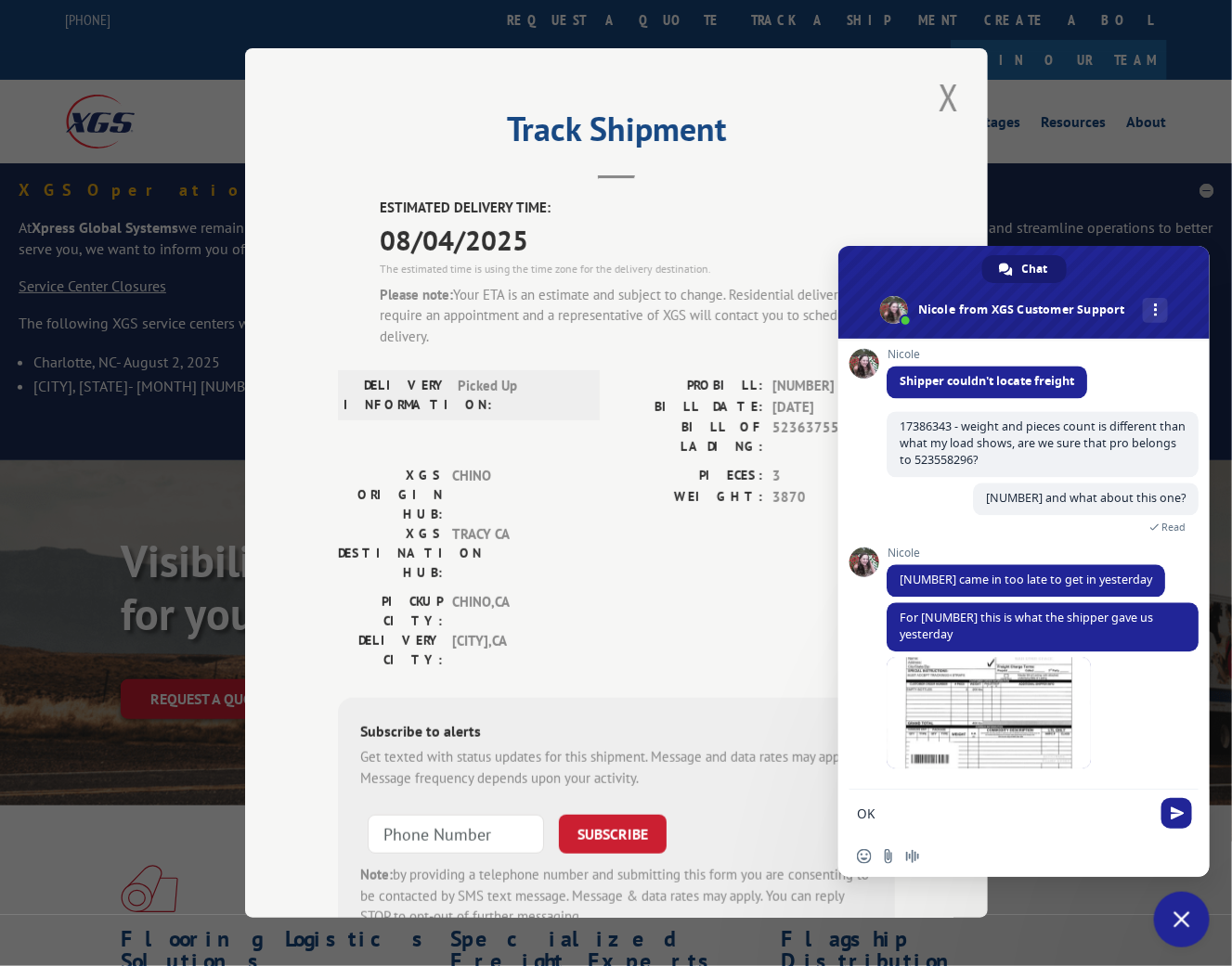 type on "O" 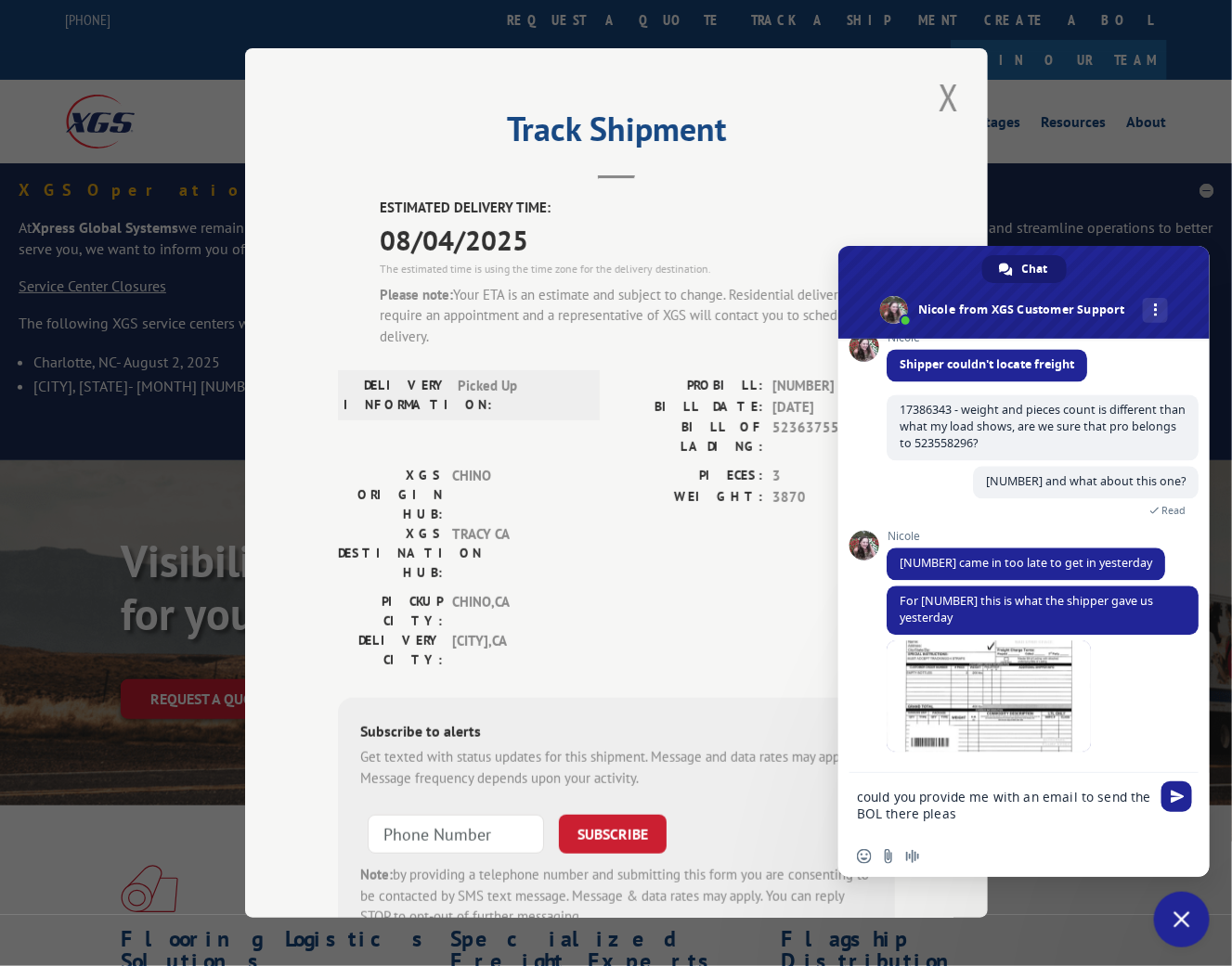 type on "could you provide me with an email to send the BOL there please" 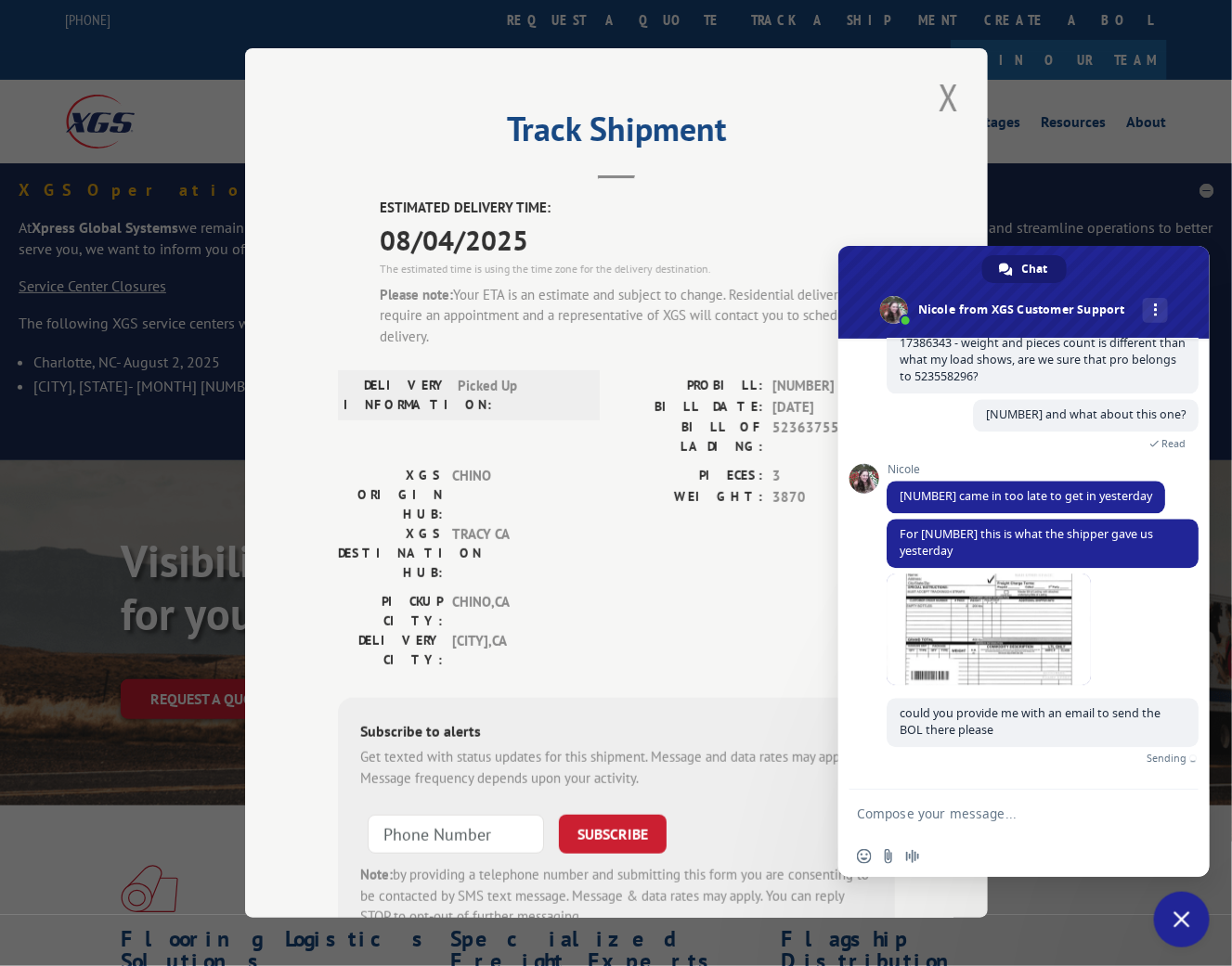 scroll, scrollTop: 9405, scrollLeft: 0, axis: vertical 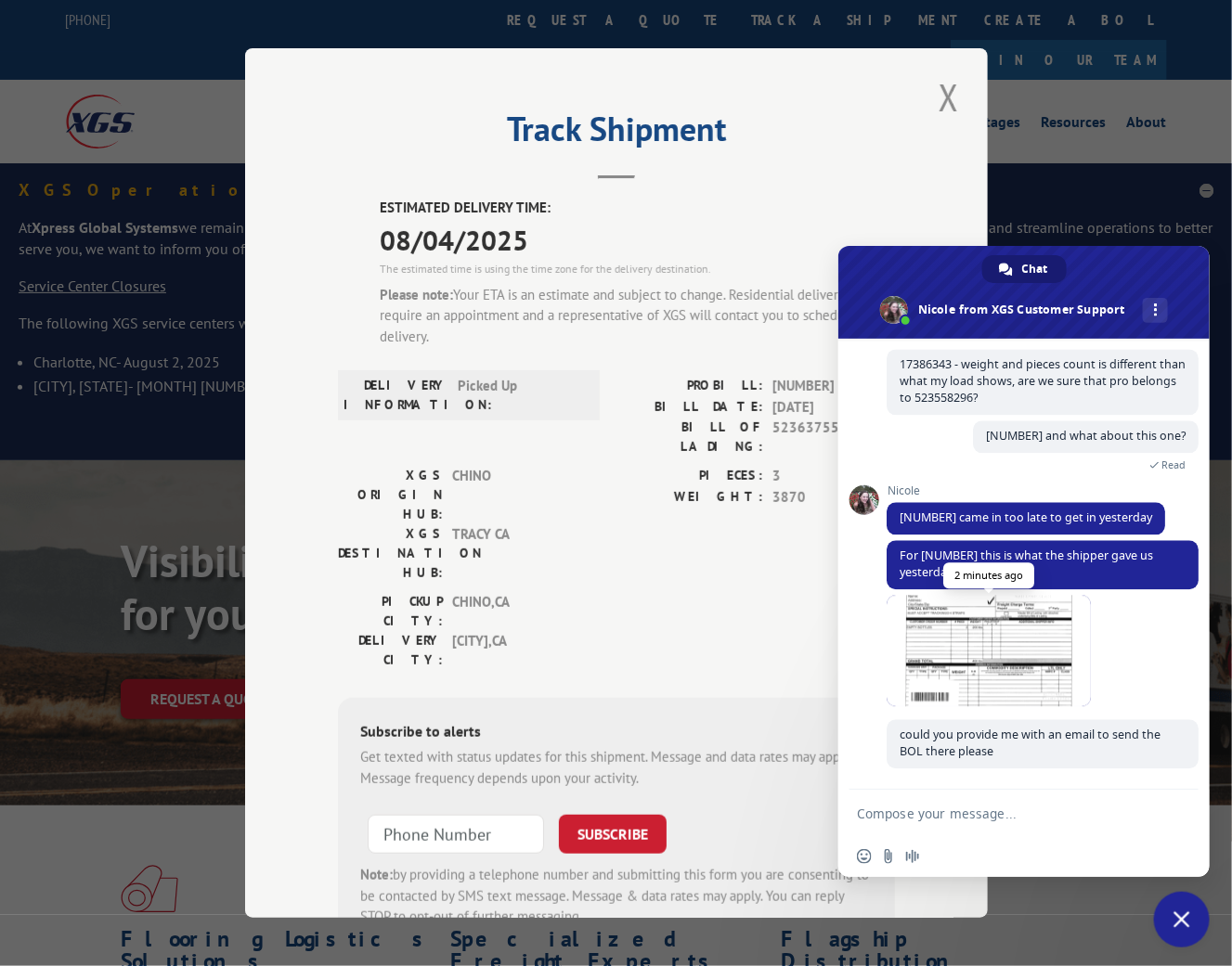 click at bounding box center [989, 651] 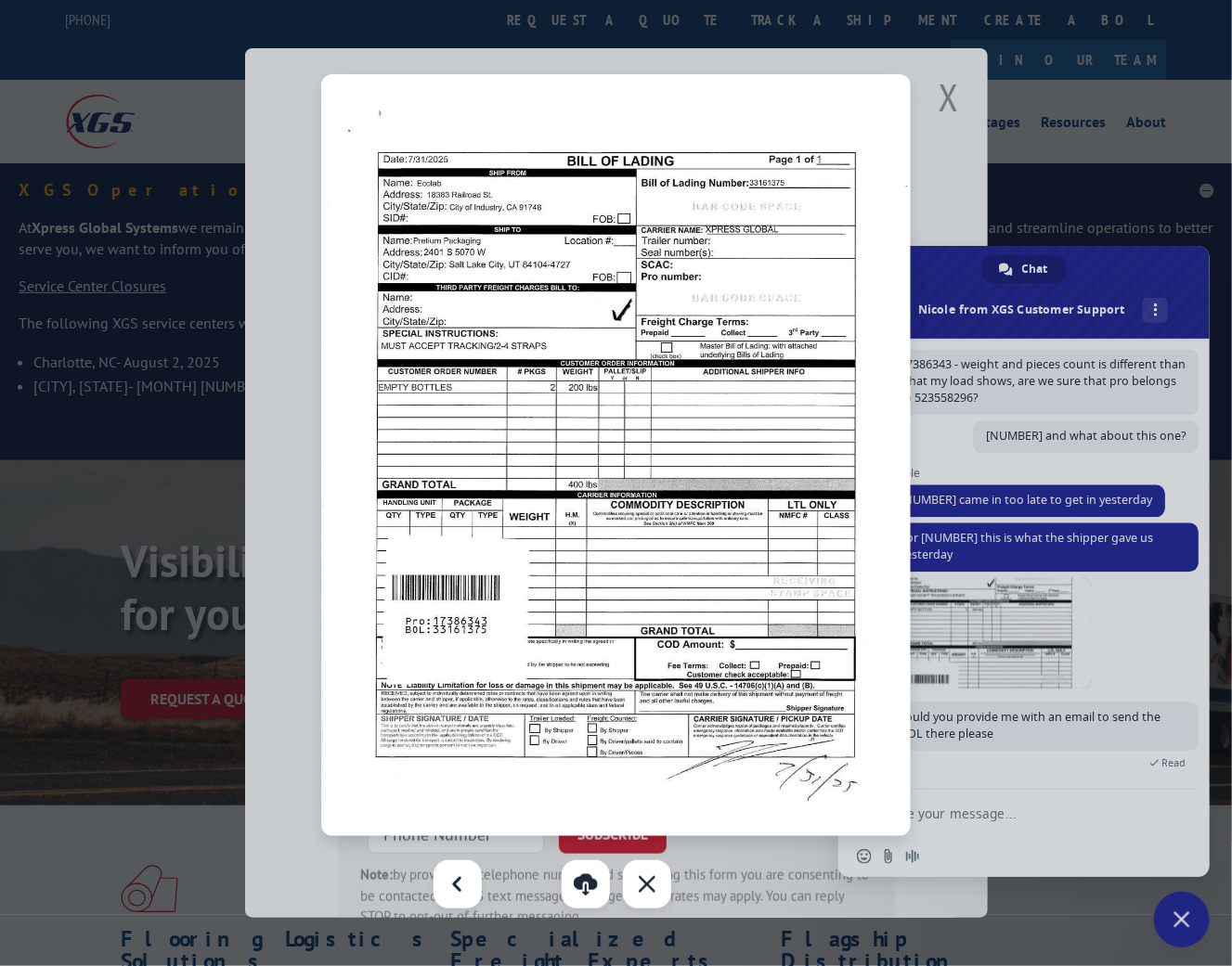 scroll, scrollTop: 9421, scrollLeft: 0, axis: vertical 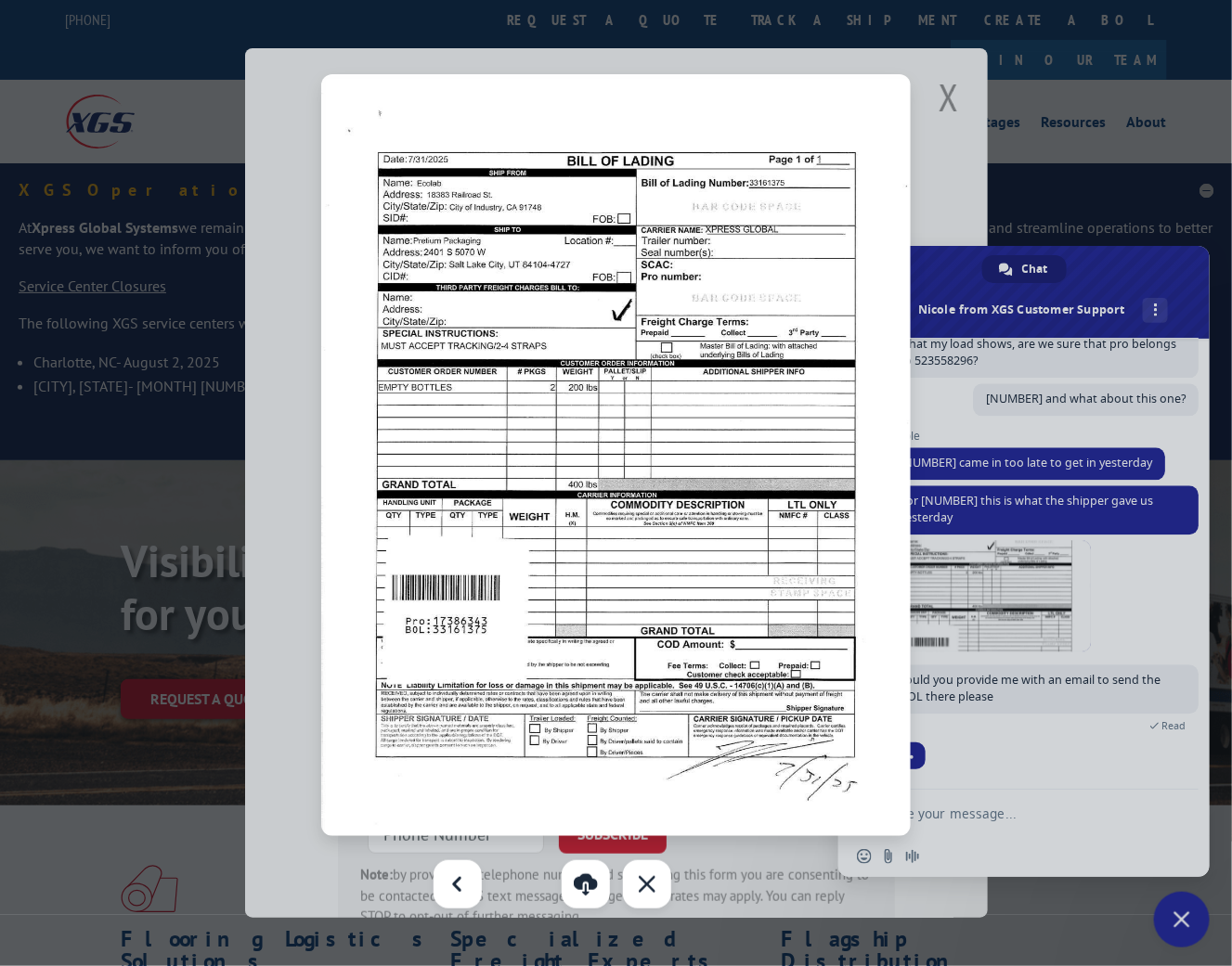 click at bounding box center [616, 483] 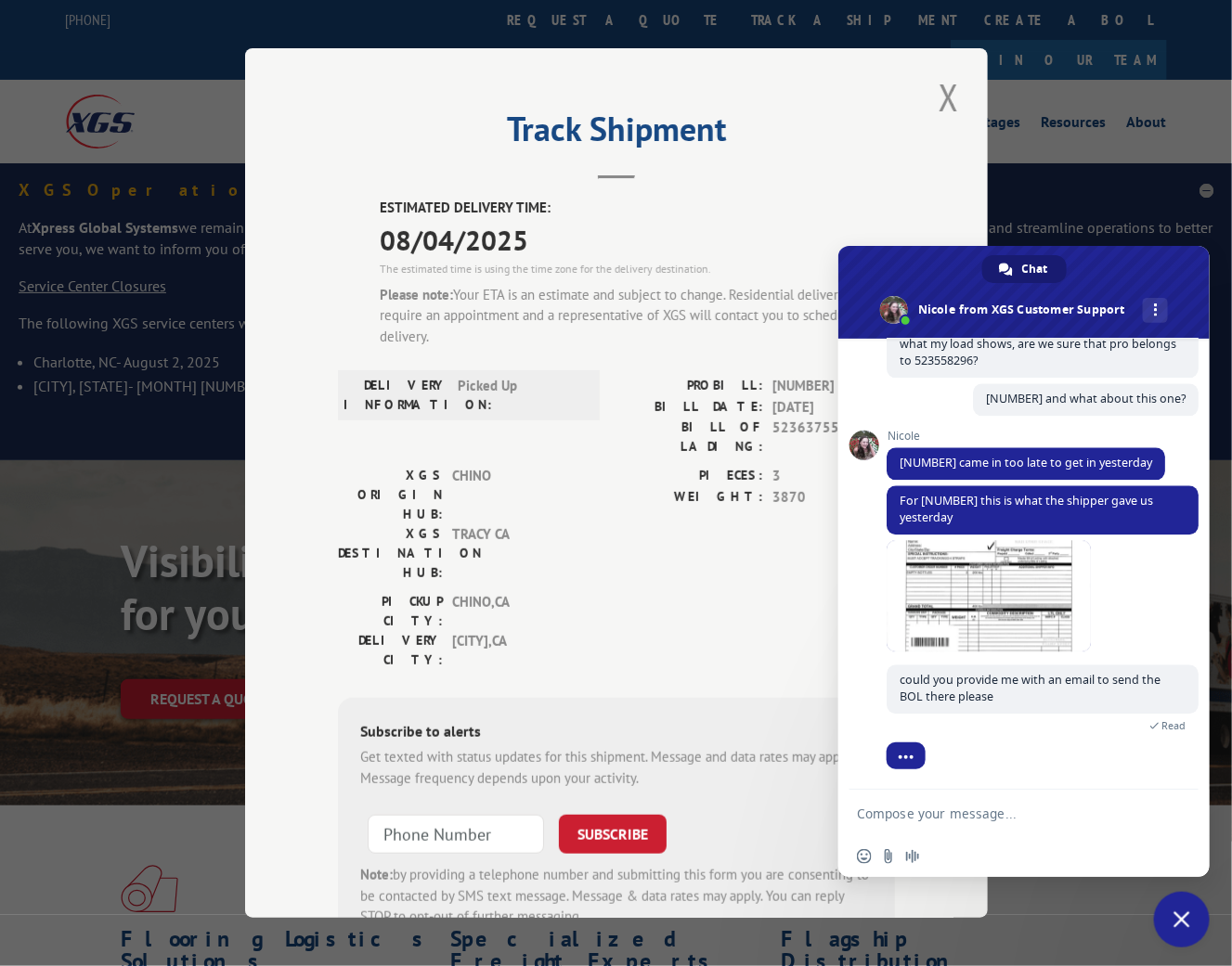 click at bounding box center (1005, 813) 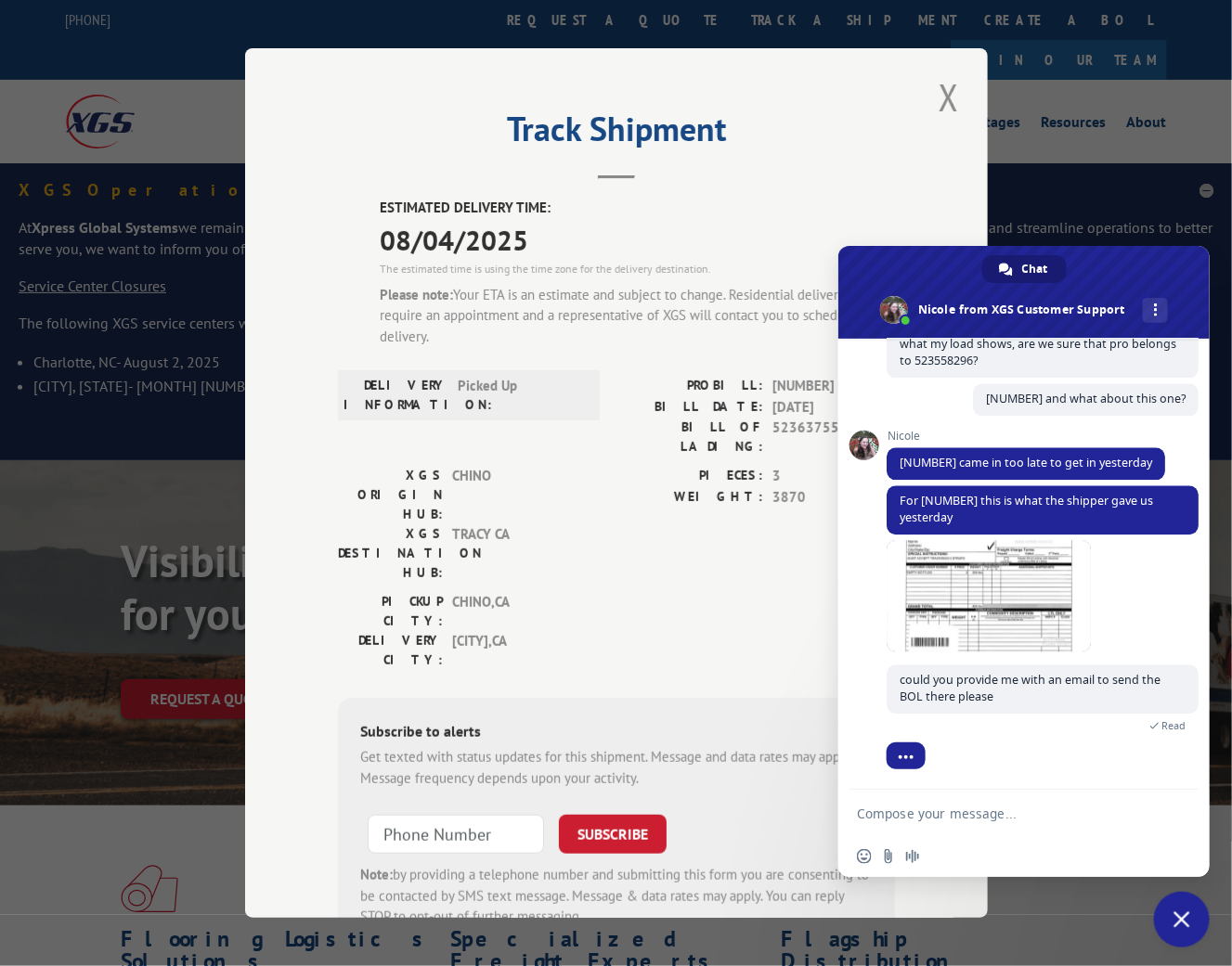 click at bounding box center (1005, 813) 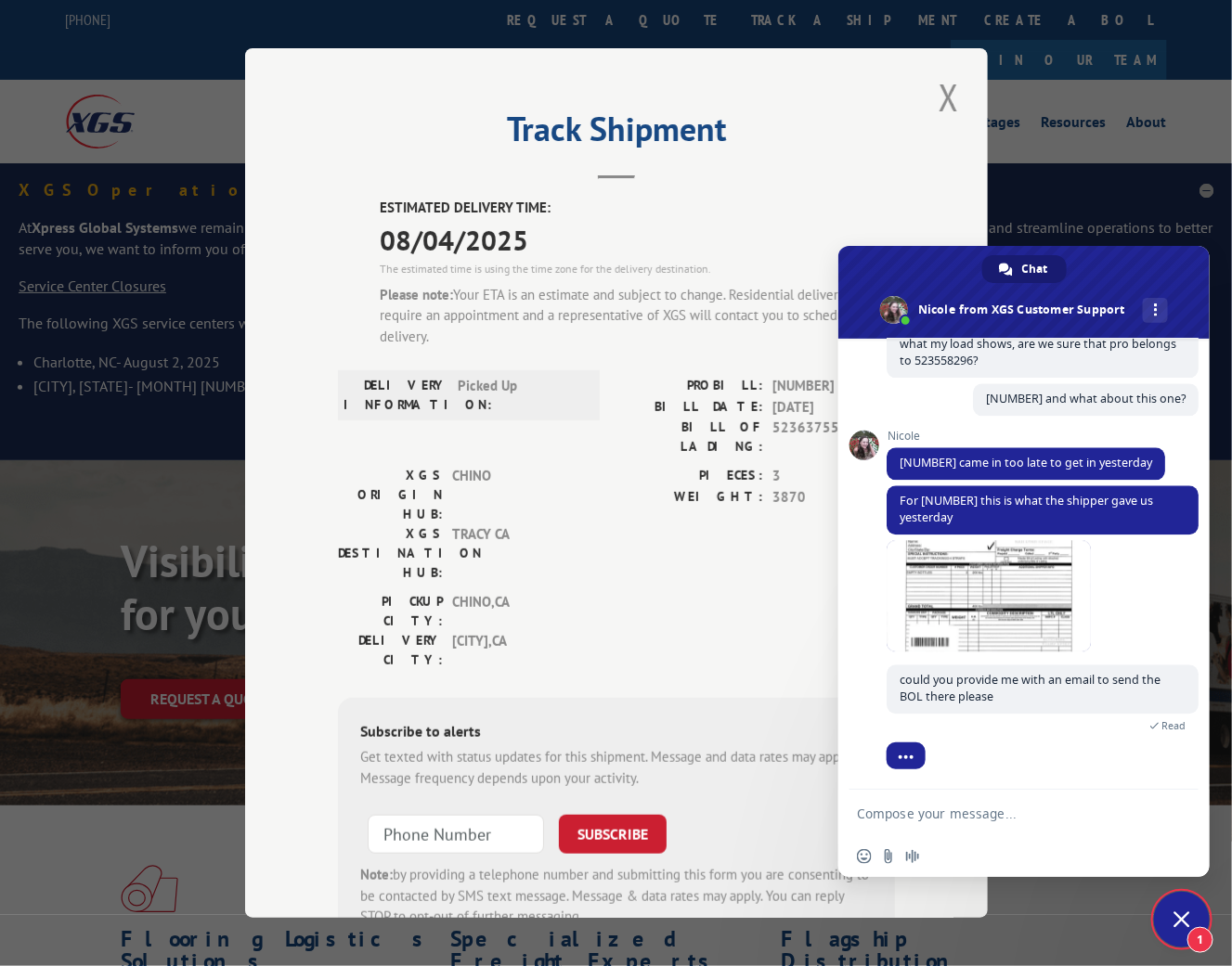 scroll, scrollTop: 9466, scrollLeft: 0, axis: vertical 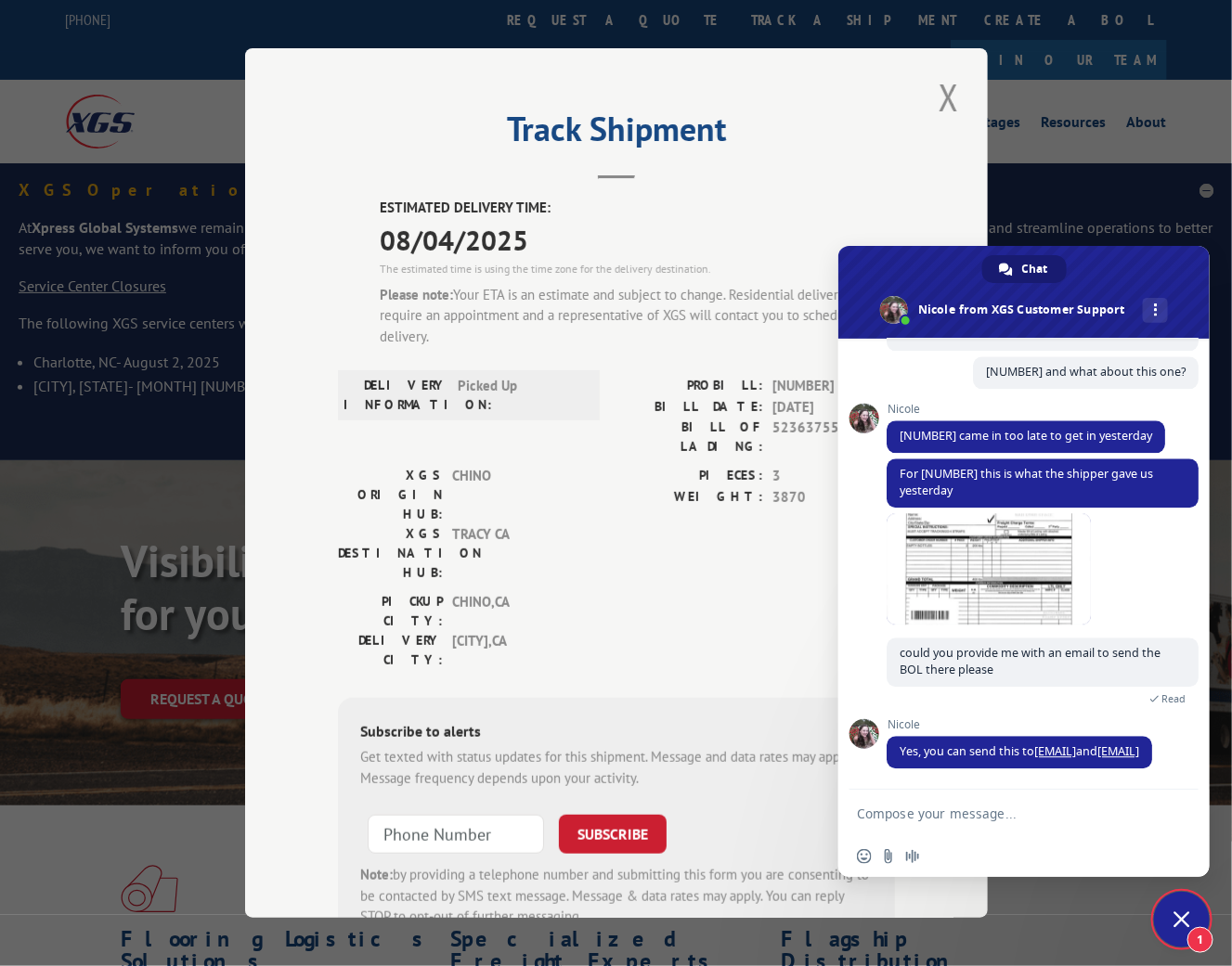 click at bounding box center (1005, 813) 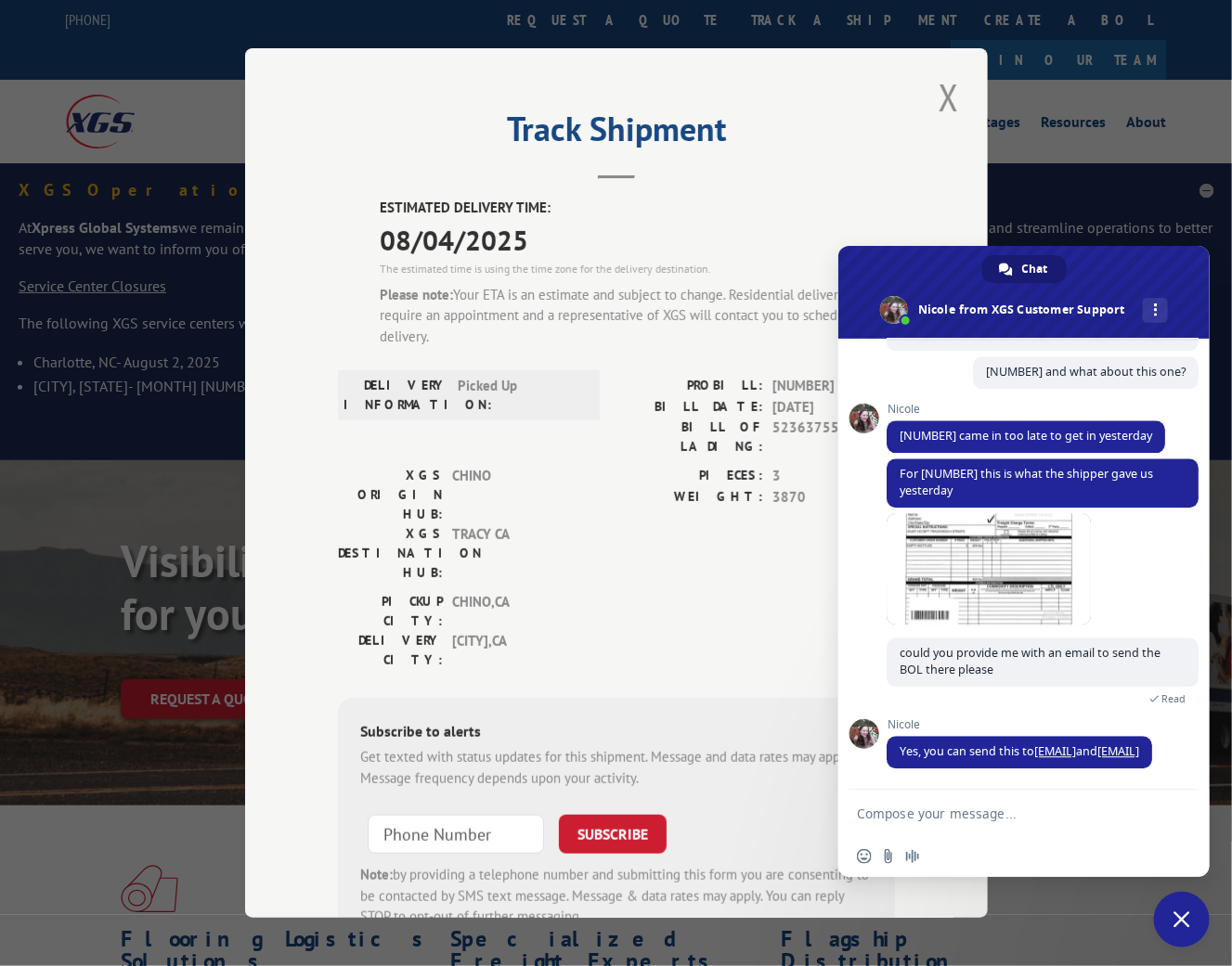 click at bounding box center [1005, 813] 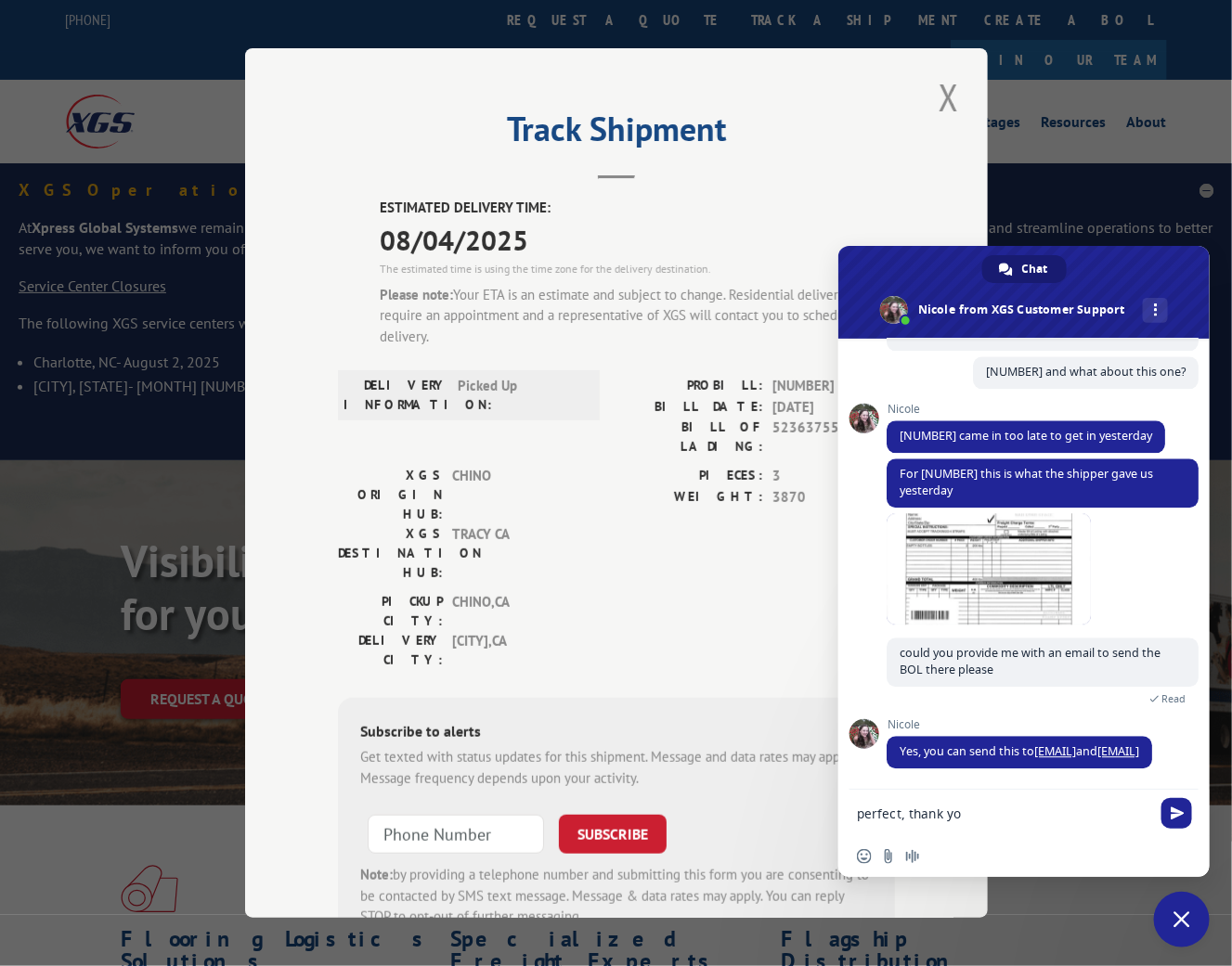 type on "perfect, thank you" 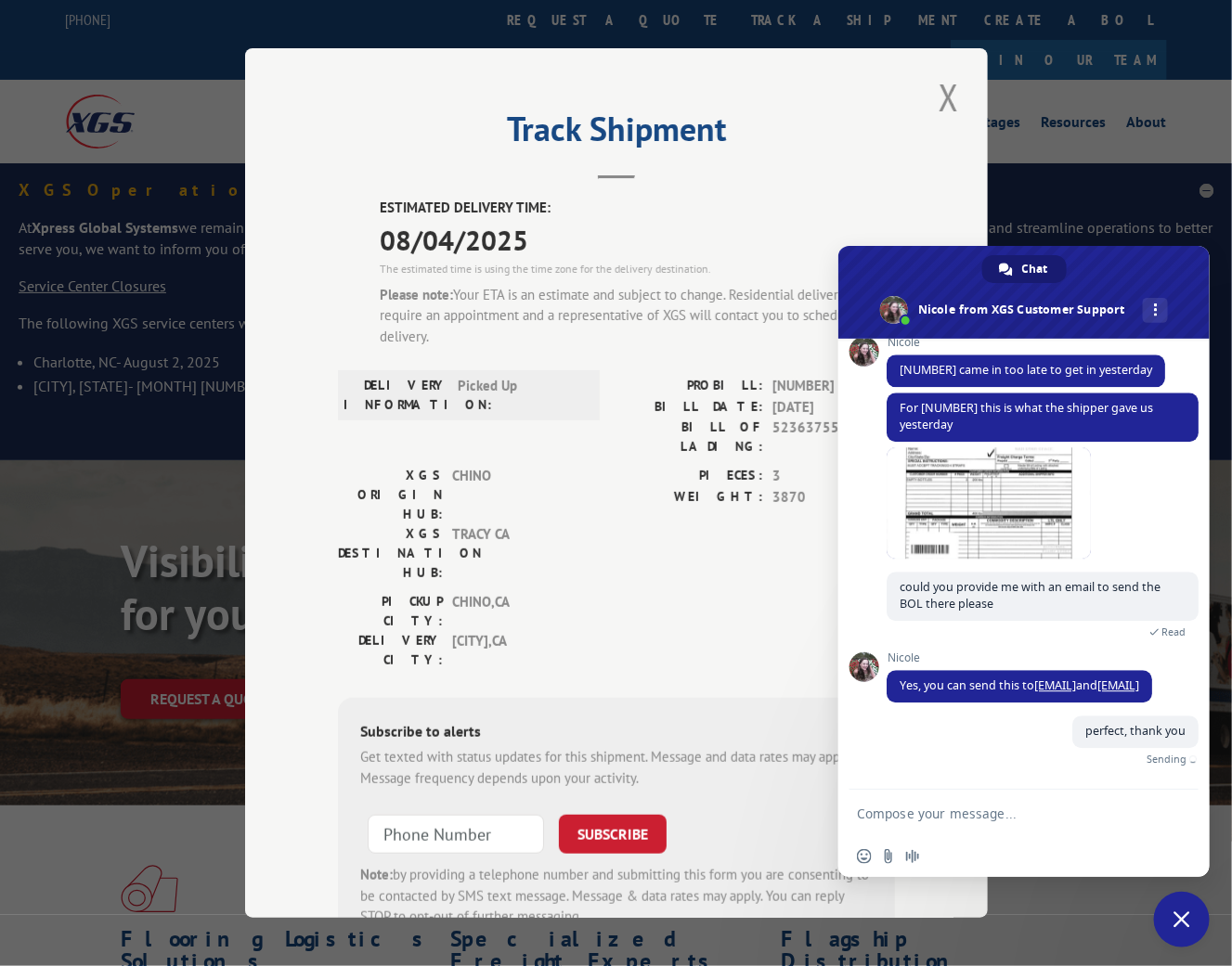scroll, scrollTop: 9513, scrollLeft: 0, axis: vertical 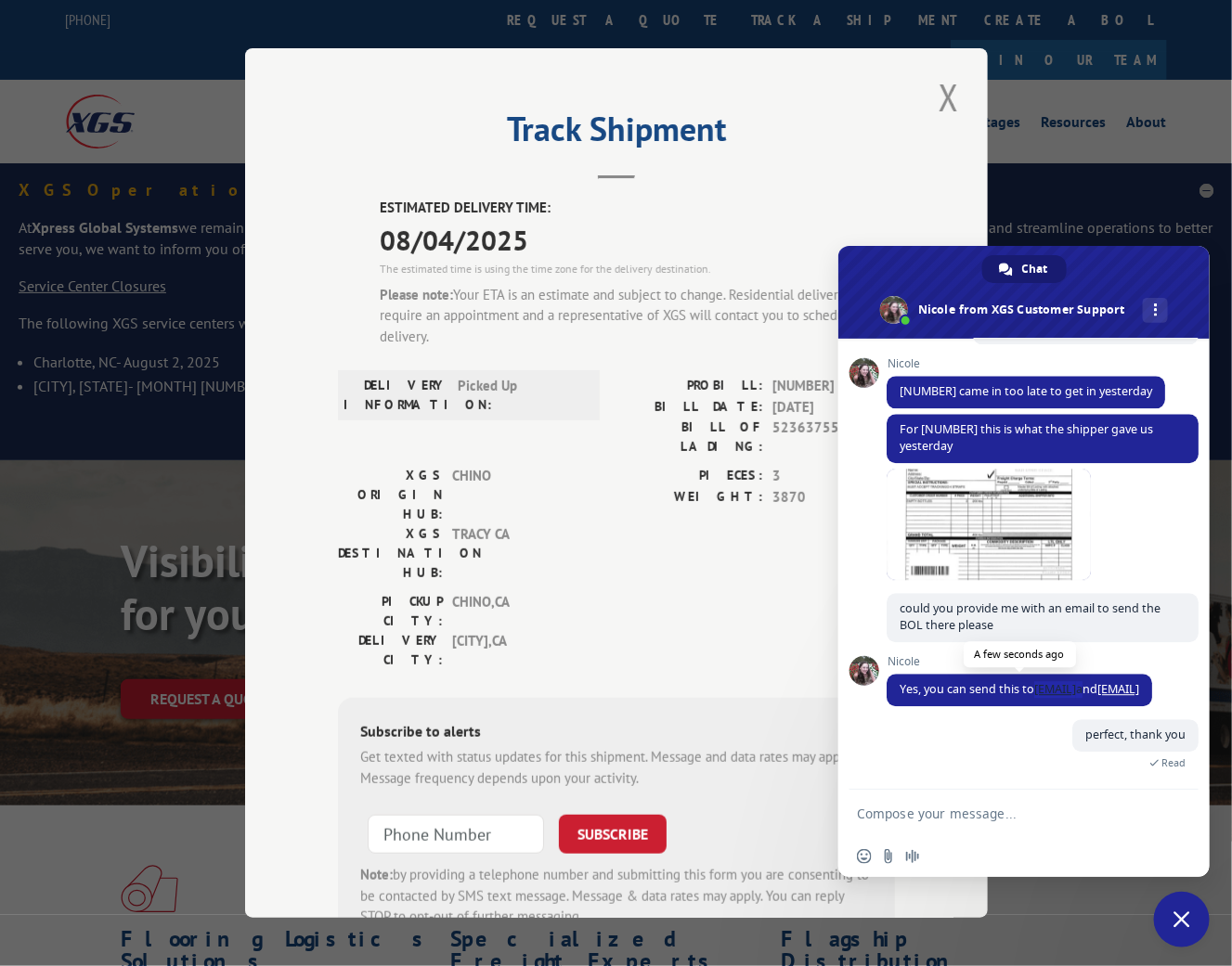 drag, startPoint x: 1035, startPoint y: 673, endPoint x: 945, endPoint y: 691, distance: 91.7824 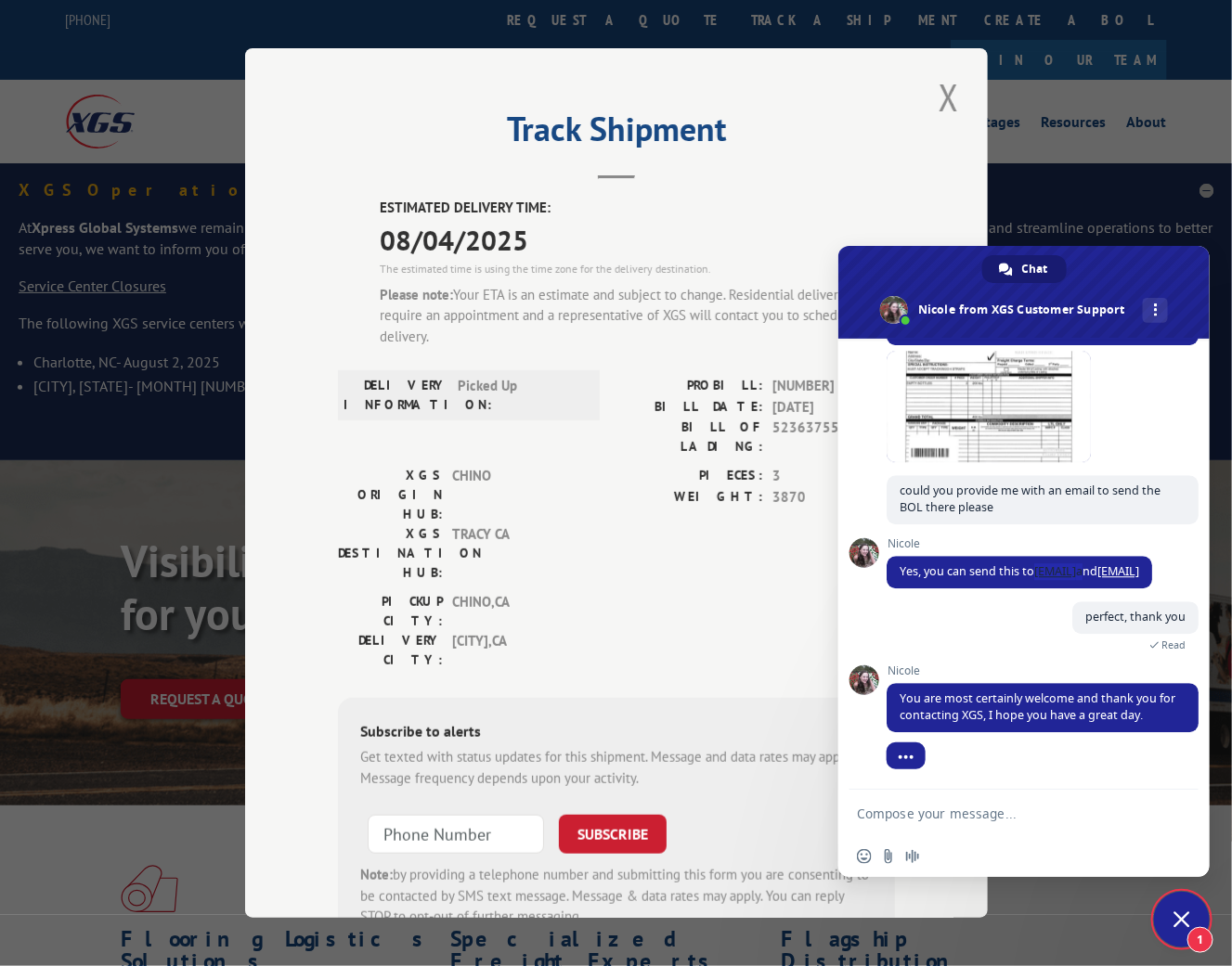 scroll, scrollTop: 9633, scrollLeft: 0, axis: vertical 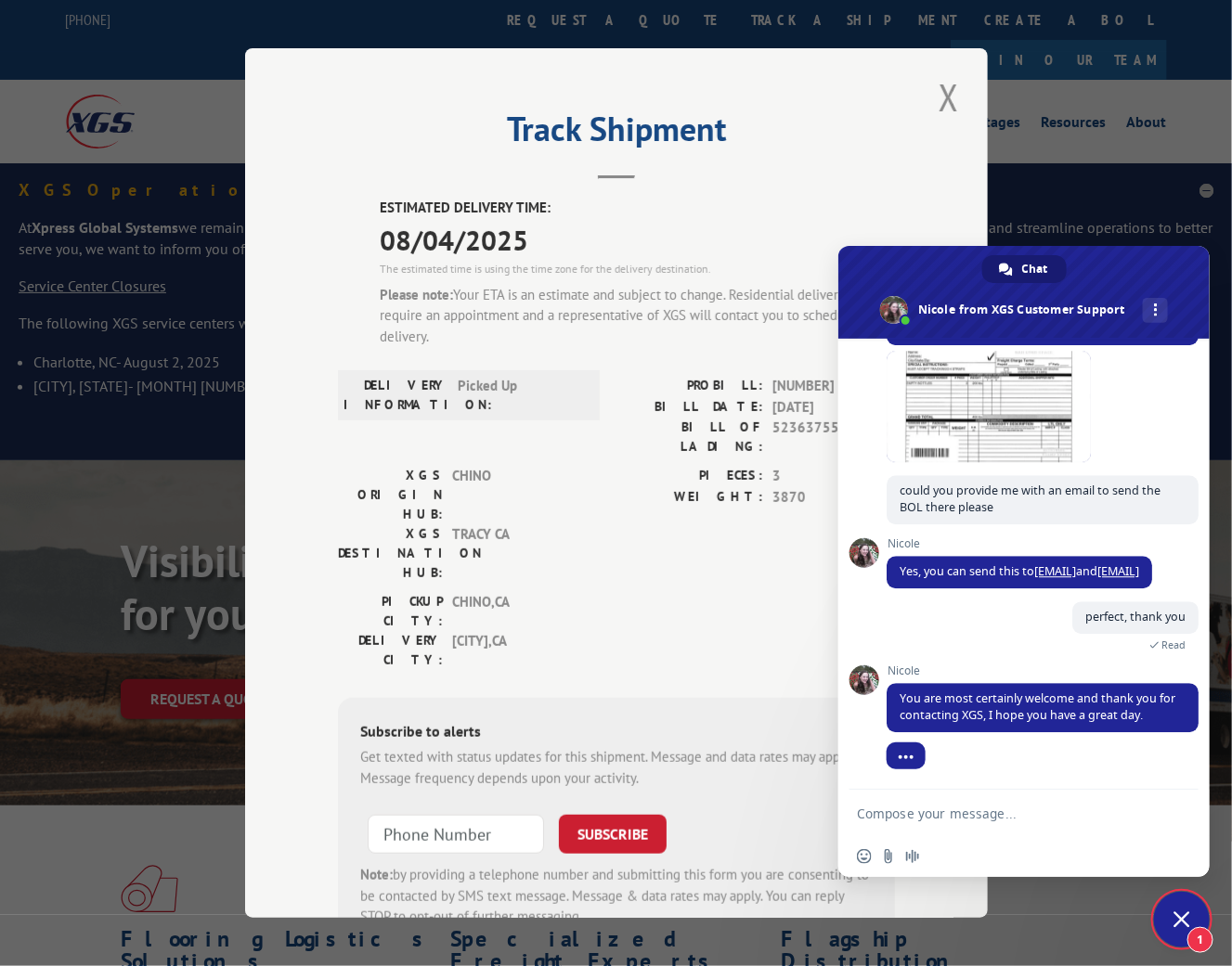 click at bounding box center [1005, 813] 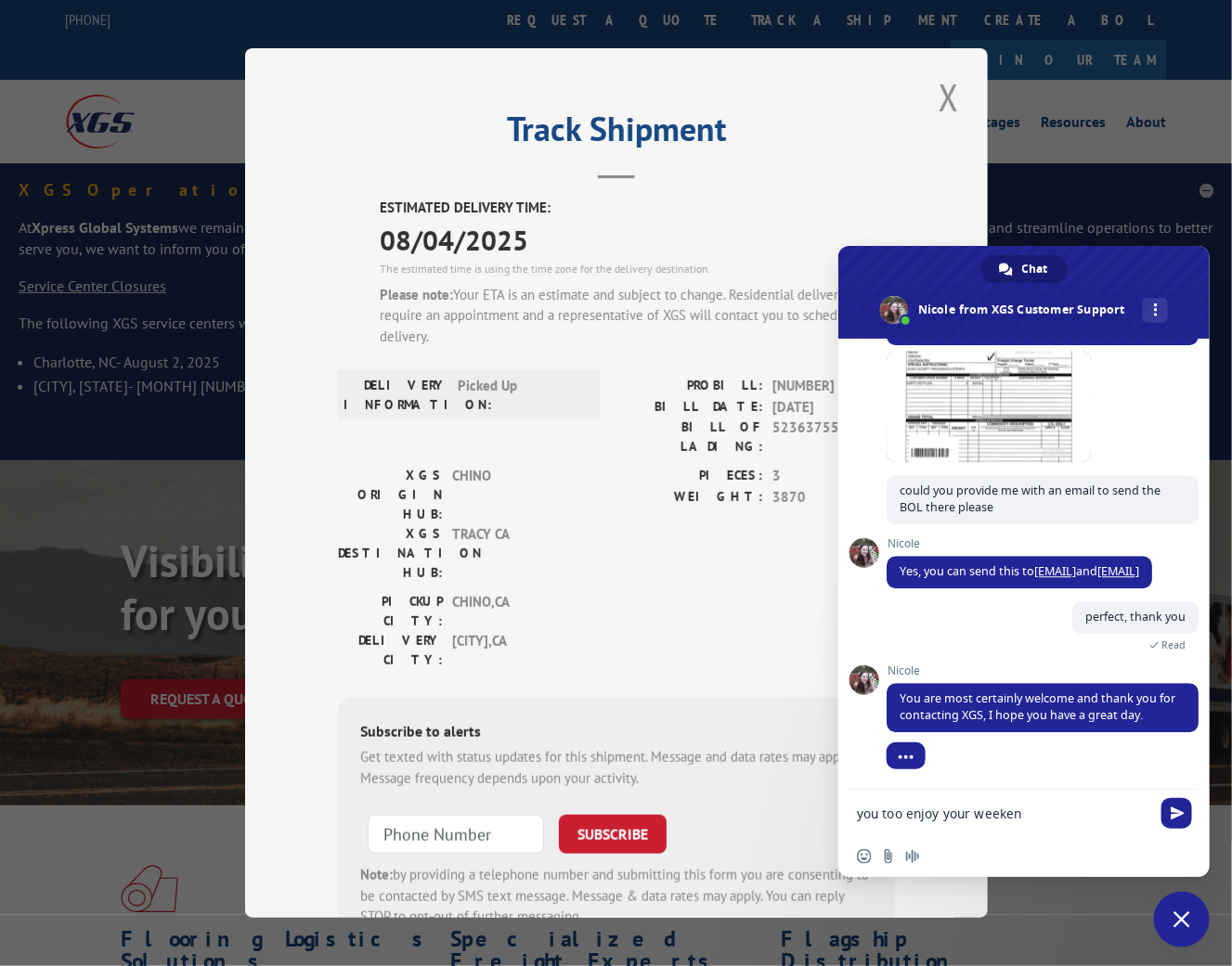 type on "you too enjoy your weekend" 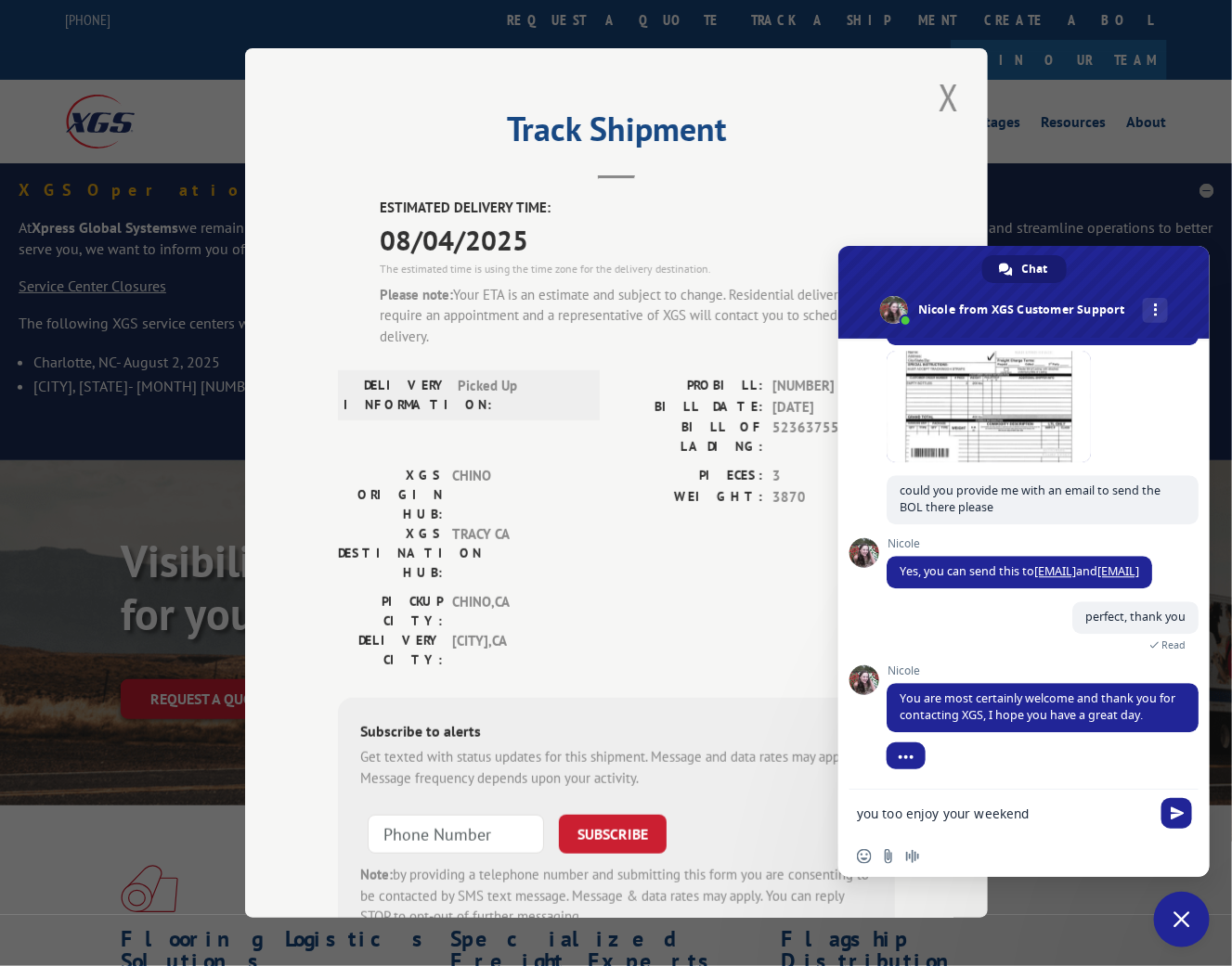 type 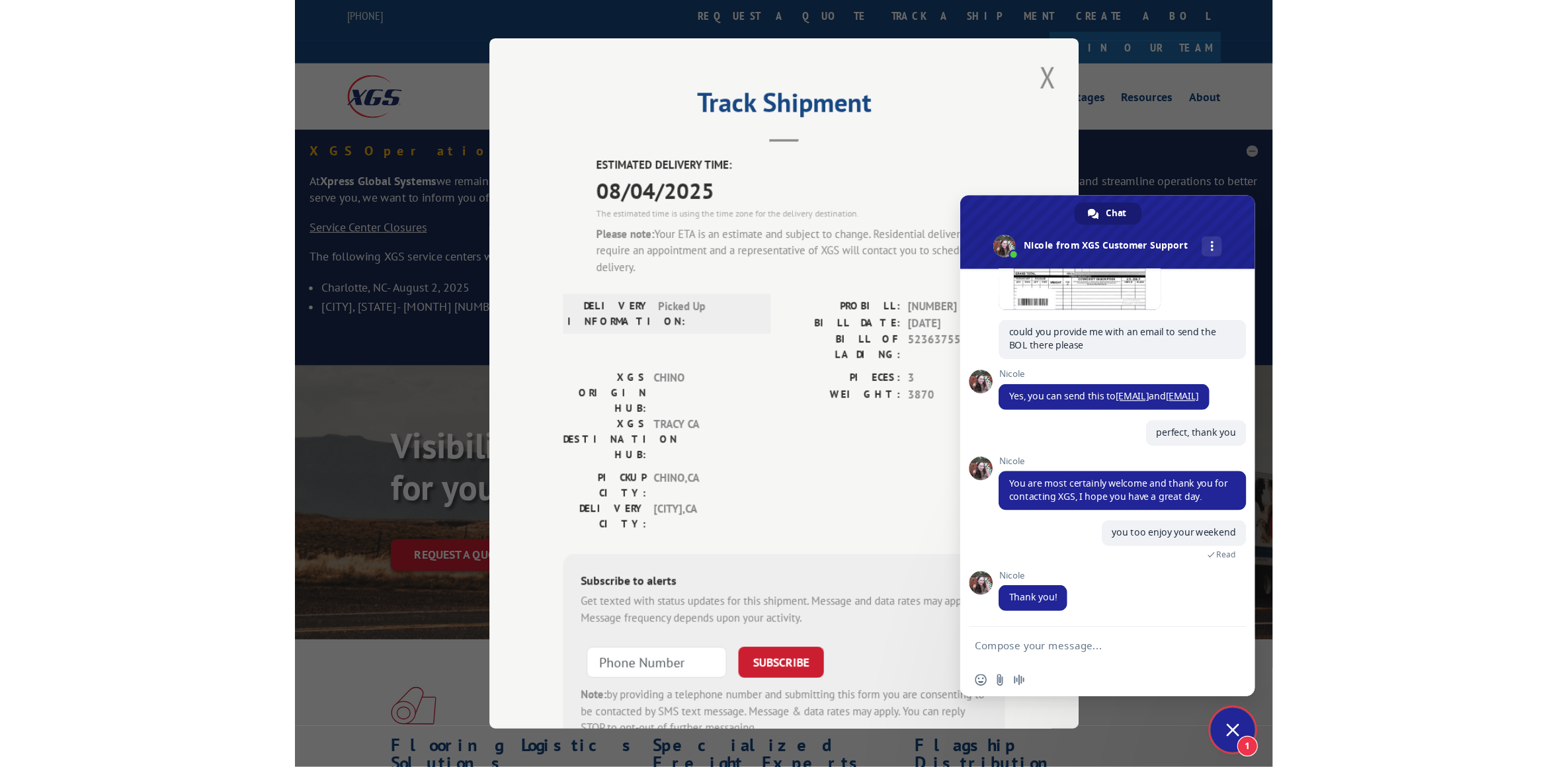 scroll, scrollTop: 6917, scrollLeft: 0, axis: vertical 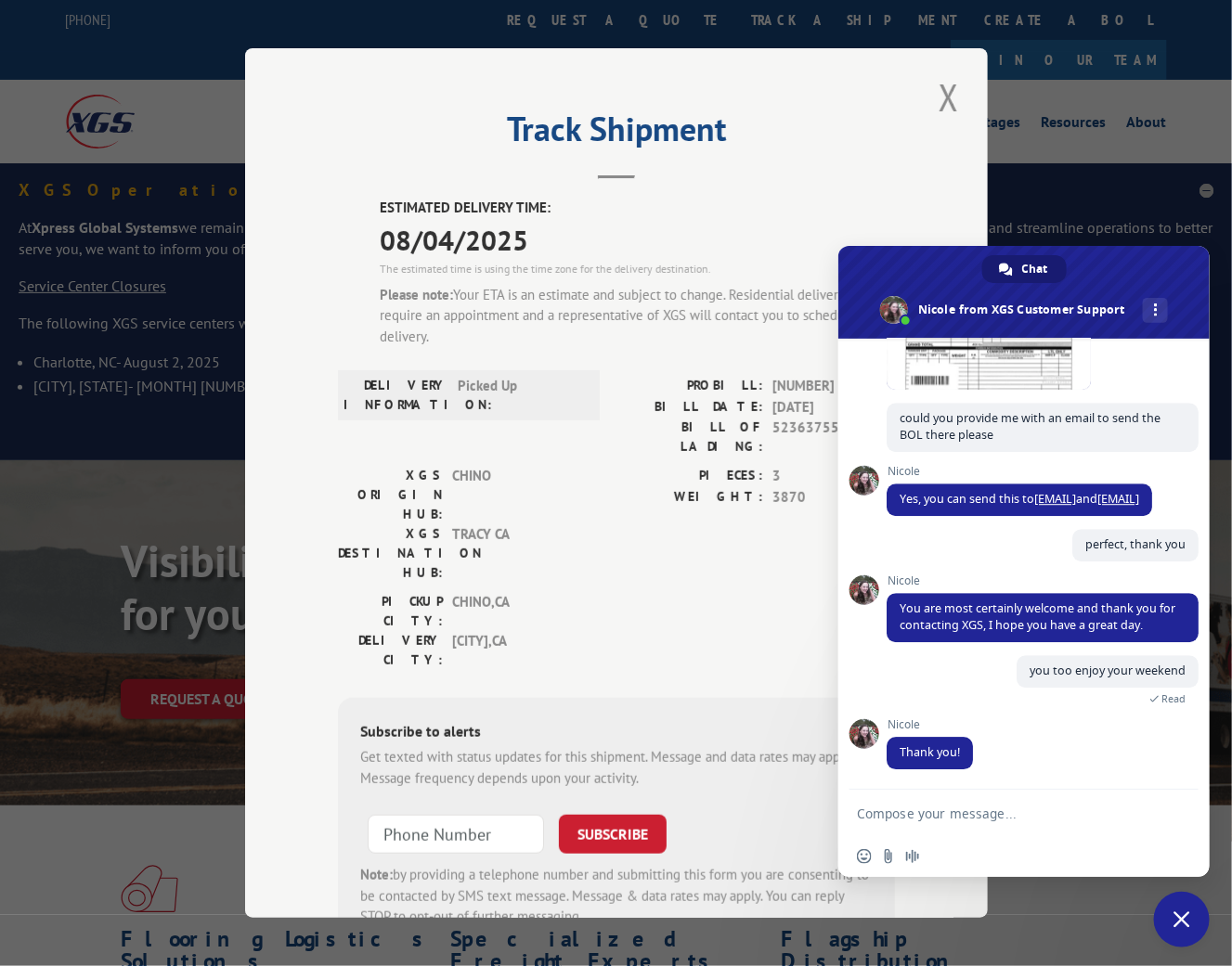click at bounding box center (1005, 813) 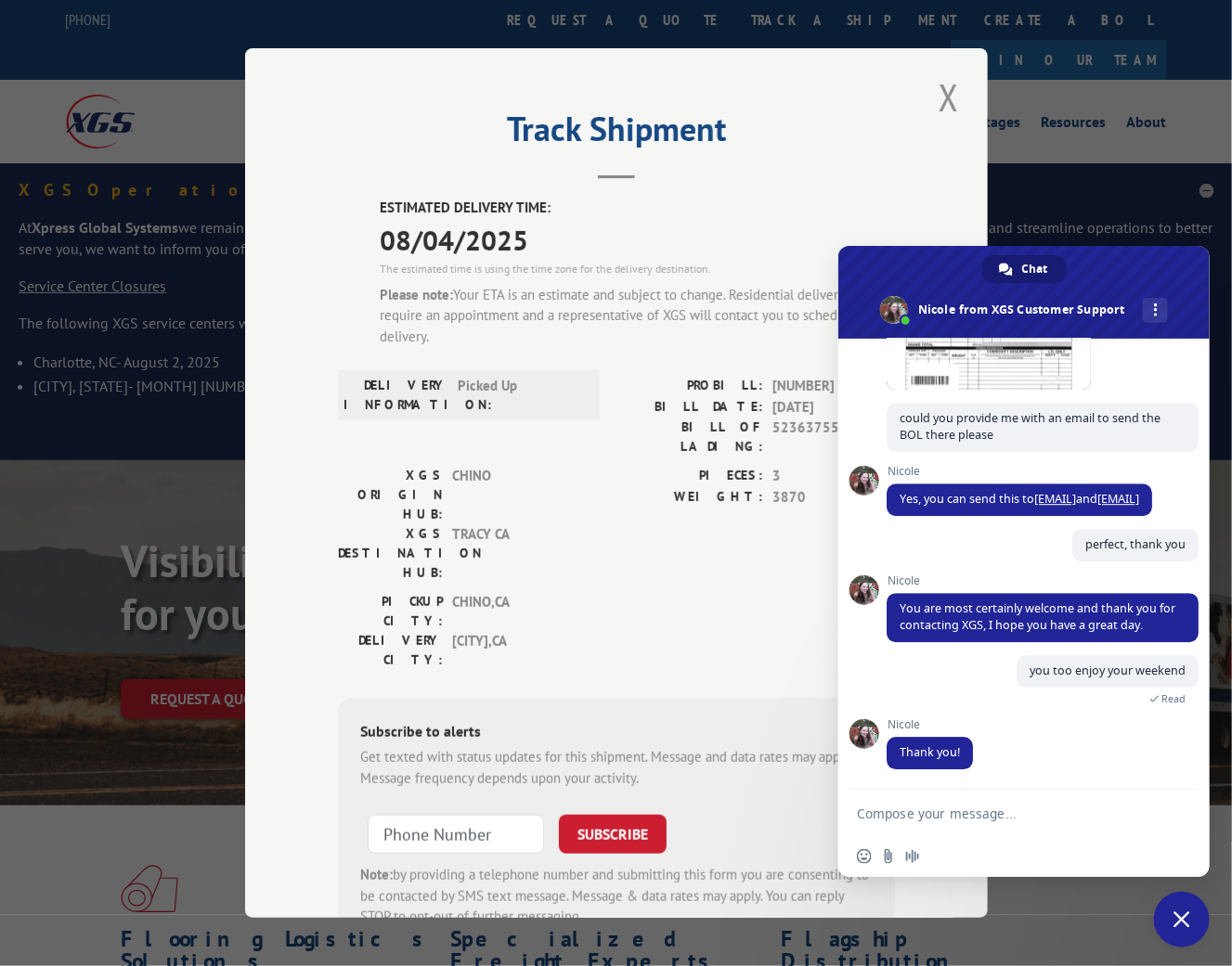 click at bounding box center (989, 334) 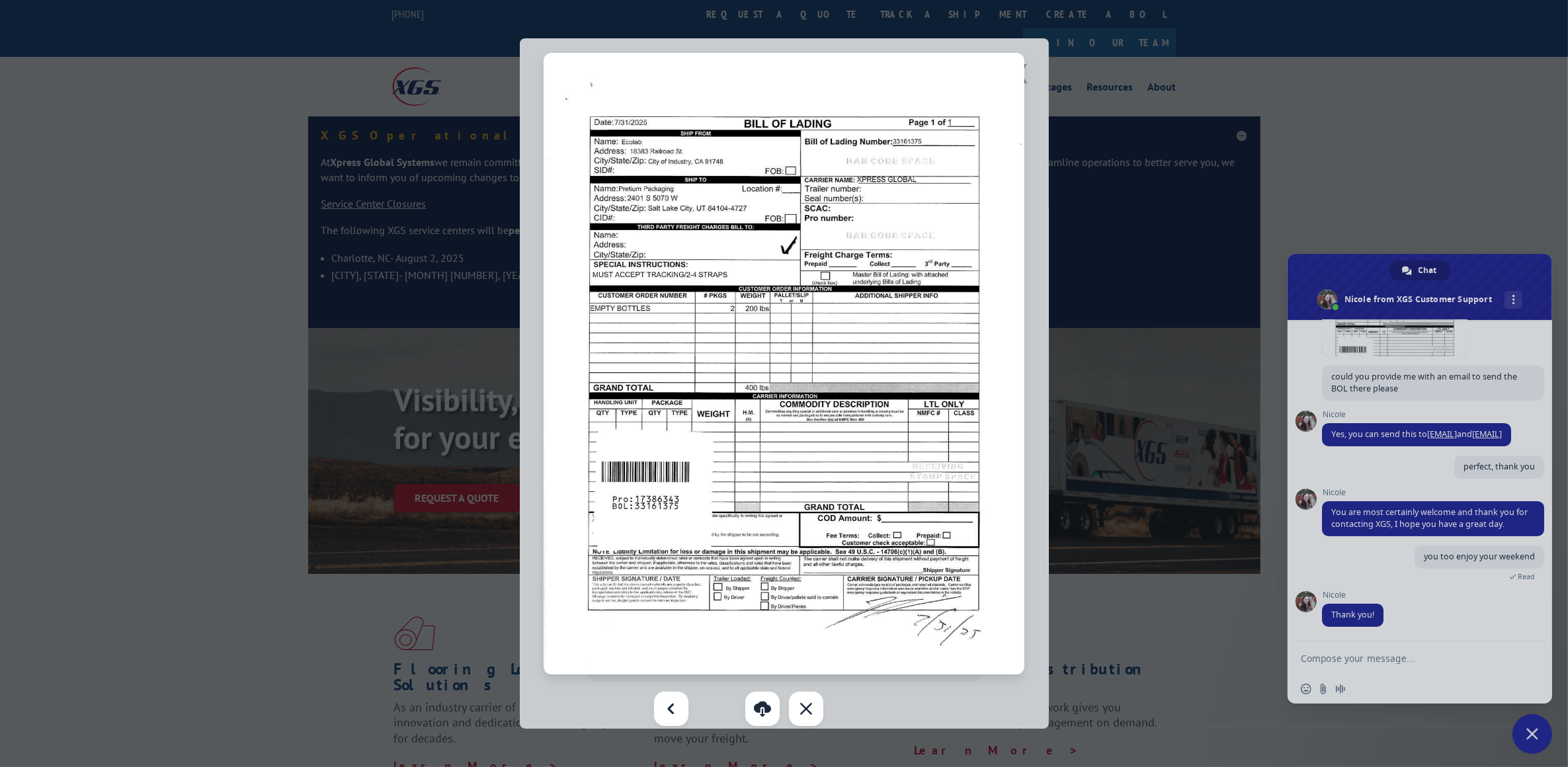 click at bounding box center (784, 364) 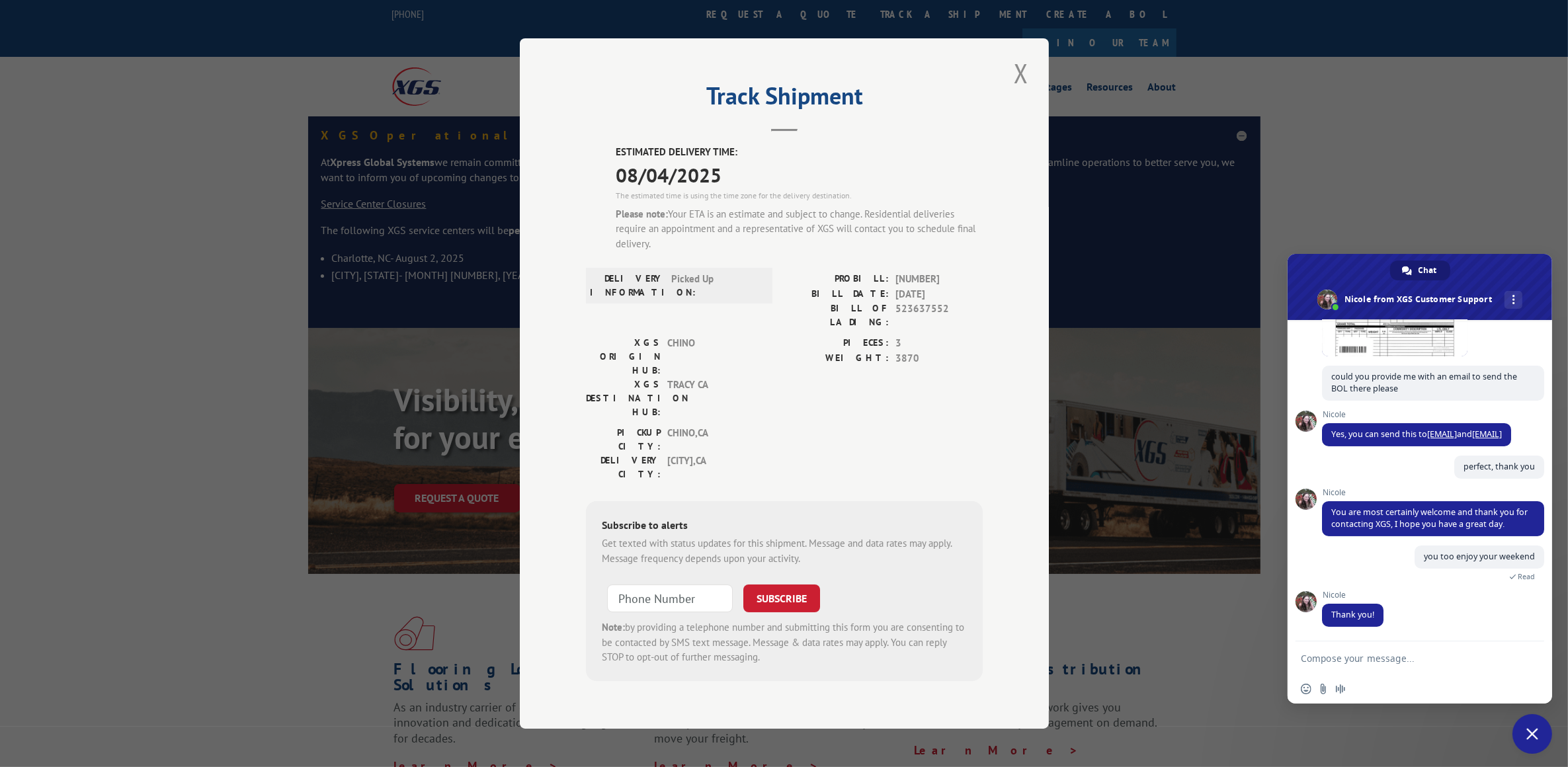 click on "[PERSON] [TIME] ago" at bounding box center [1433, 321] 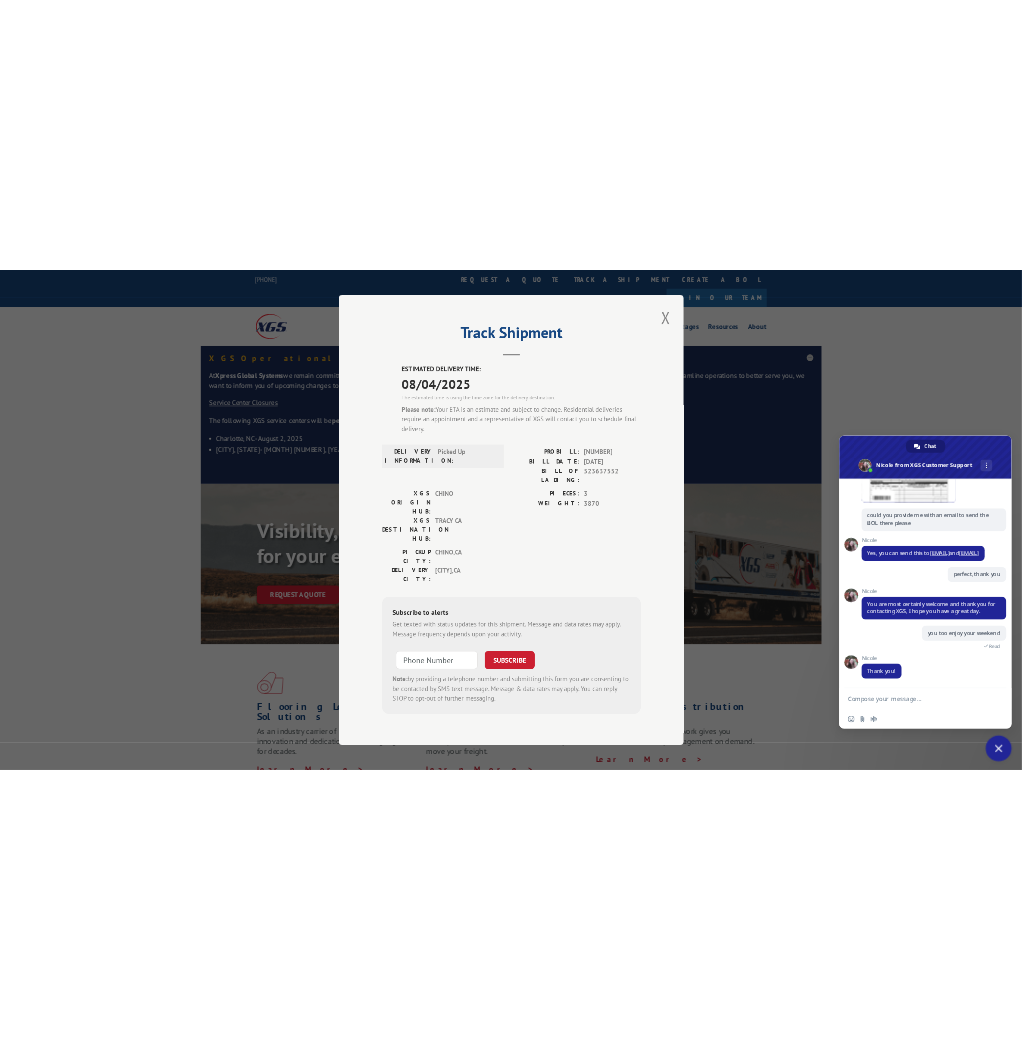 scroll, scrollTop: 10213, scrollLeft: 0, axis: vertical 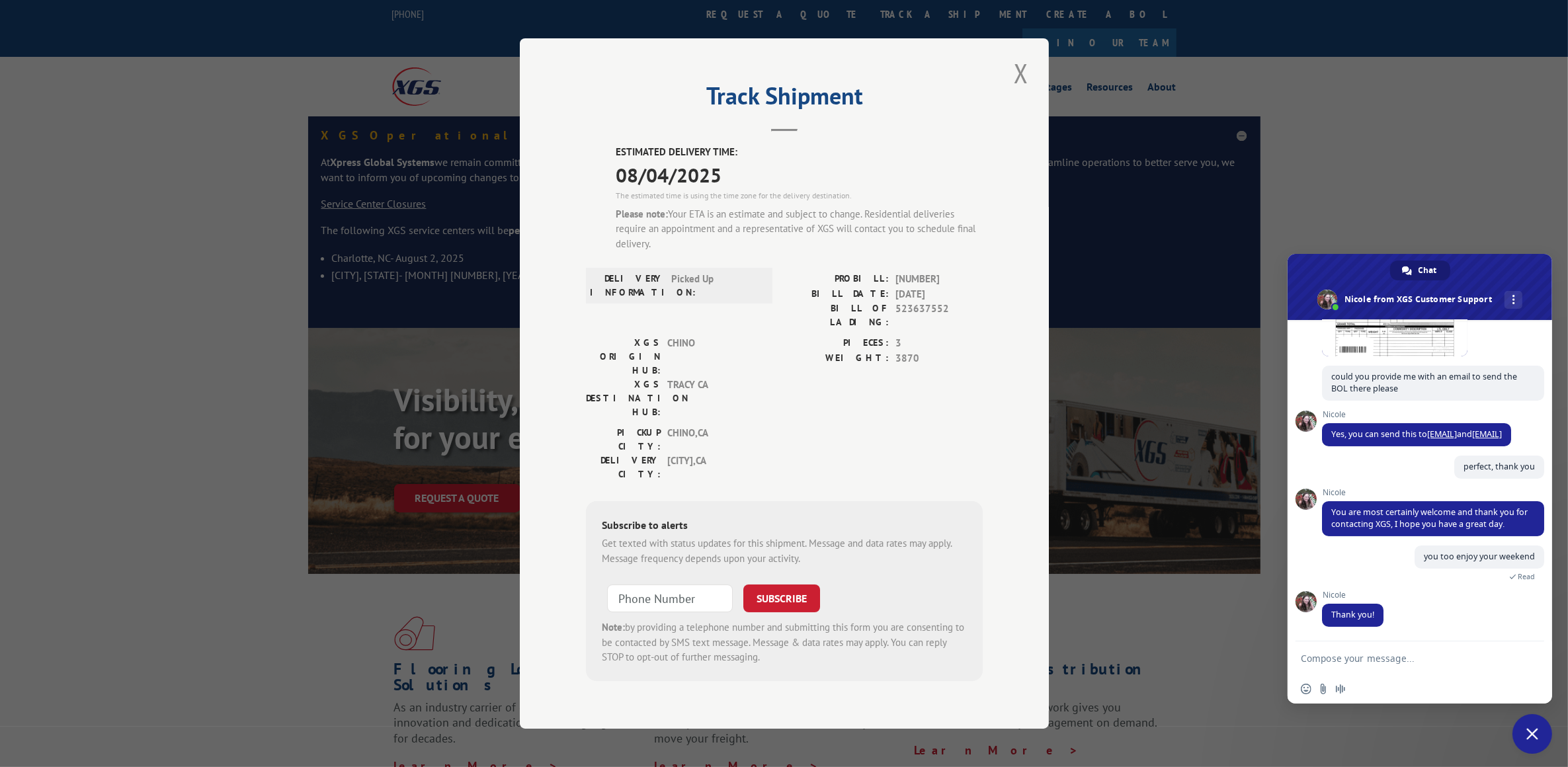 click at bounding box center [1395, 317] 